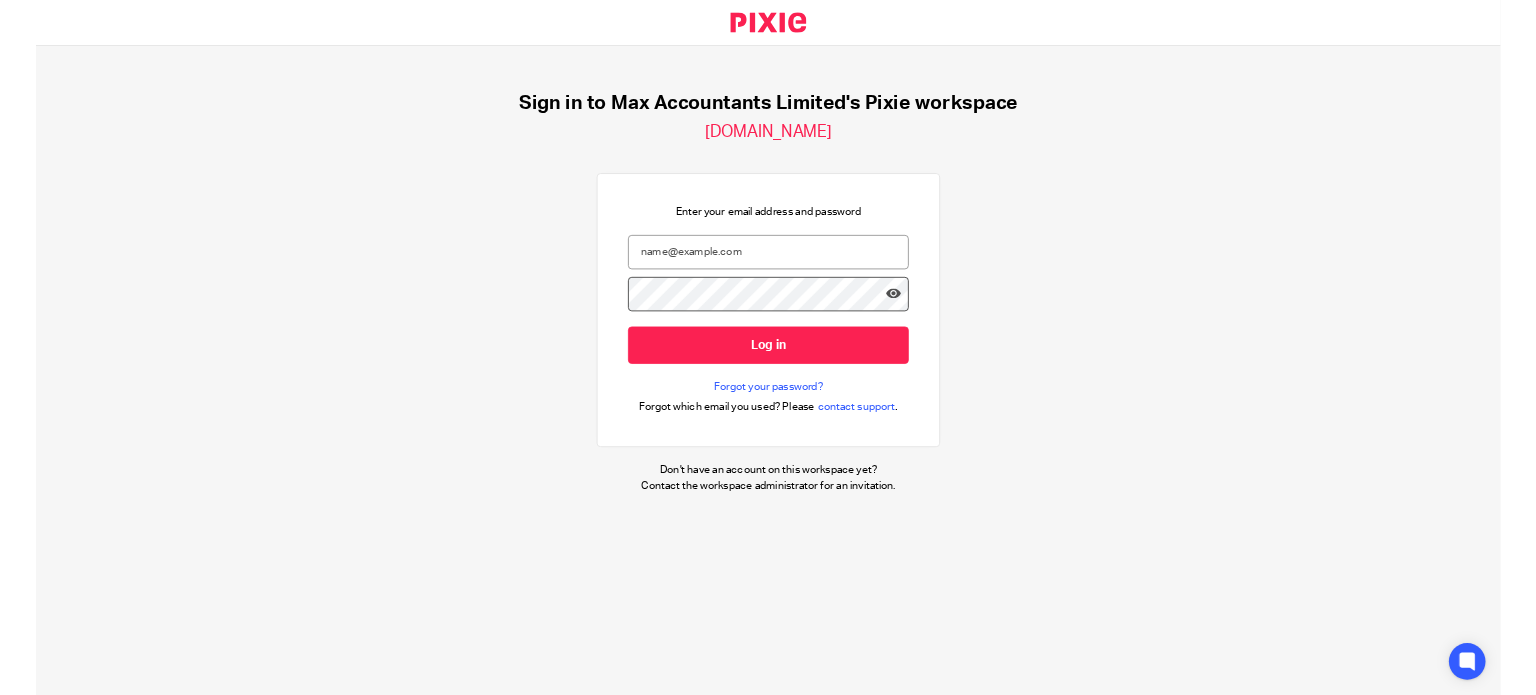scroll, scrollTop: 0, scrollLeft: 0, axis: both 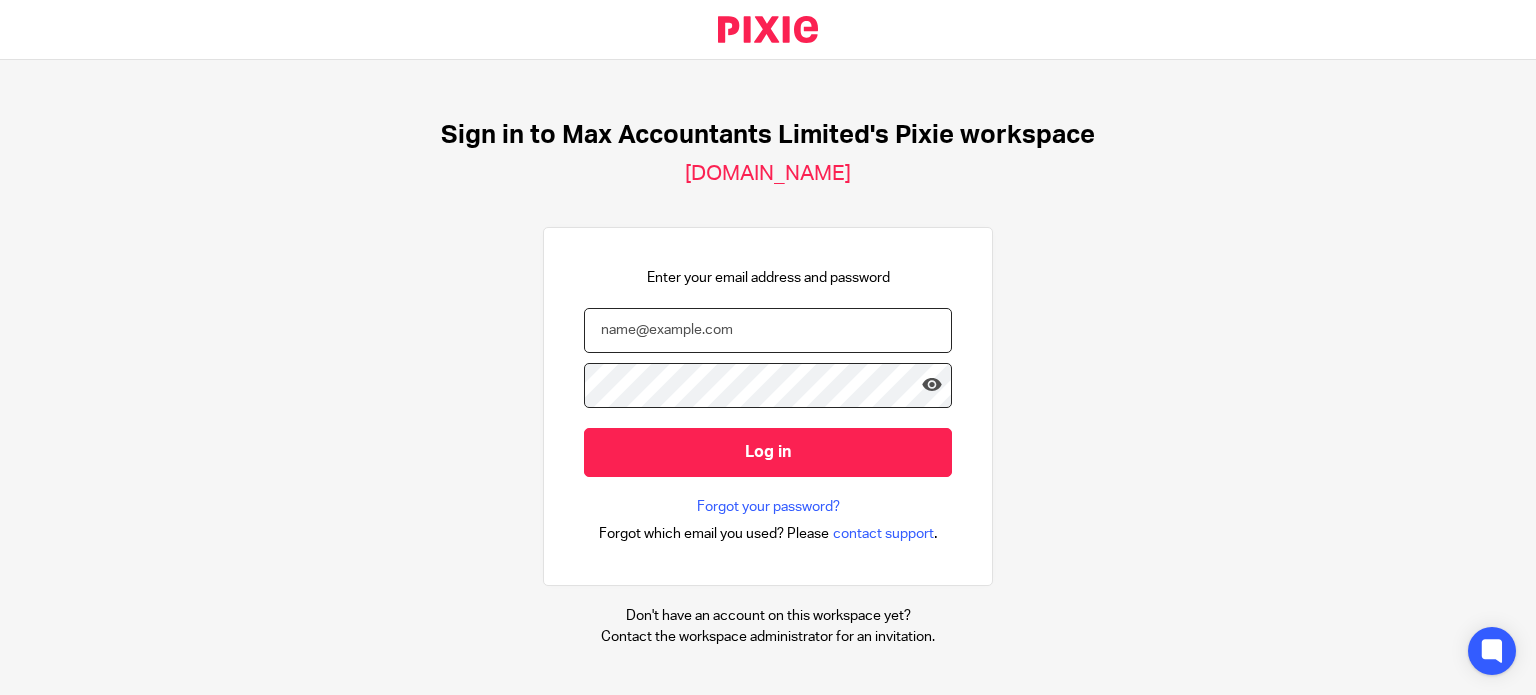 type on "lewis@maxaccountants.co.uk" 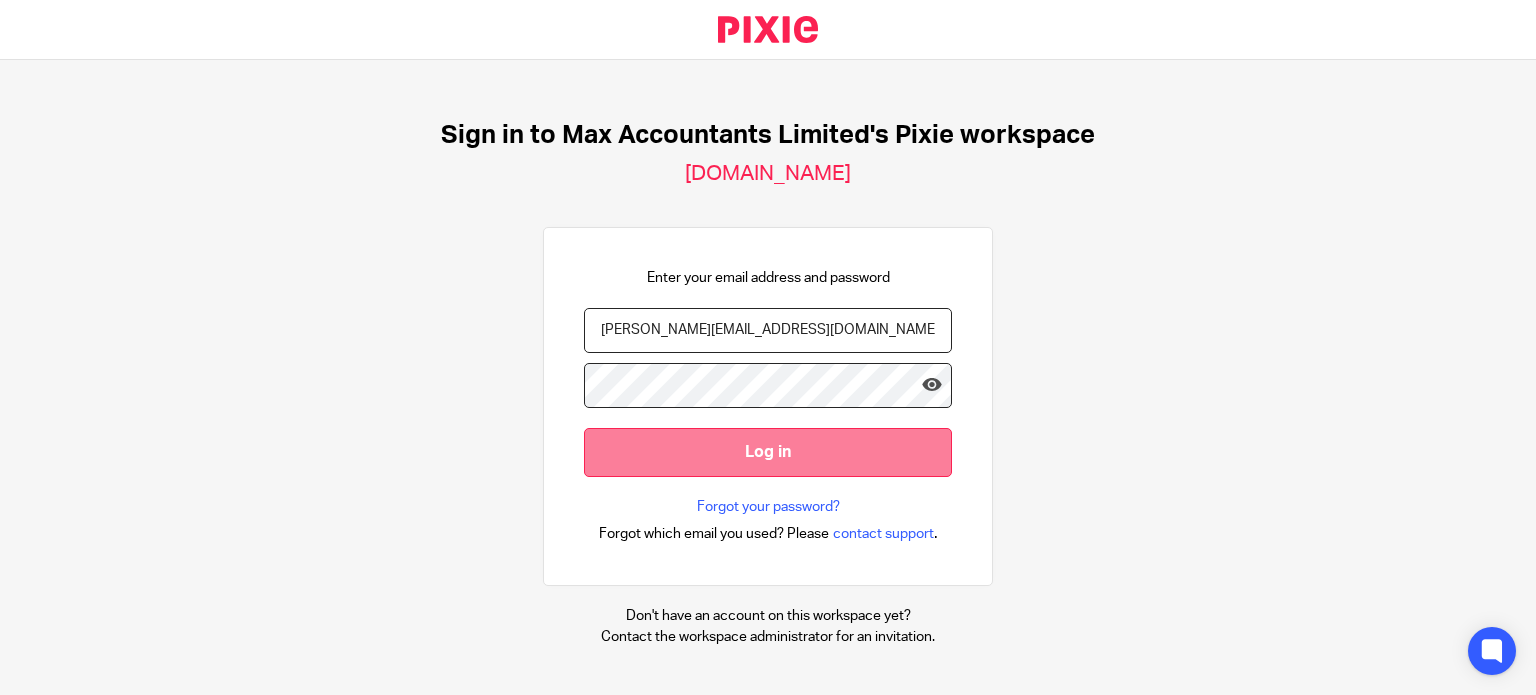 click on "Log in" at bounding box center [768, 452] 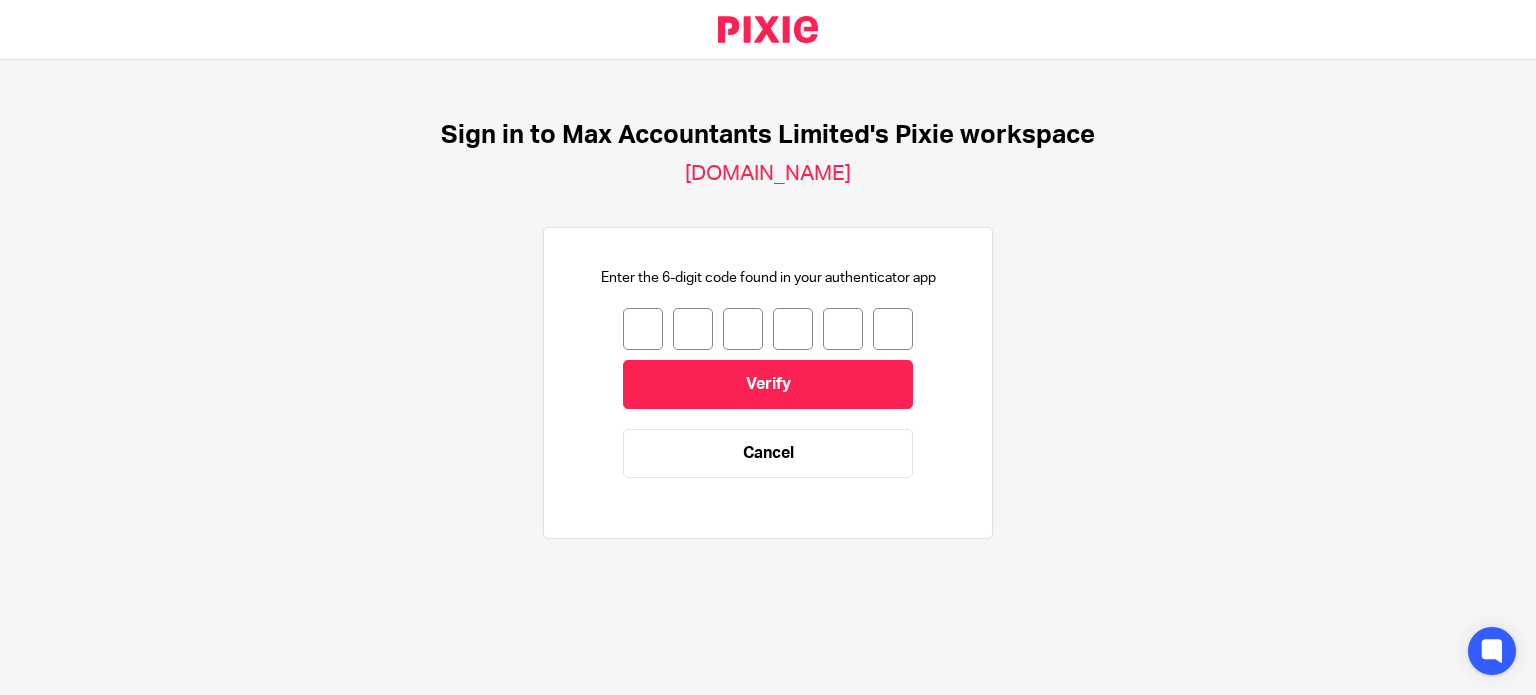 scroll, scrollTop: 0, scrollLeft: 0, axis: both 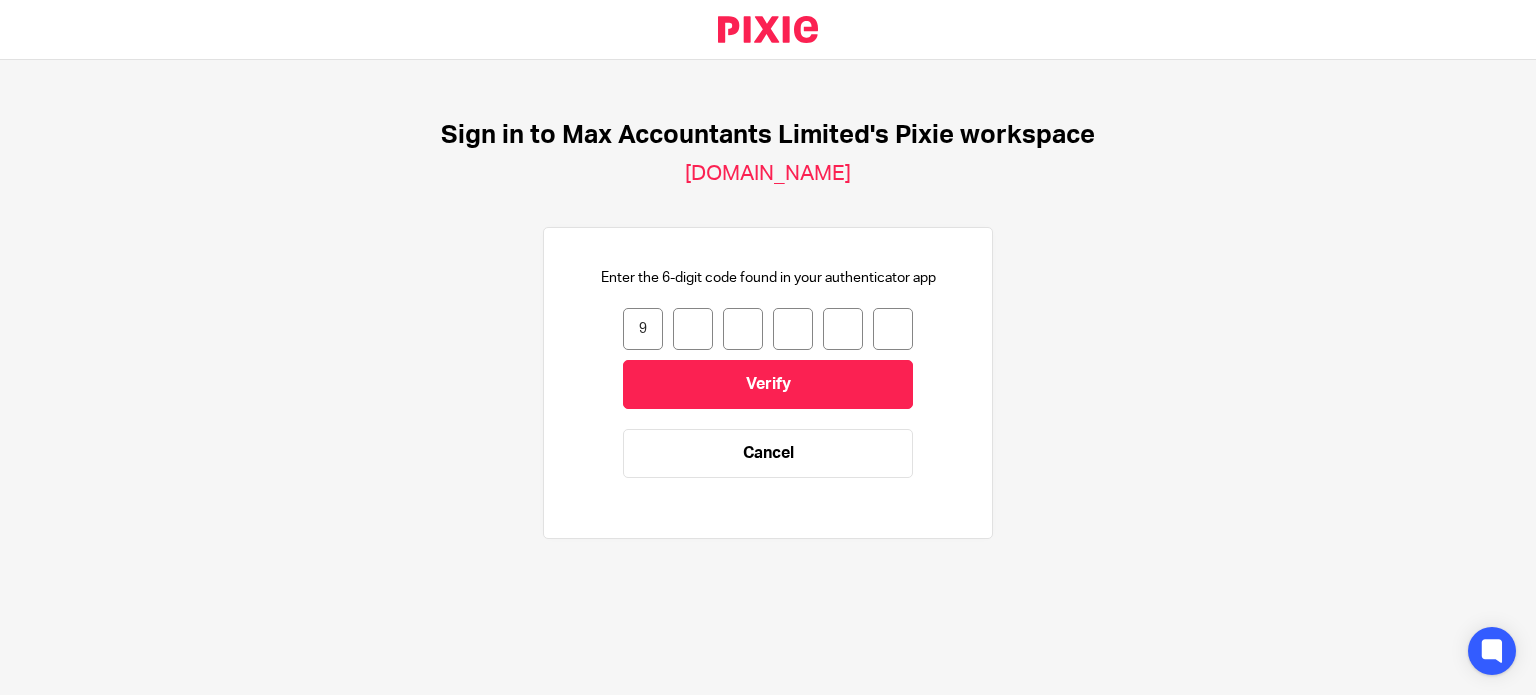 type on "6" 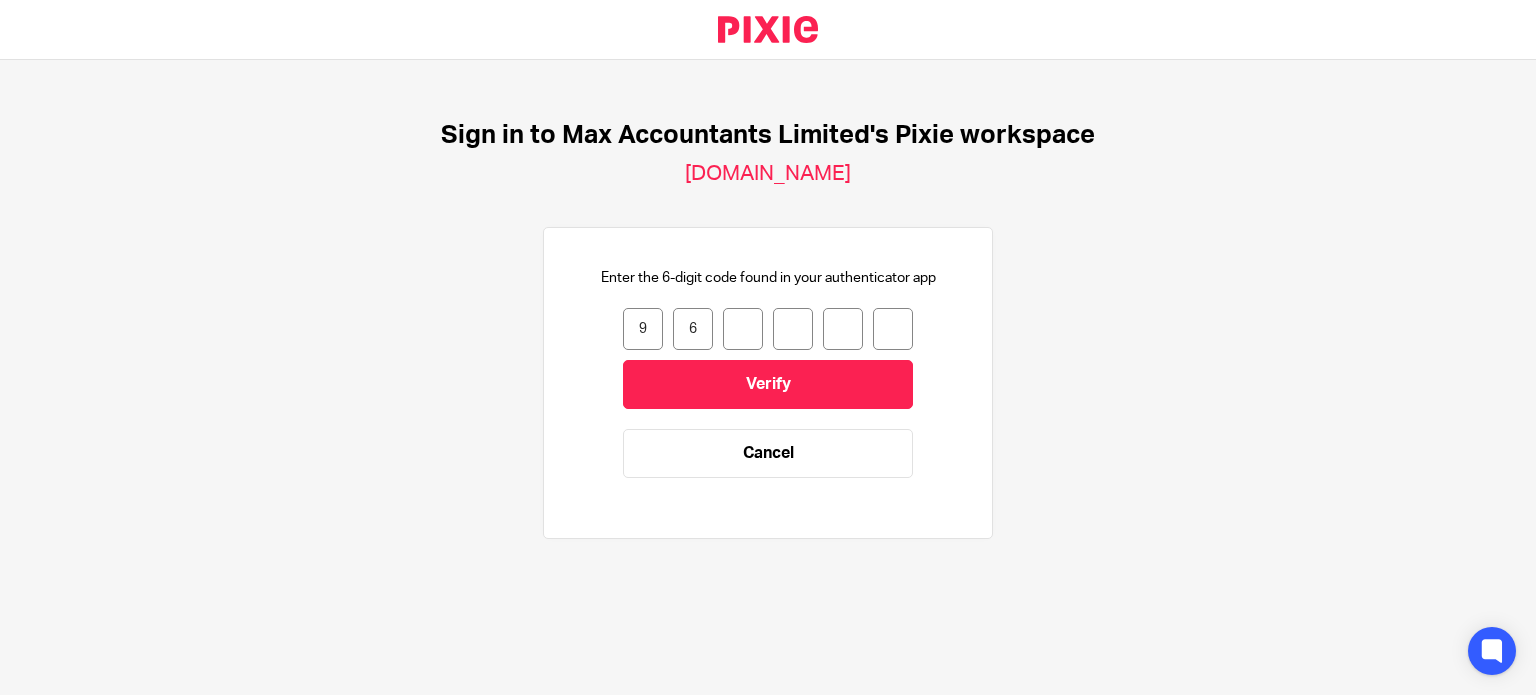 type on "1" 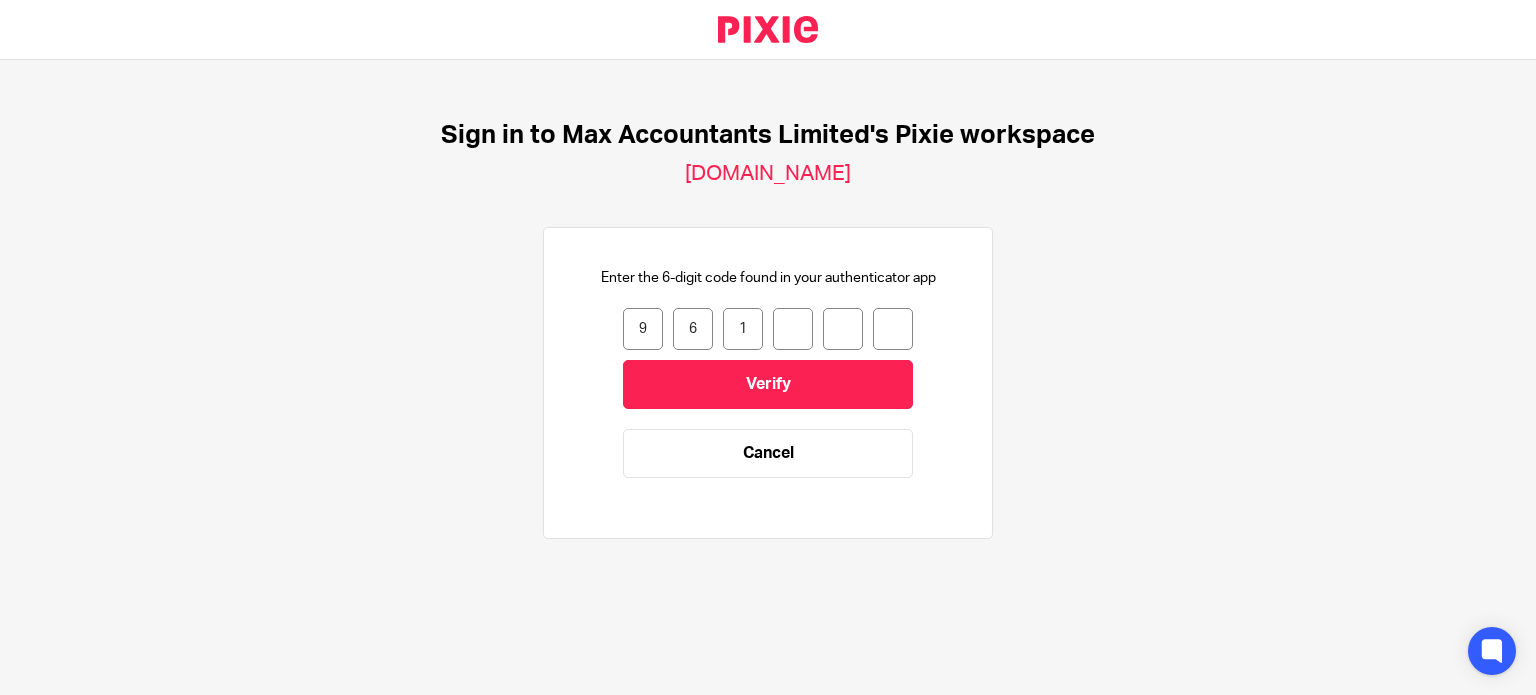 type on "6" 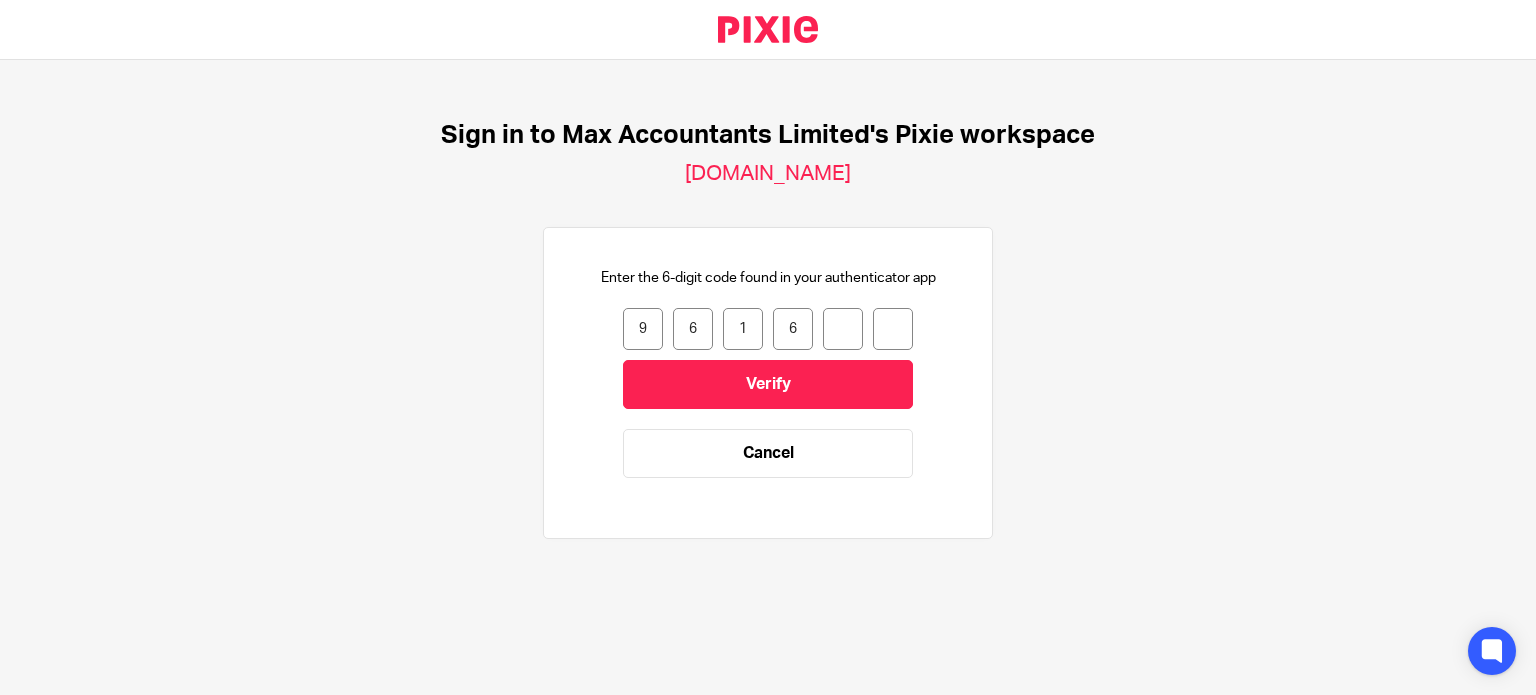 type on "6" 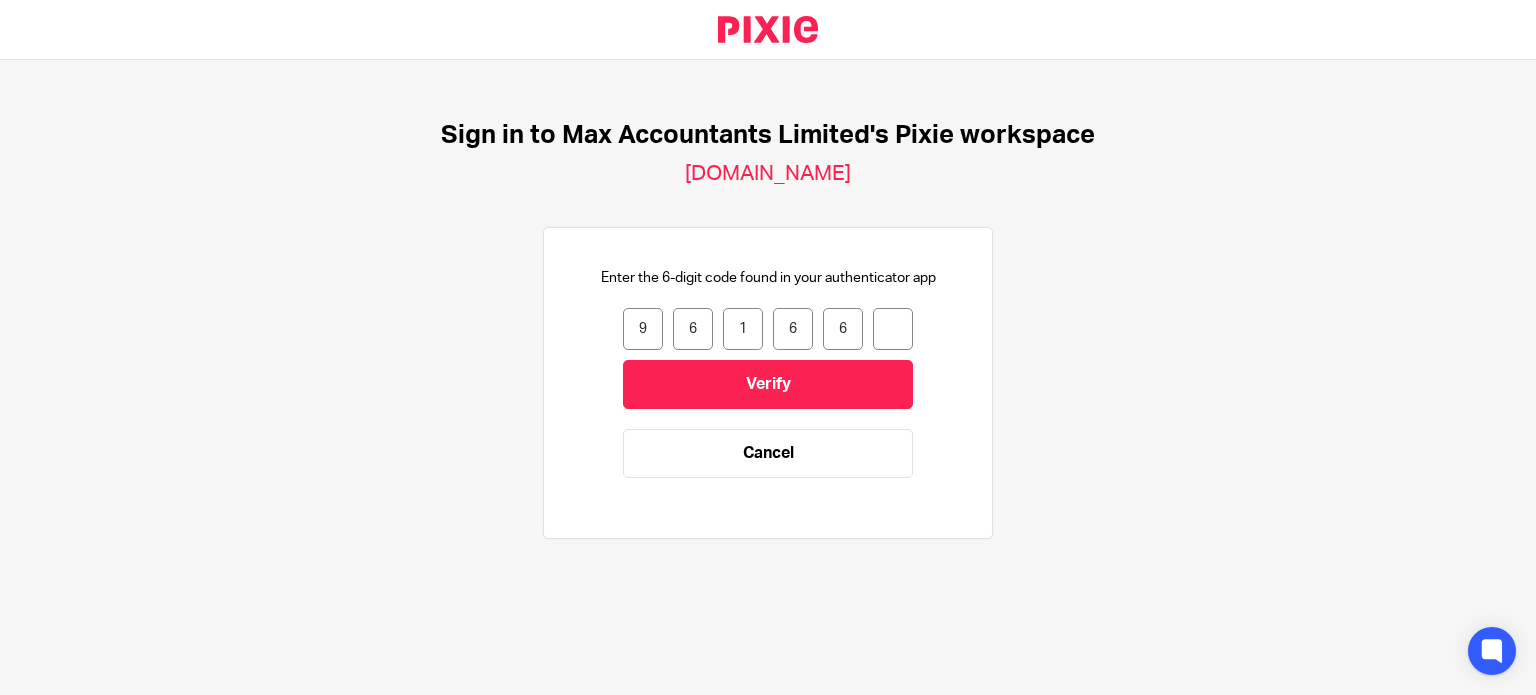 type on "1" 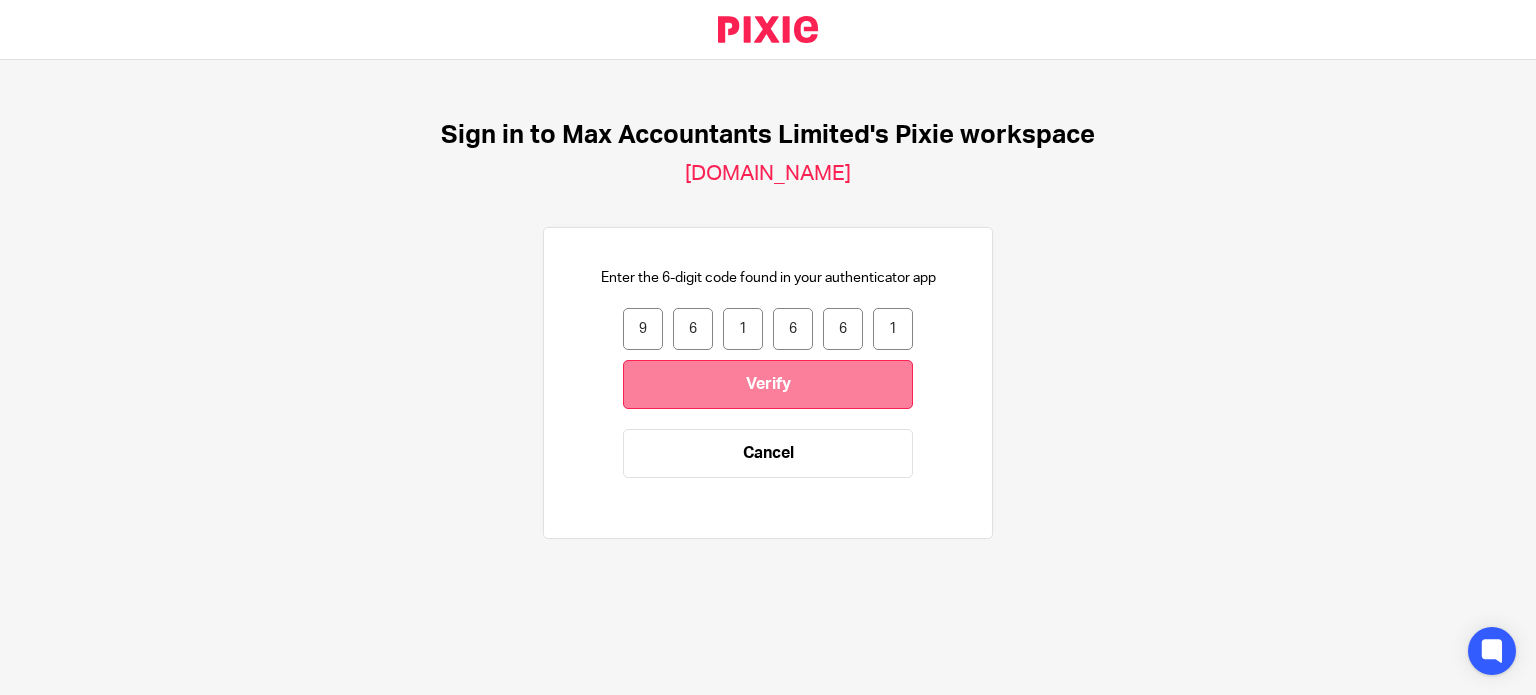 click on "Verify" at bounding box center [768, 384] 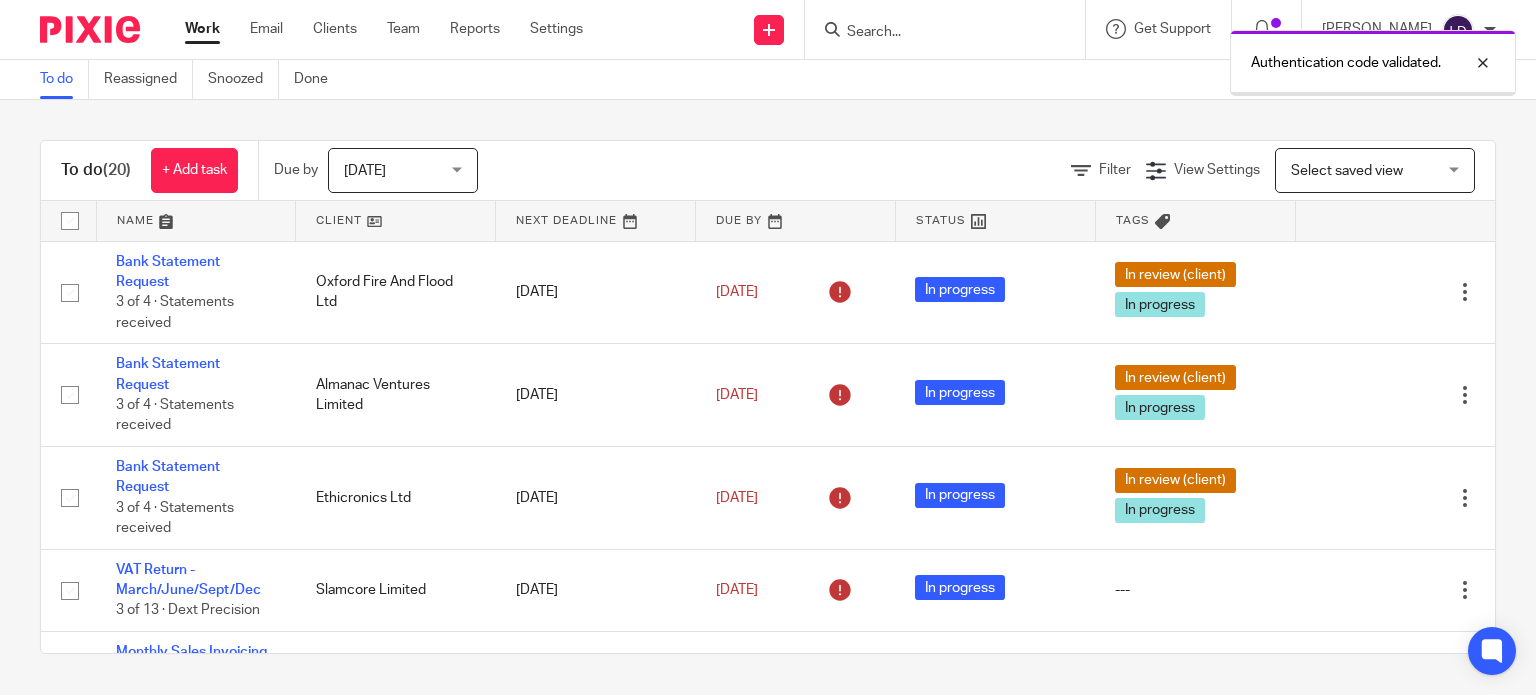scroll, scrollTop: 0, scrollLeft: 0, axis: both 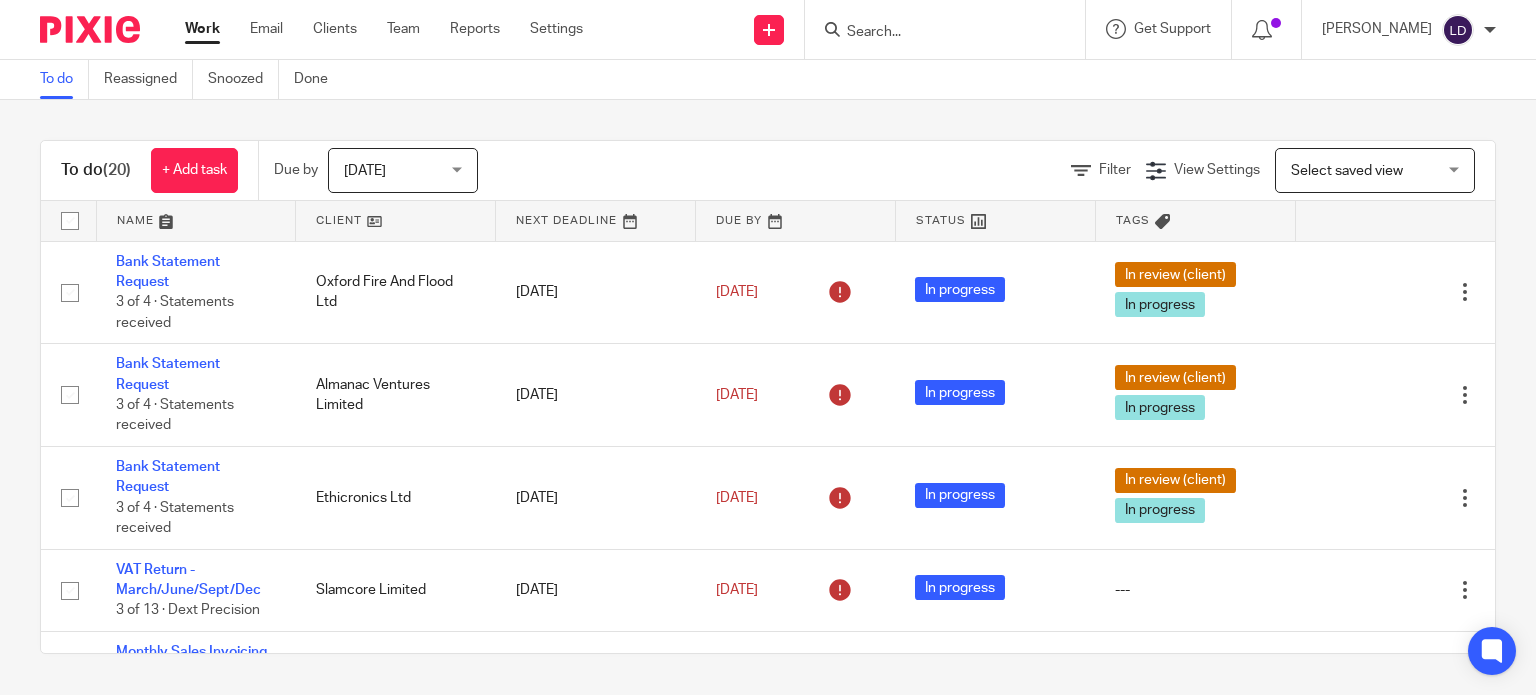 click at bounding box center [395, 221] 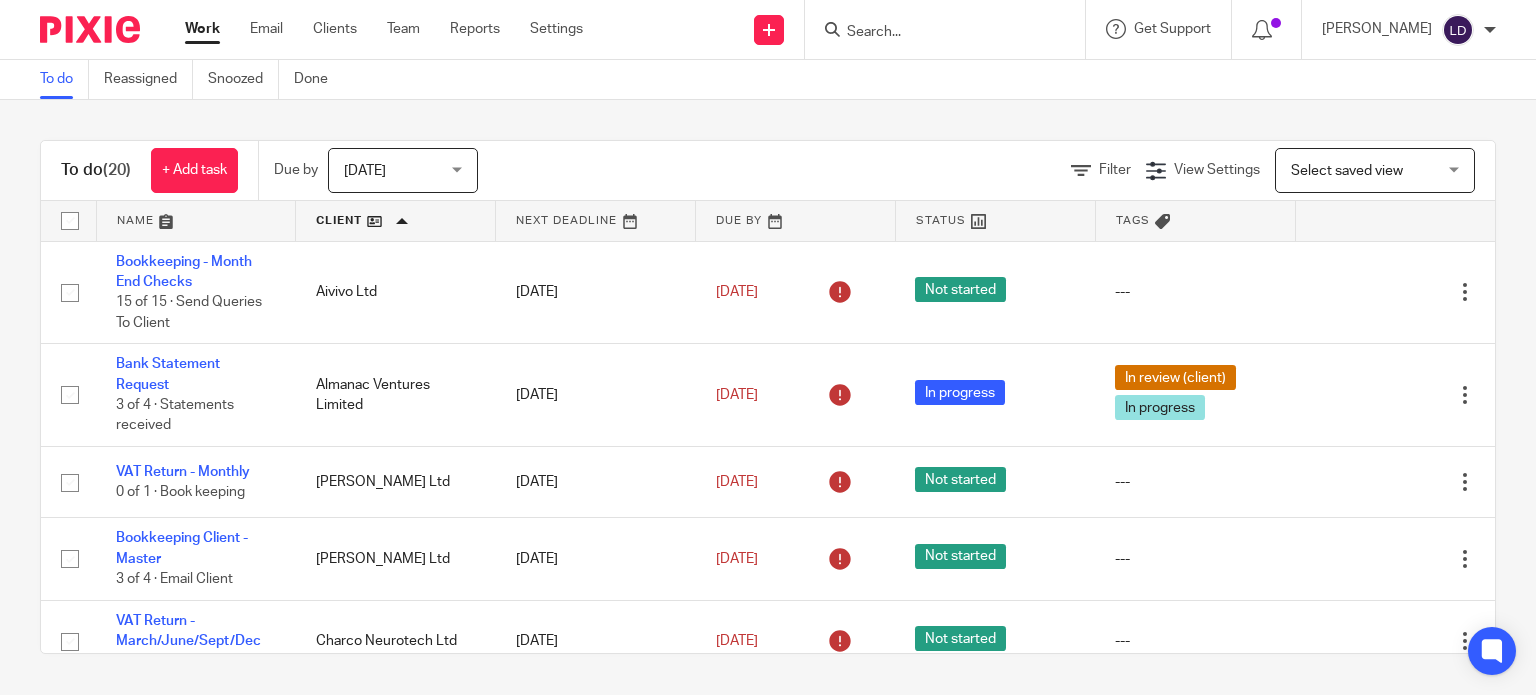 scroll, scrollTop: 0, scrollLeft: 0, axis: both 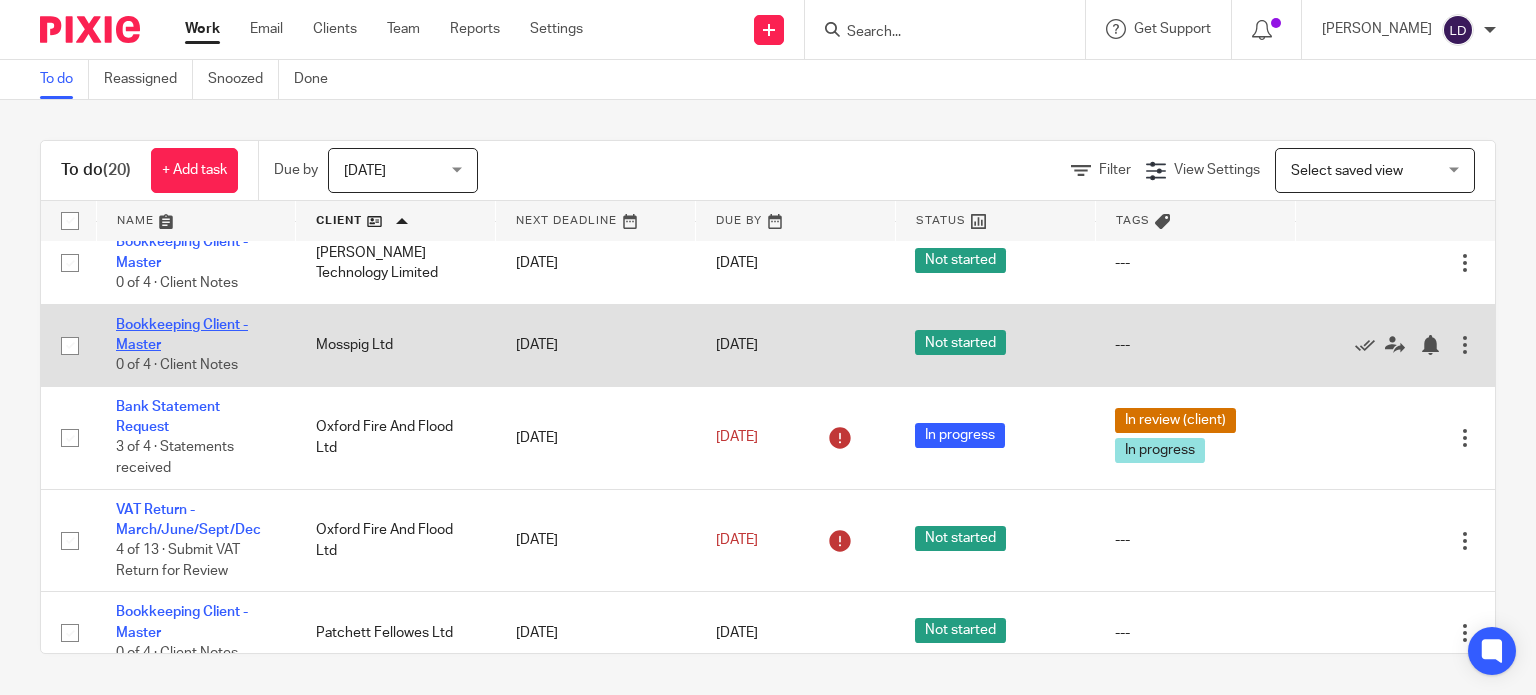 click on "Bookkeeping Client - Master" 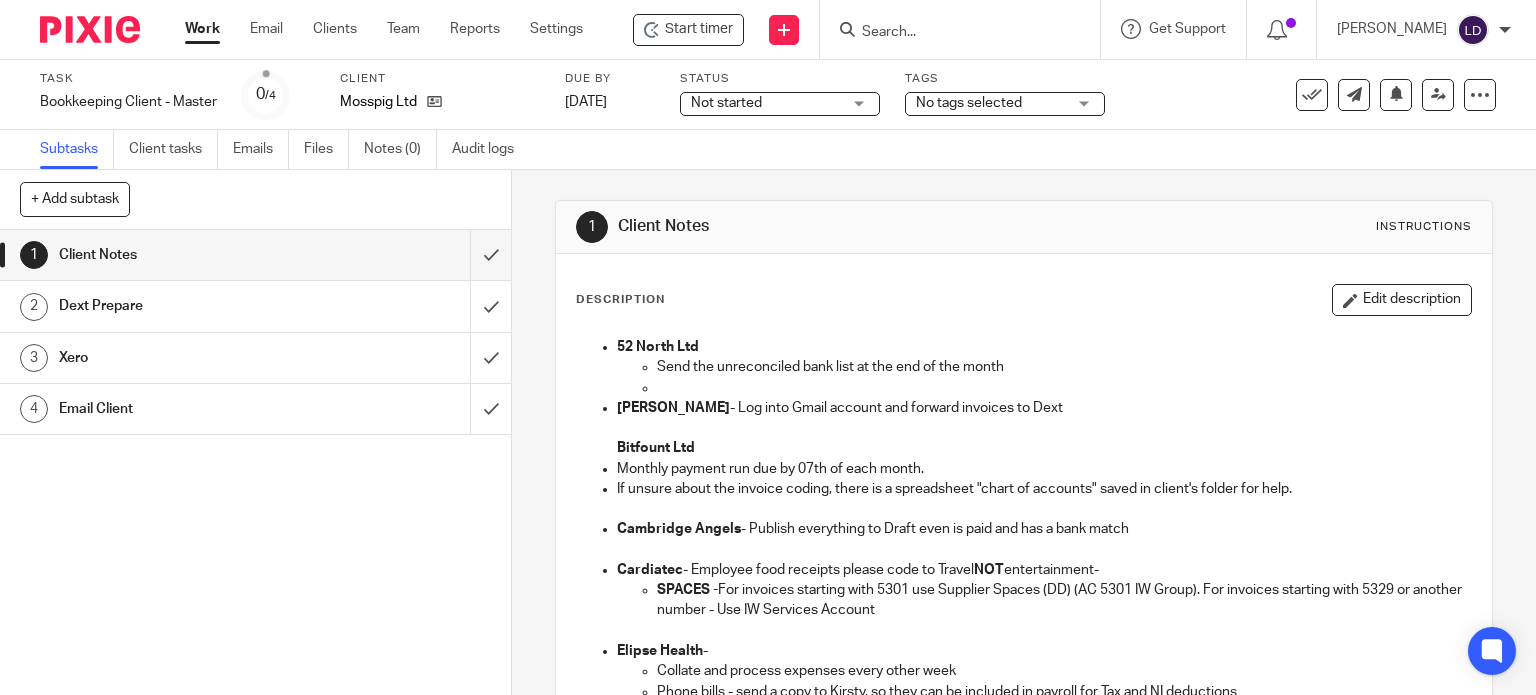 scroll, scrollTop: 0, scrollLeft: 0, axis: both 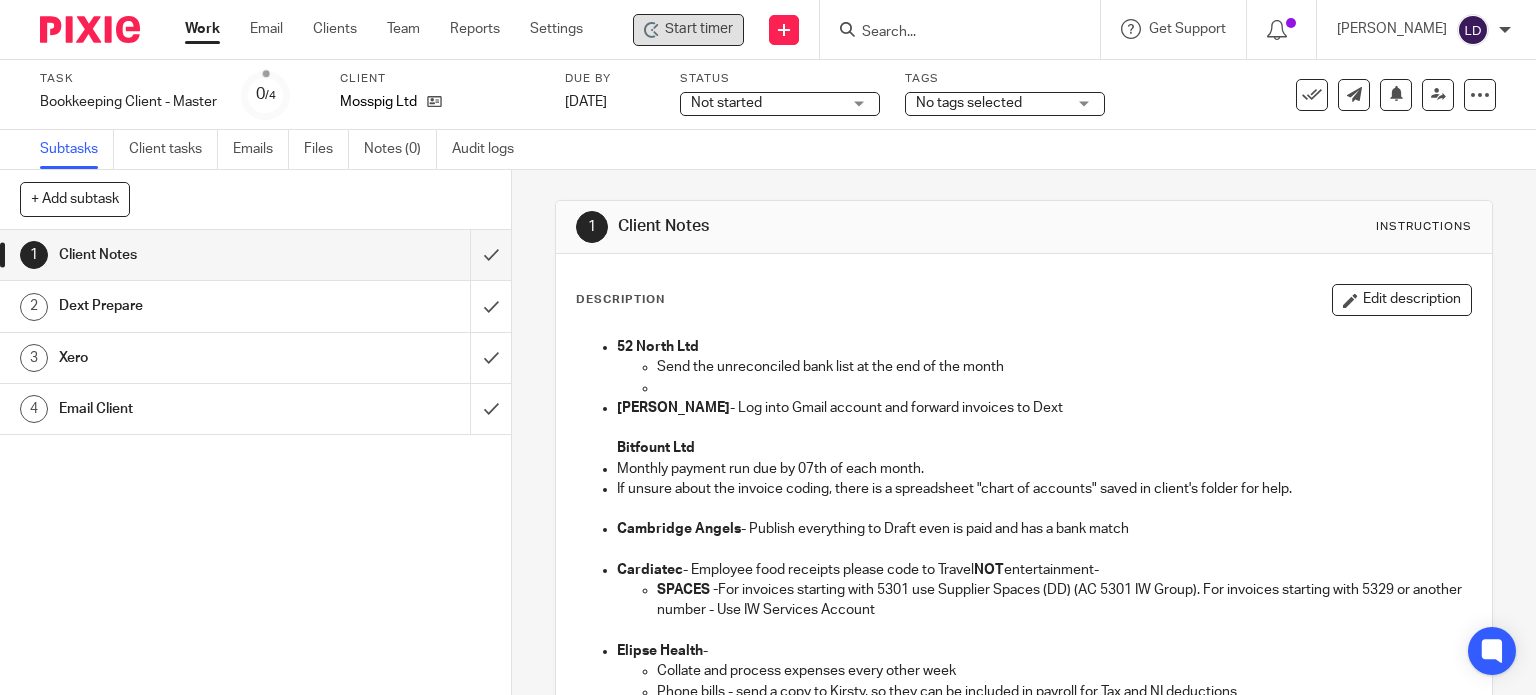 click on "Start timer" at bounding box center [699, 29] 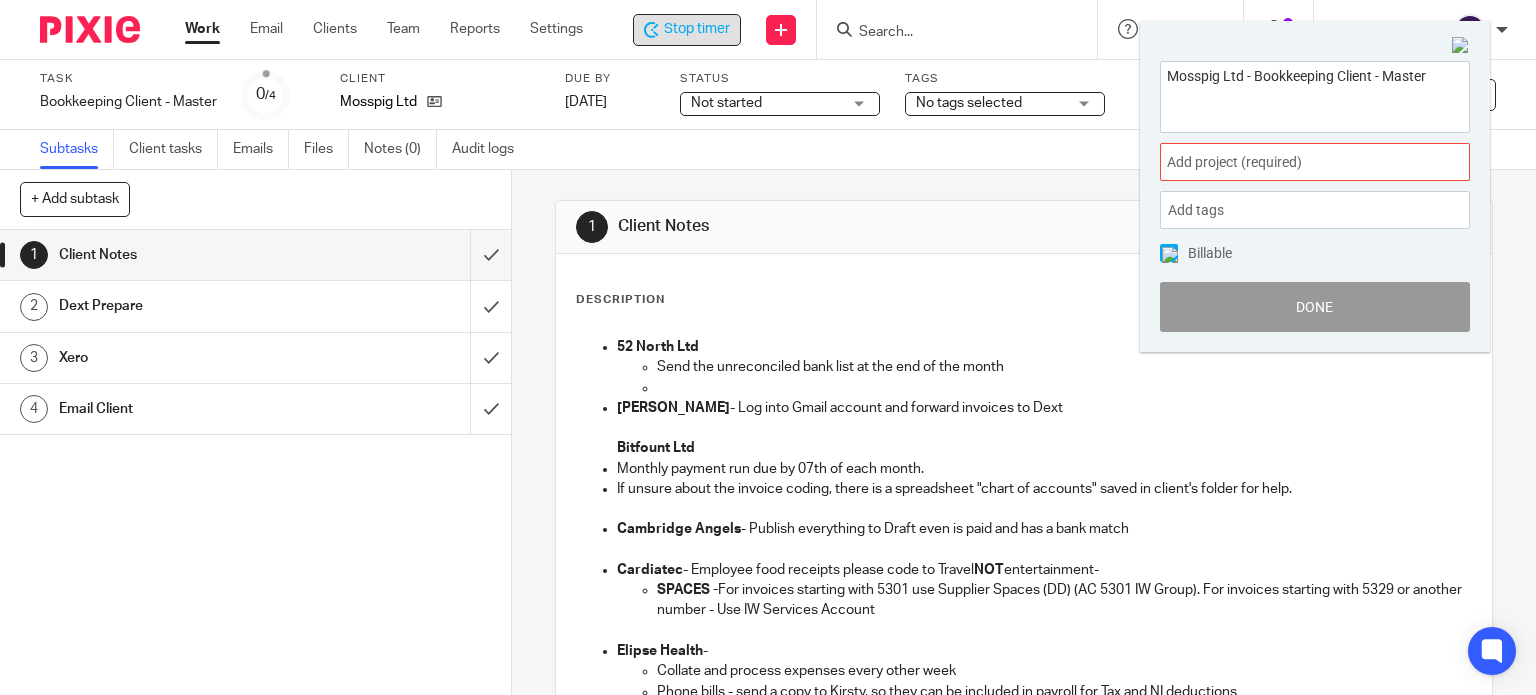 click on "Add project (required) :" at bounding box center (1293, 162) 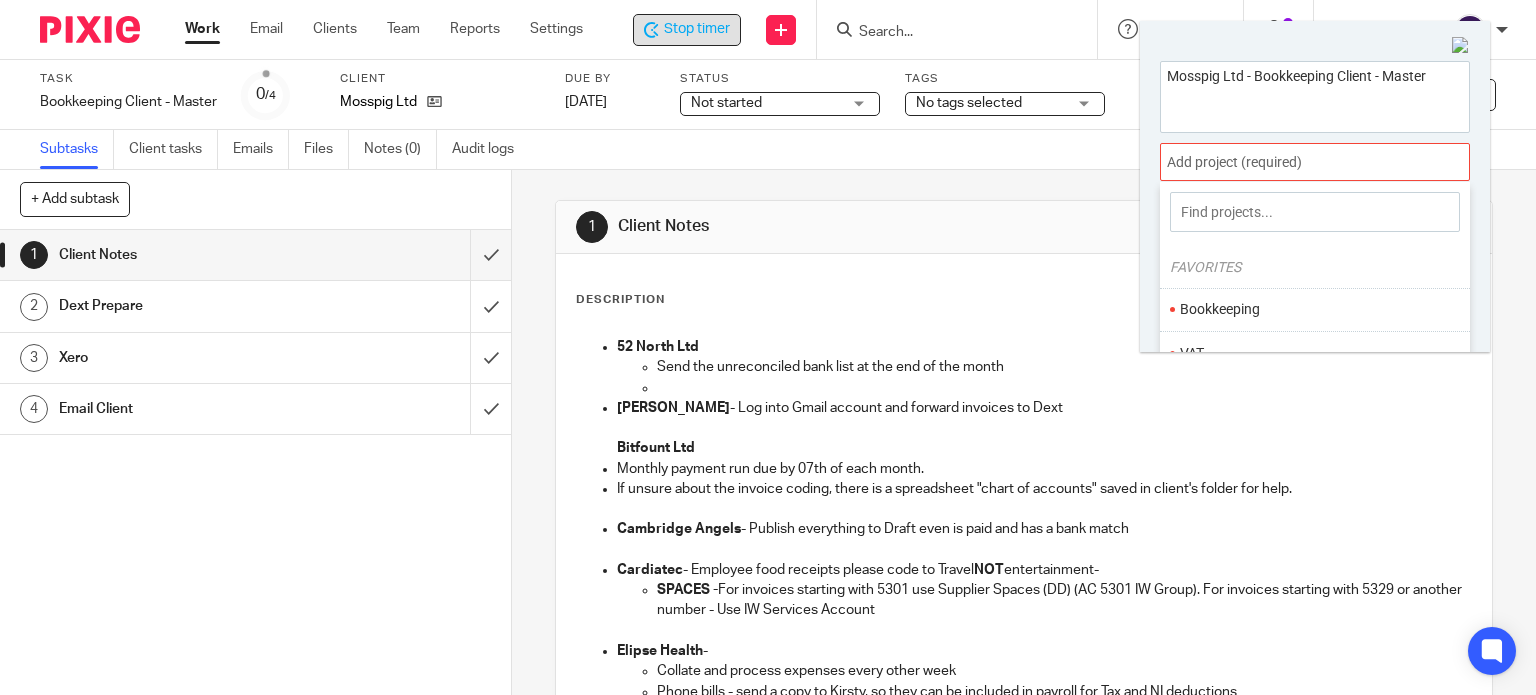 click on "Bookkeeping" at bounding box center [1310, 309] 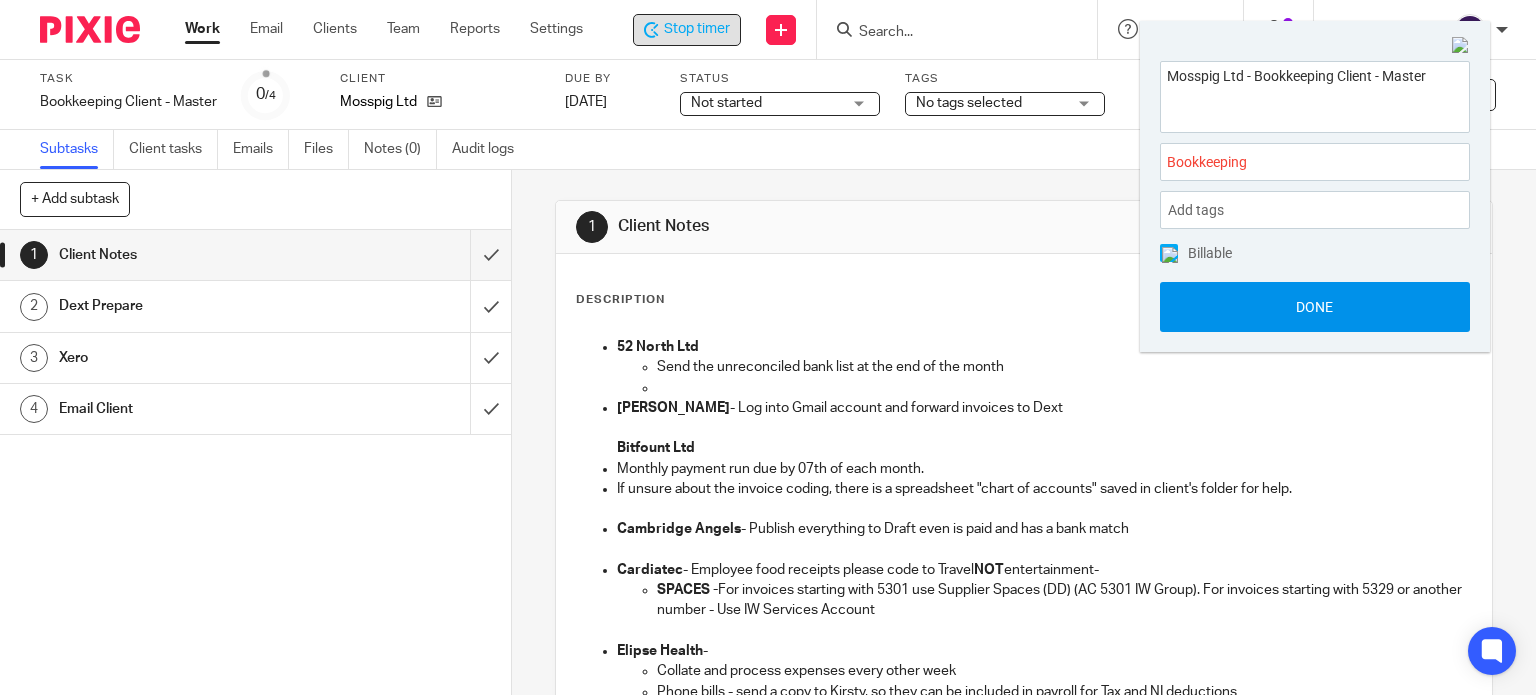 click on "Done" at bounding box center (1315, 307) 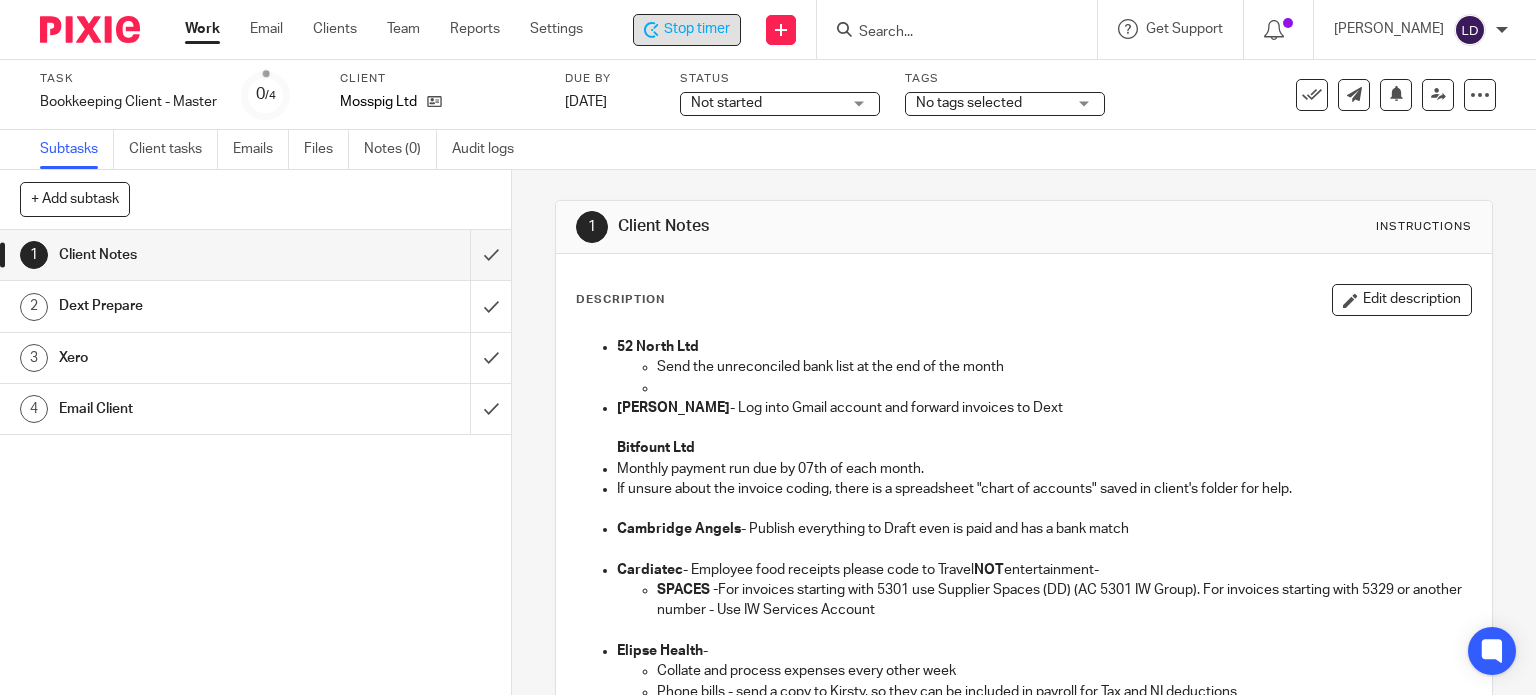 click on "Not started" at bounding box center [726, 103] 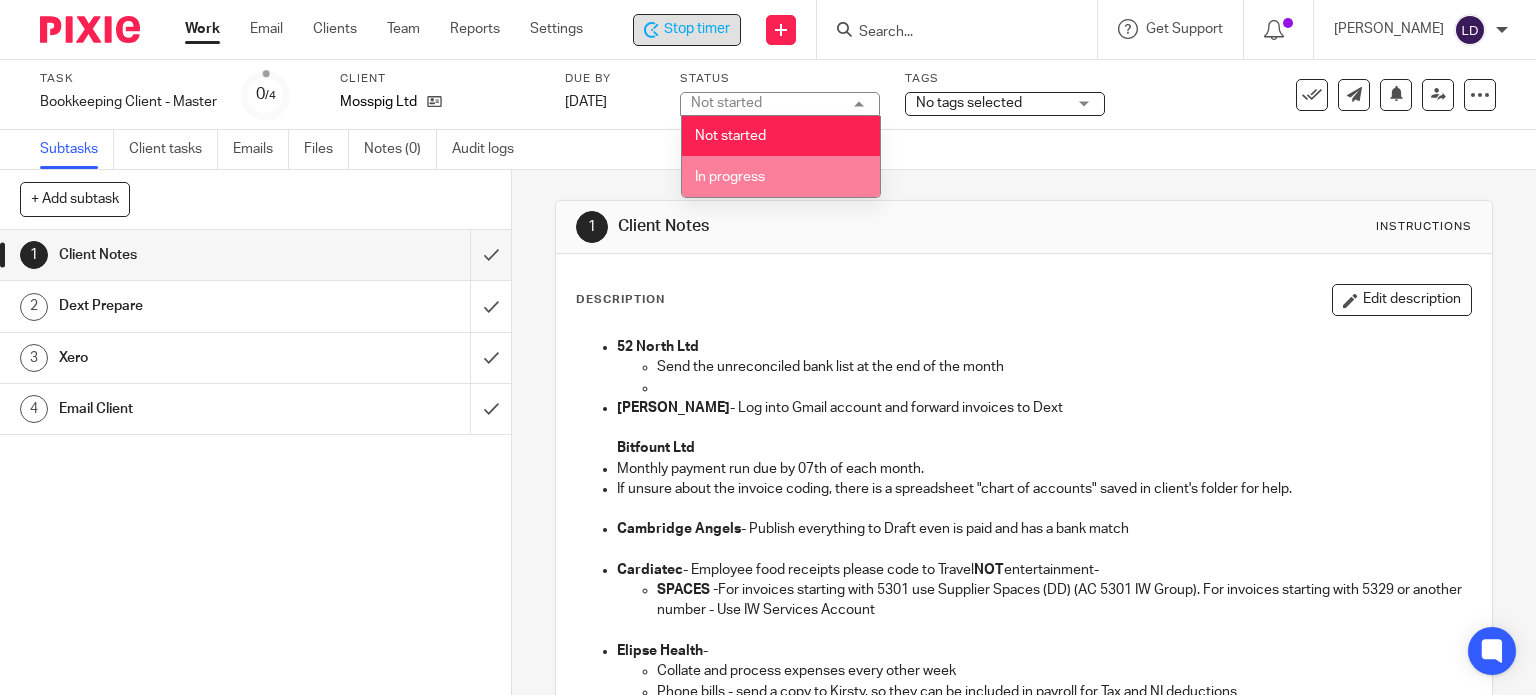 click on "Not started
In progress" at bounding box center [781, 156] 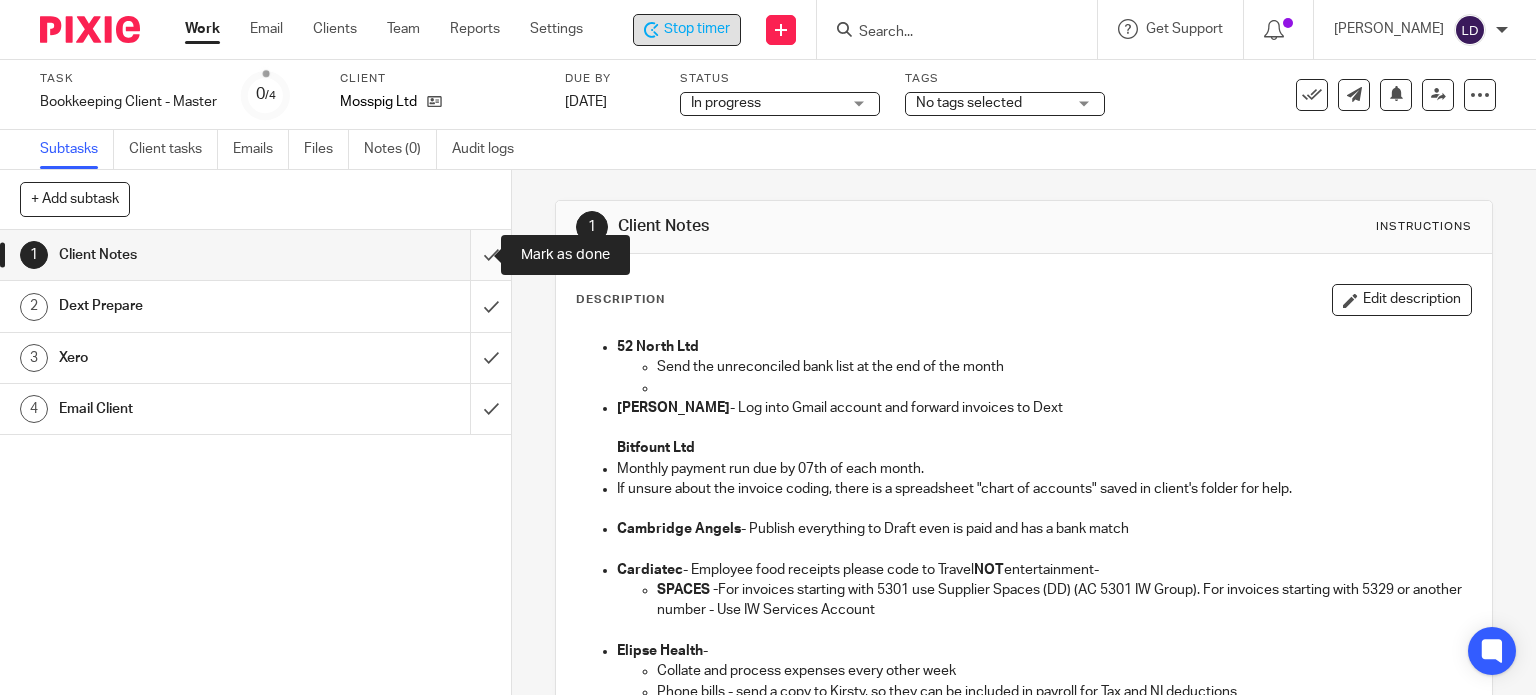 click at bounding box center [255, 255] 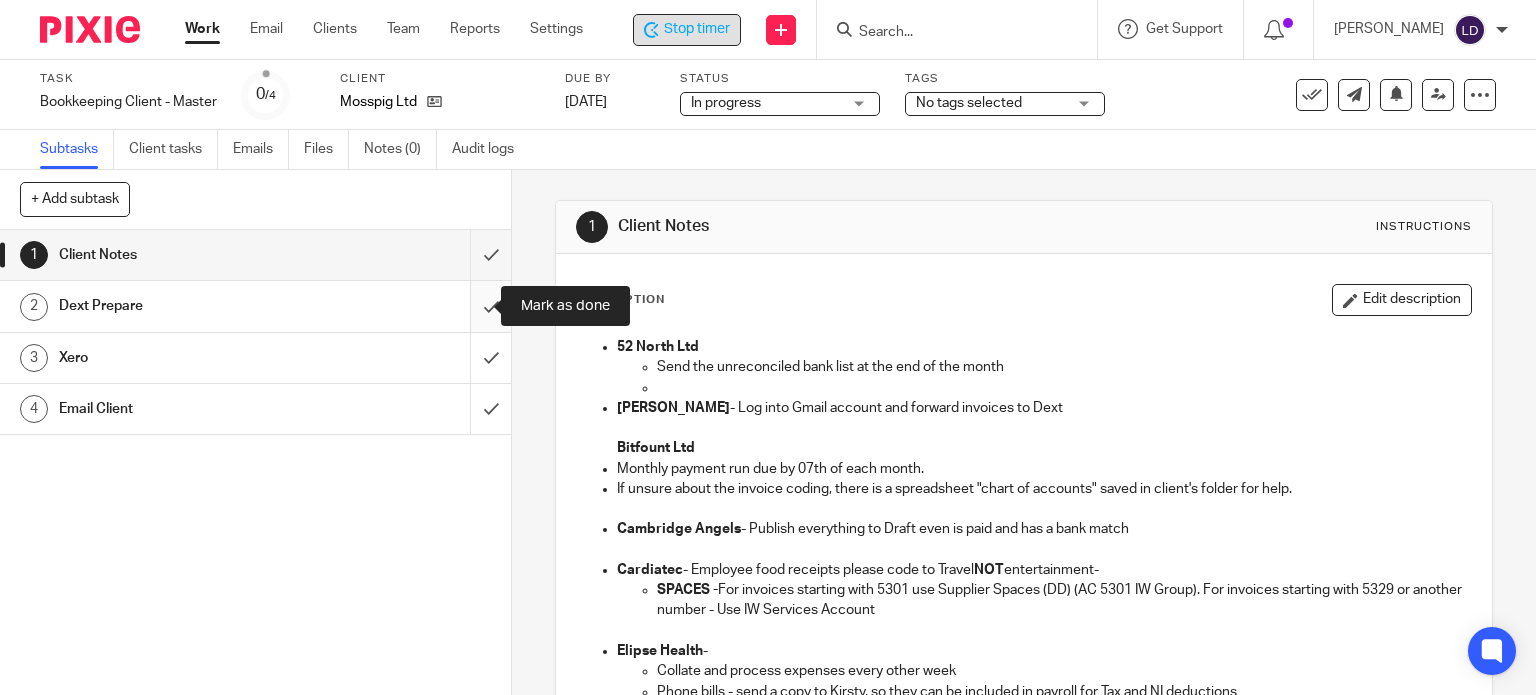 click at bounding box center [255, 306] 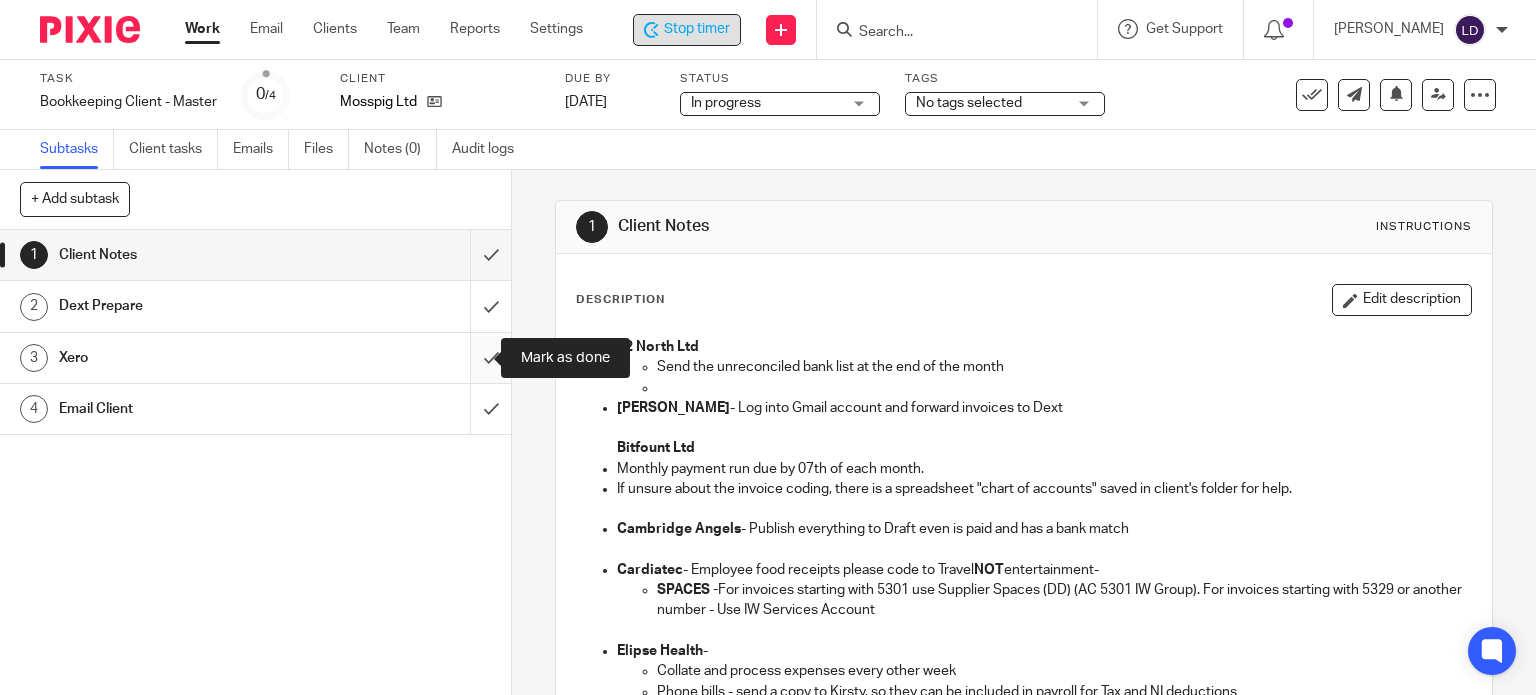 click at bounding box center (255, 358) 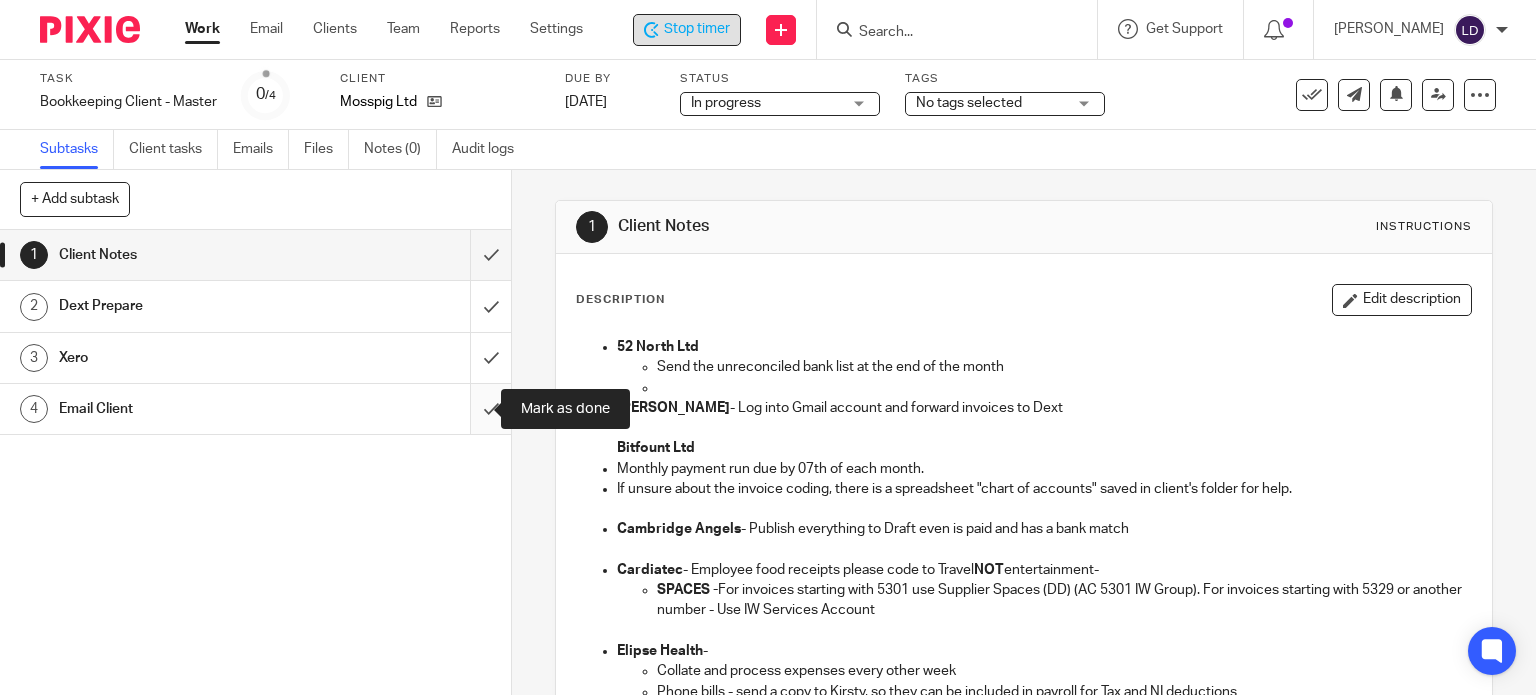 click at bounding box center [255, 409] 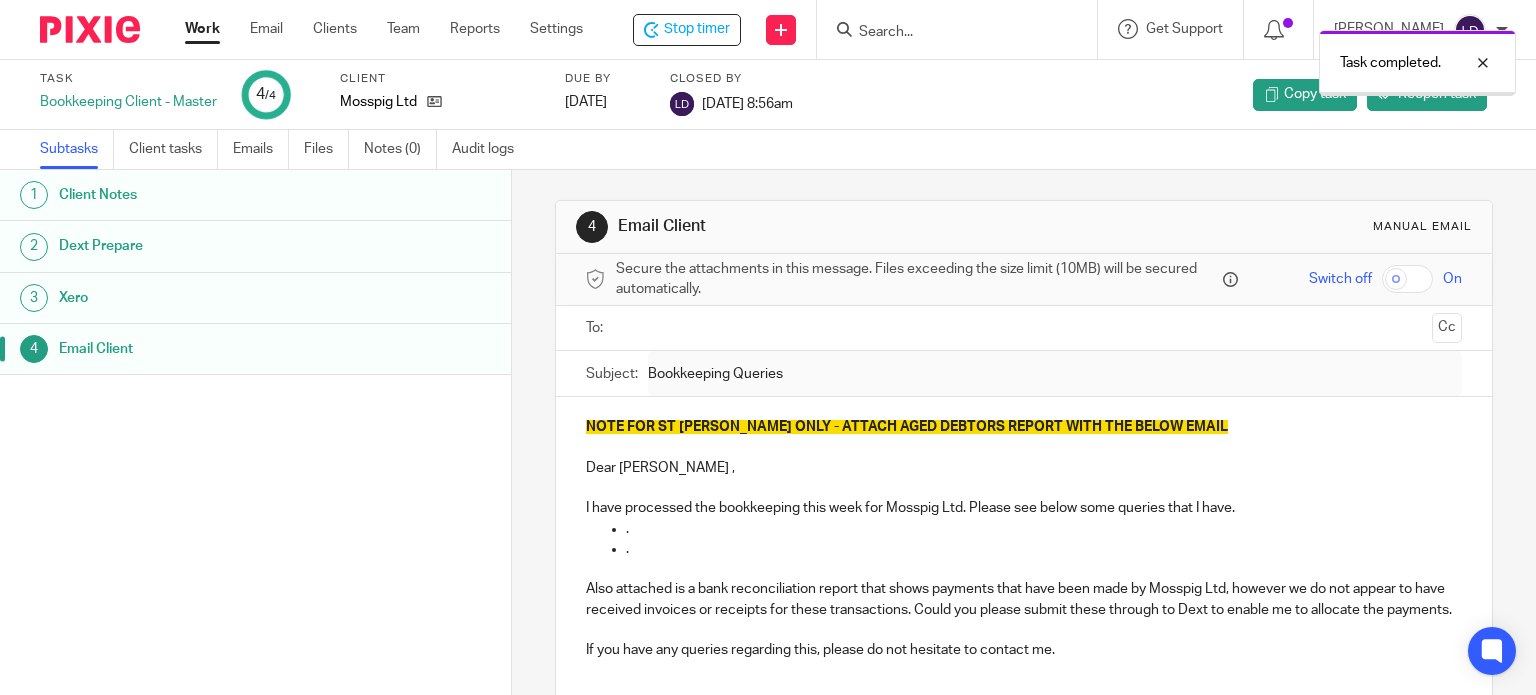 scroll, scrollTop: 0, scrollLeft: 0, axis: both 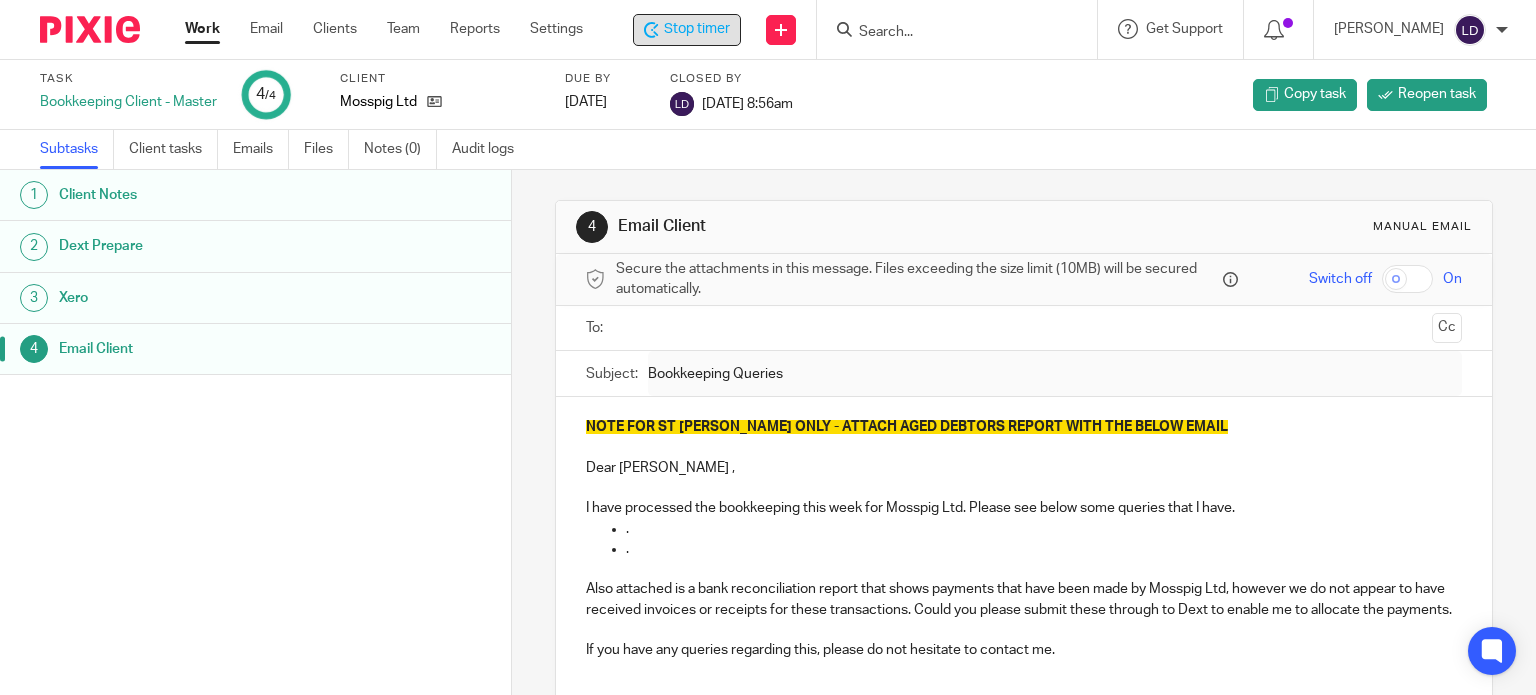 click on "Stop timer" at bounding box center [687, 29] 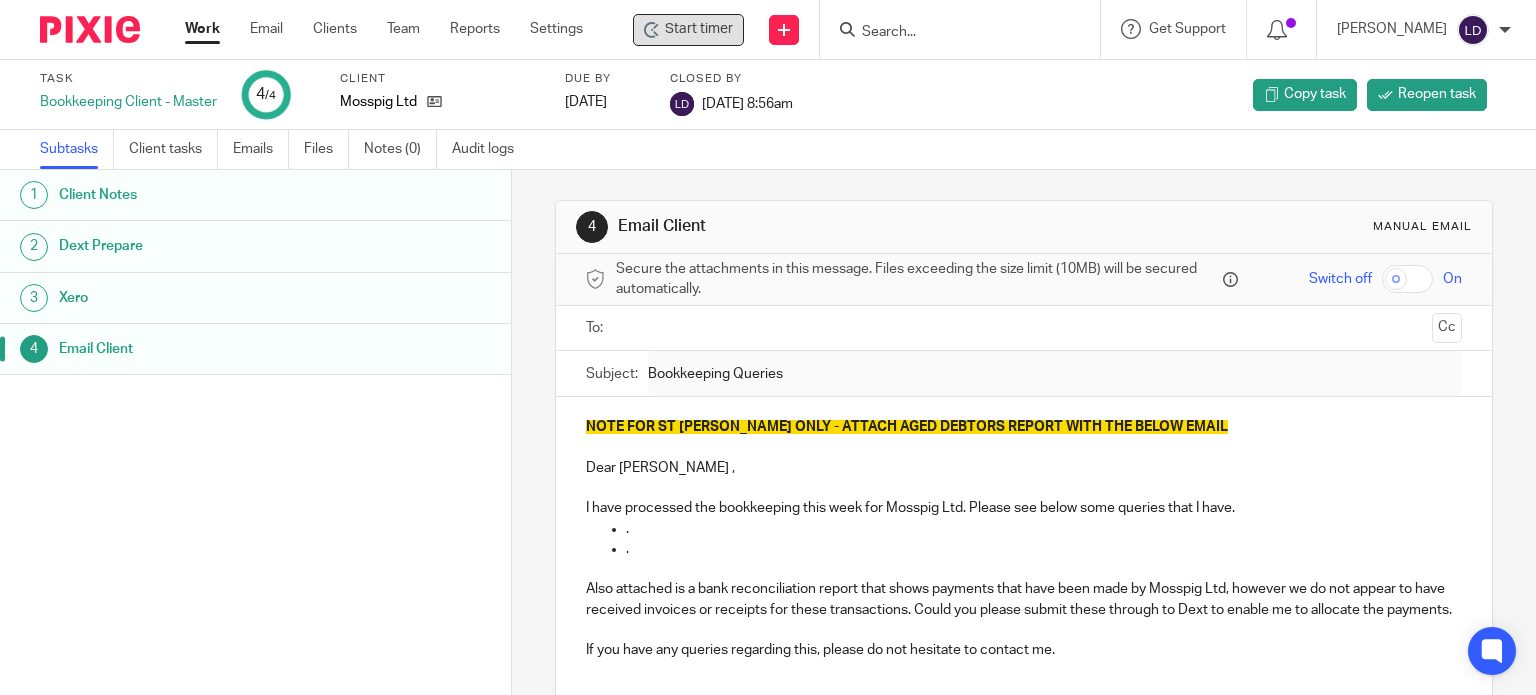 click on "Work" at bounding box center [202, 29] 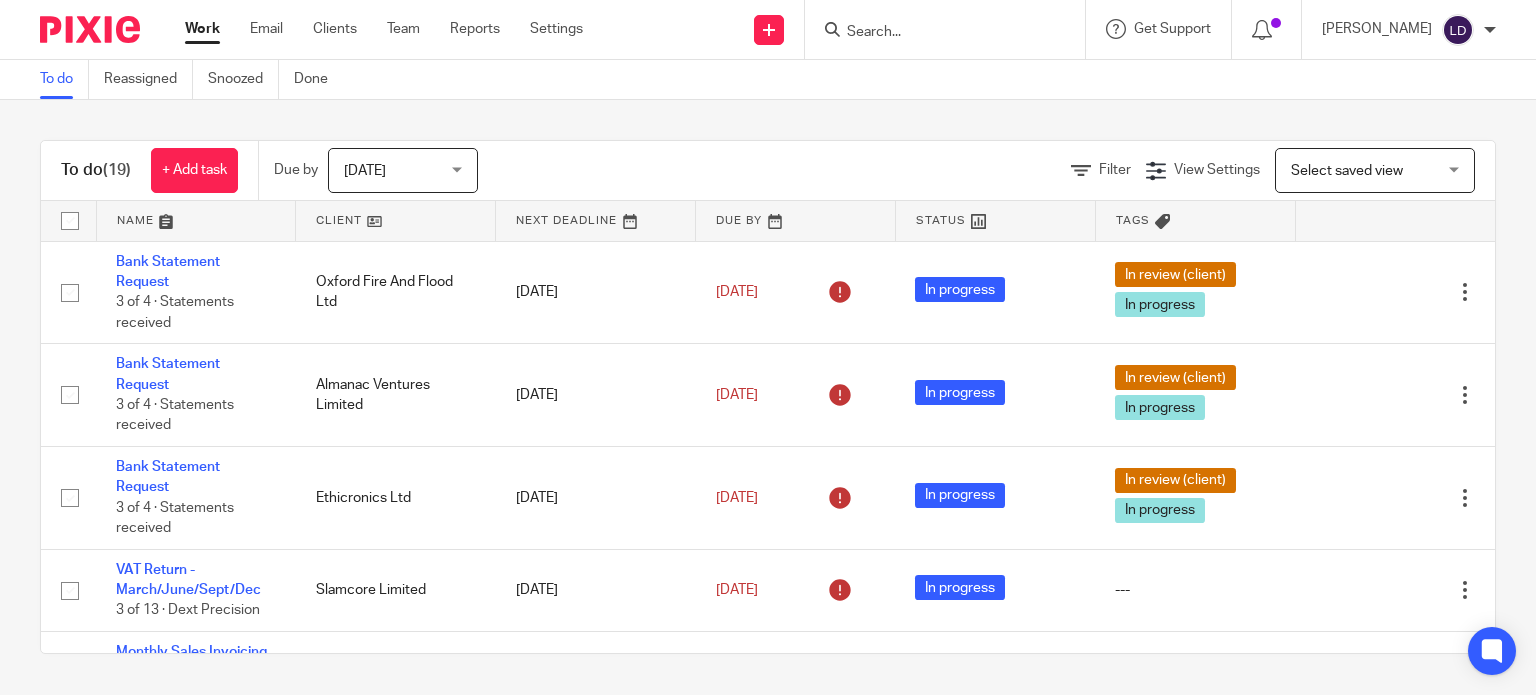 scroll, scrollTop: 0, scrollLeft: 0, axis: both 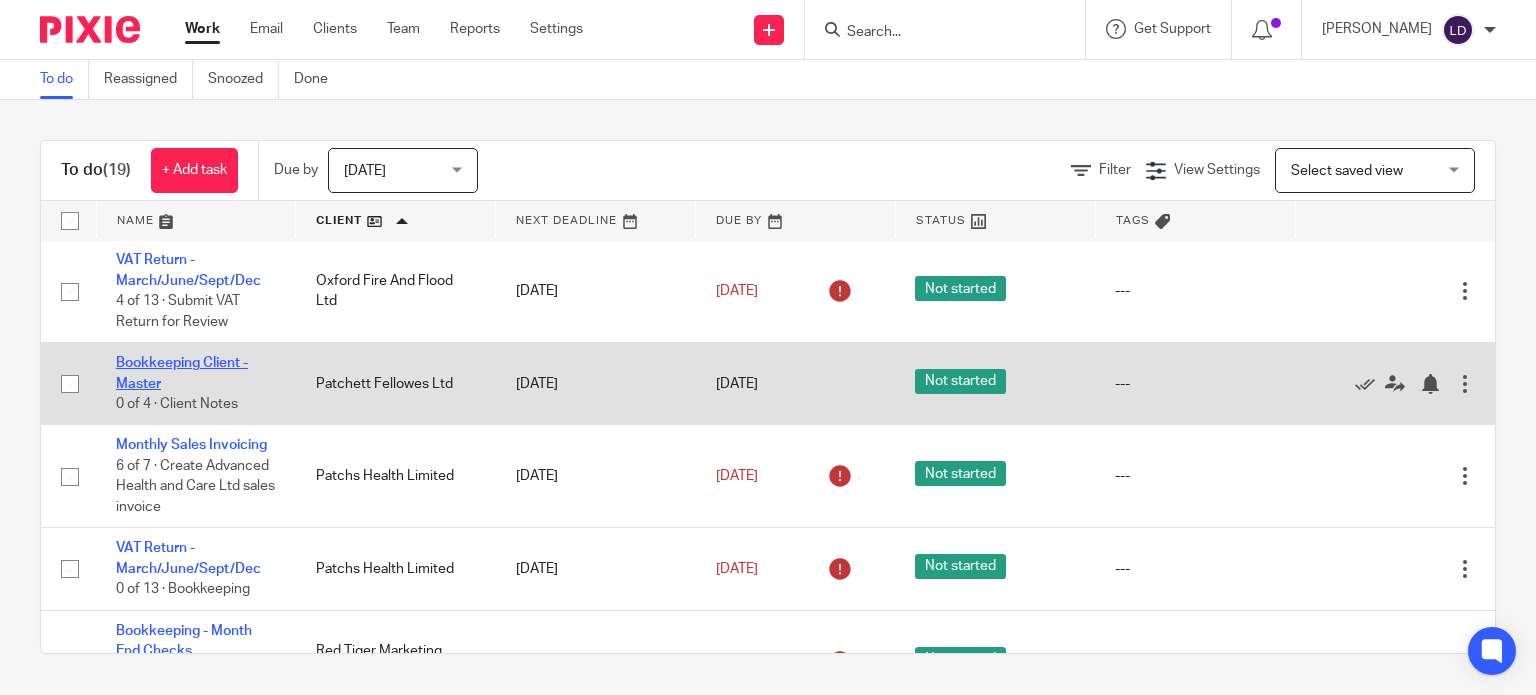 click on "Bookkeeping Client - Master" 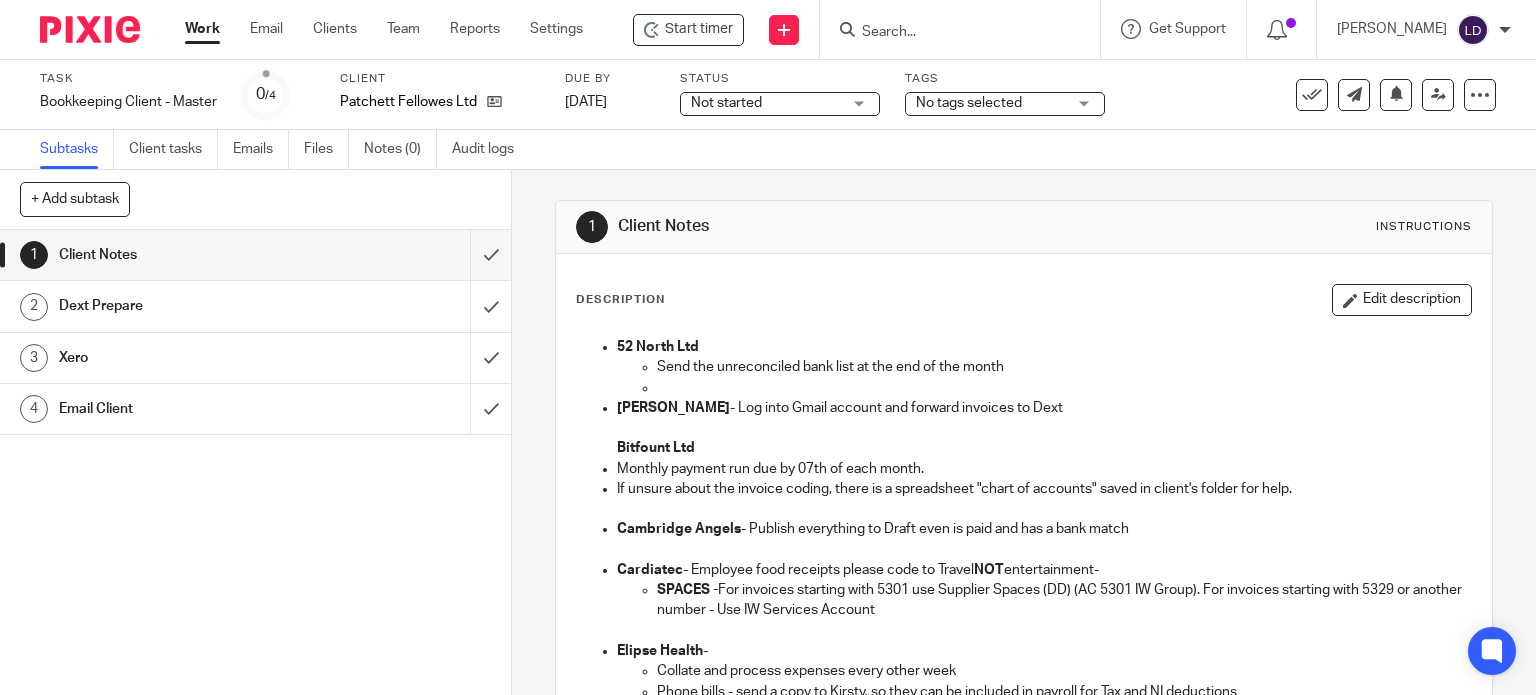scroll, scrollTop: 0, scrollLeft: 0, axis: both 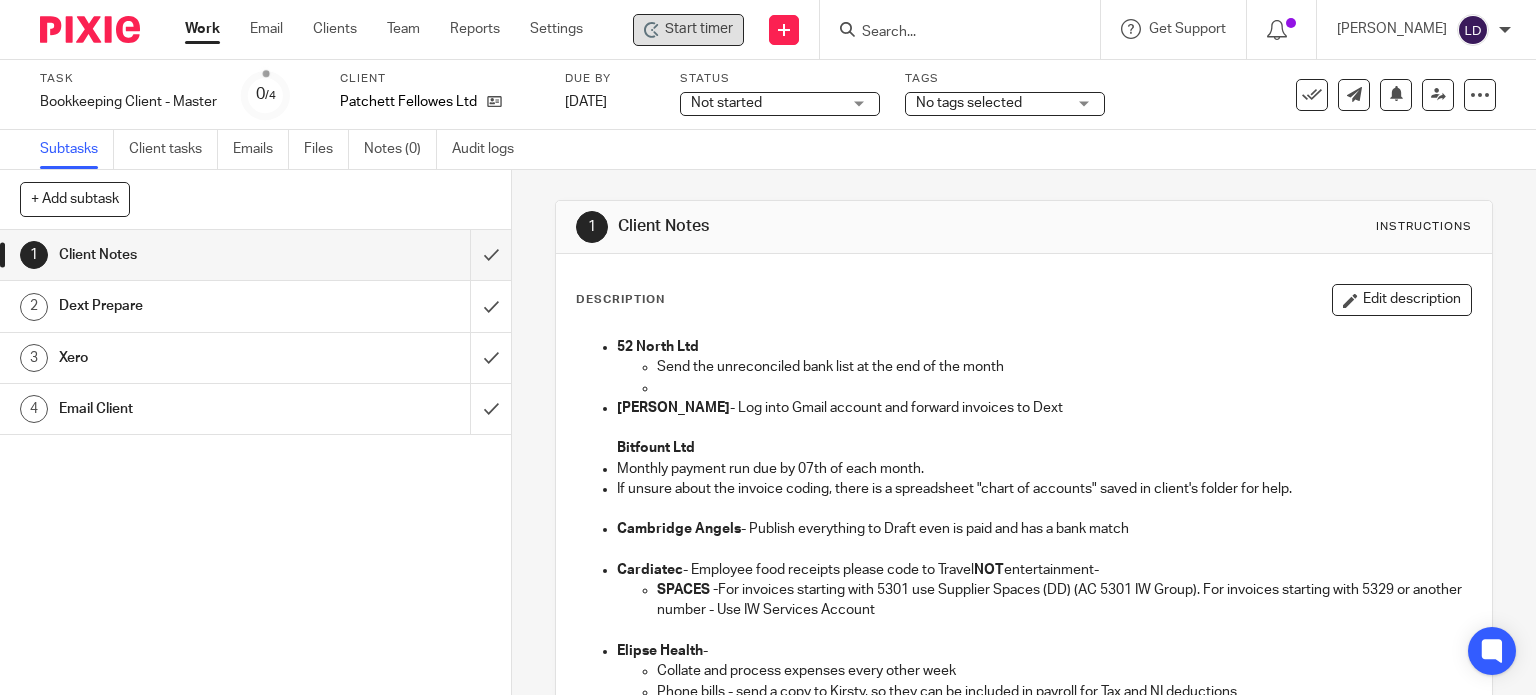 click 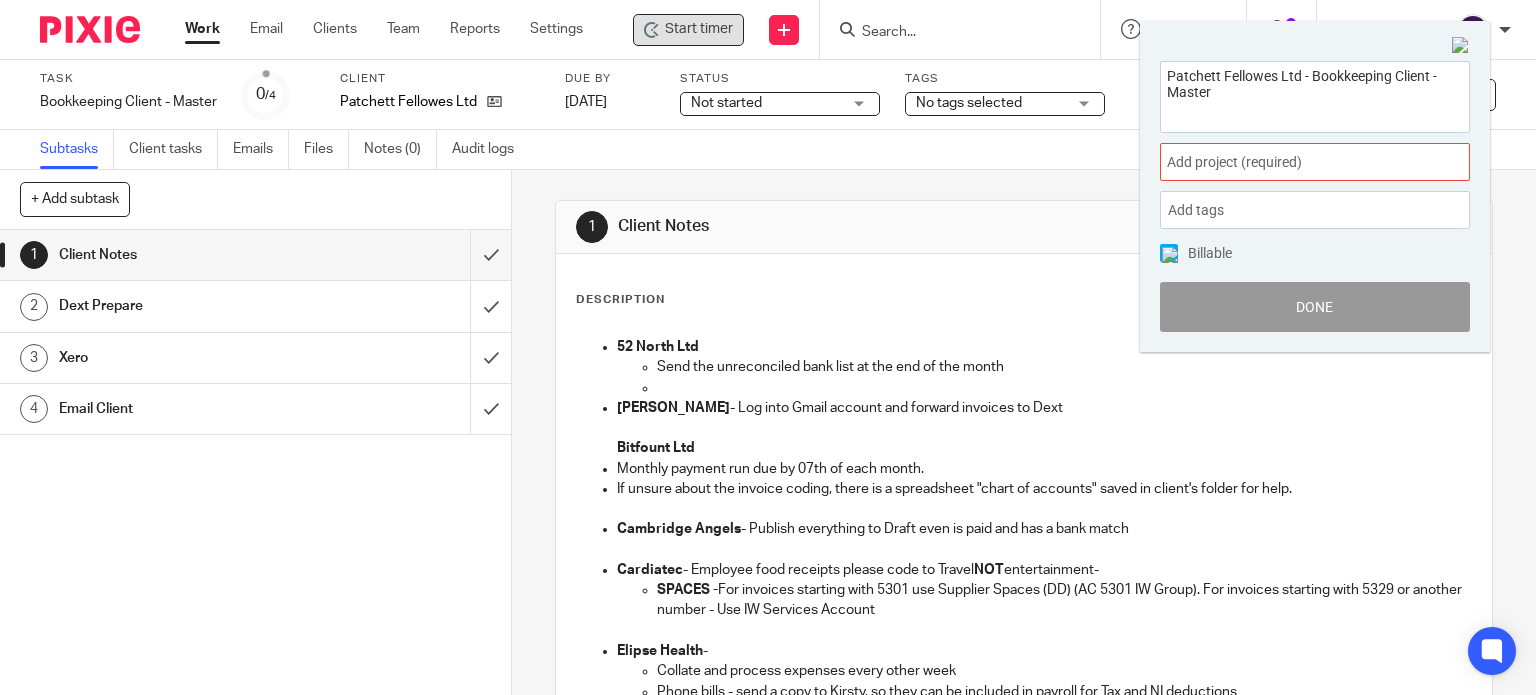 click on "Add project (required) :" at bounding box center [1293, 162] 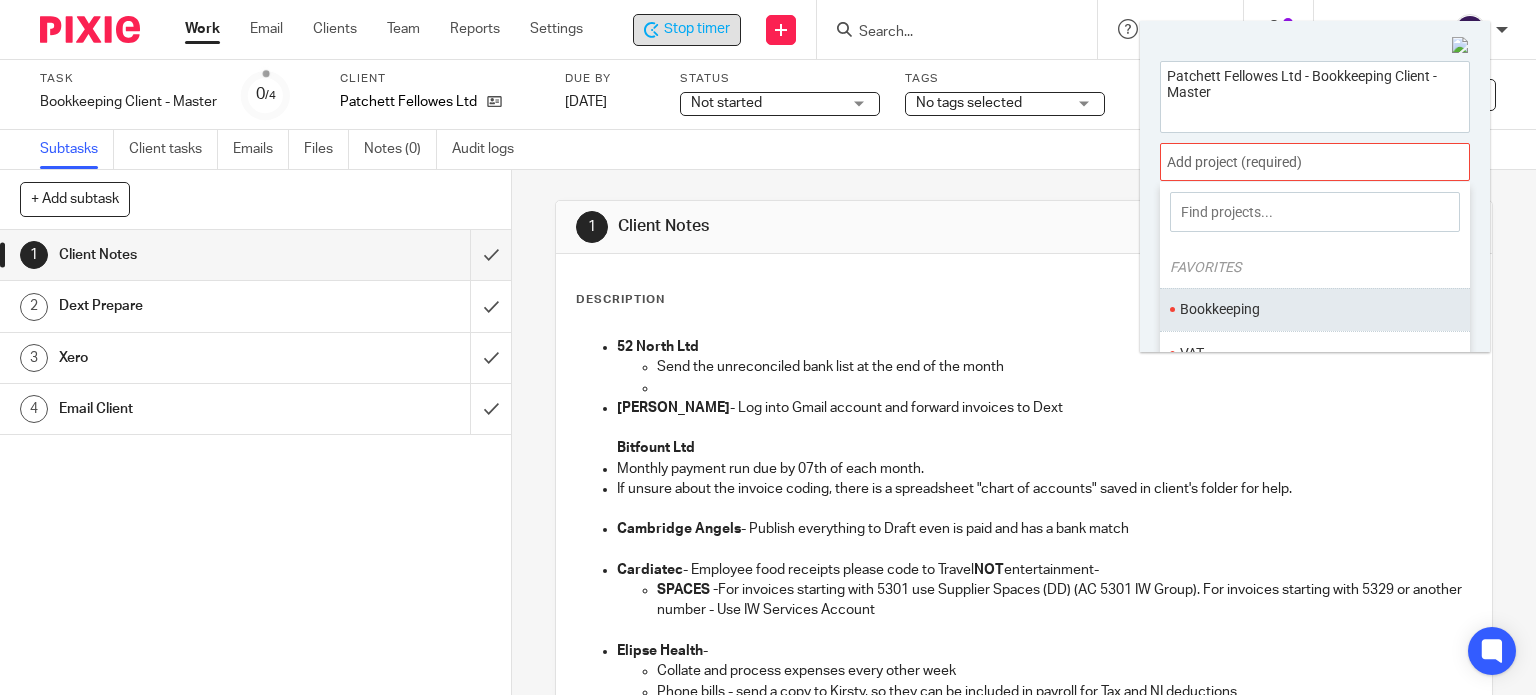 click on "Bookkeeping" at bounding box center (1315, 309) 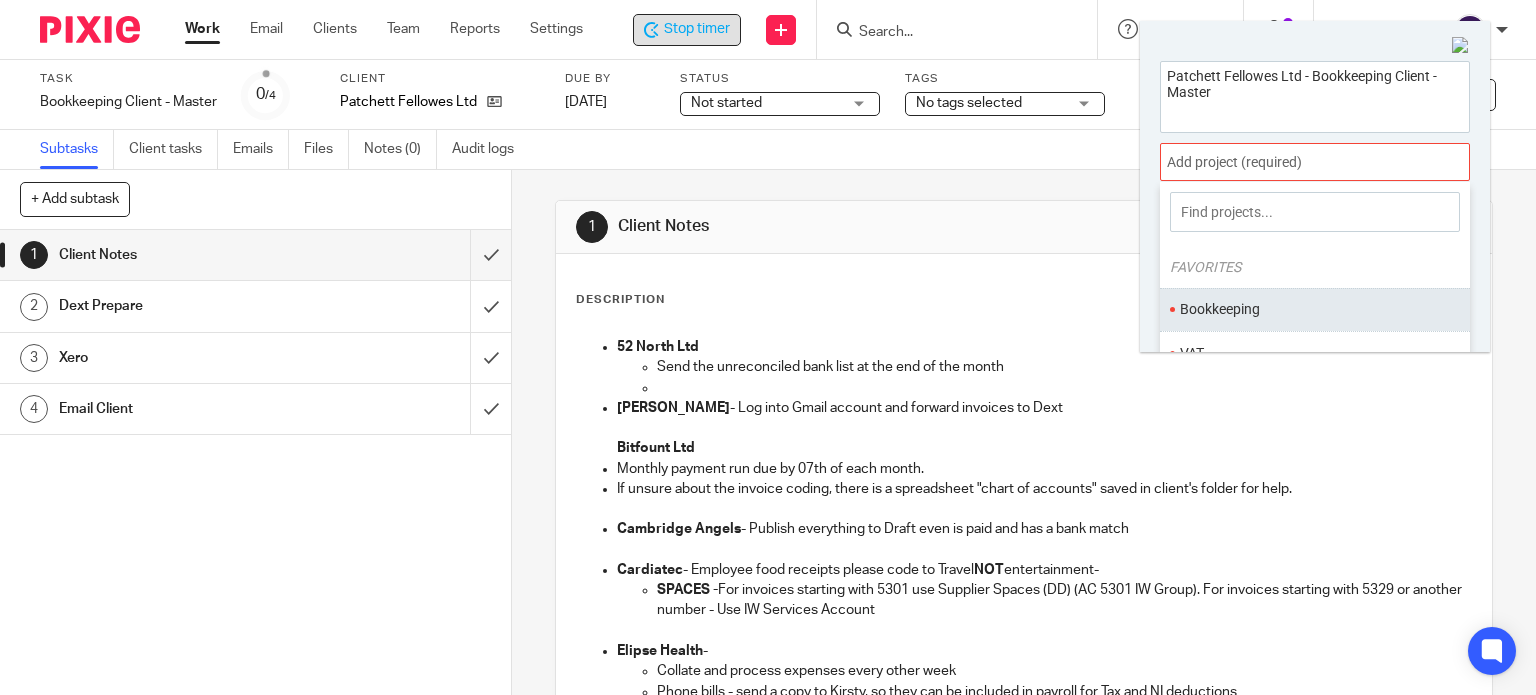 click on "Bookkeeping" at bounding box center [1310, 309] 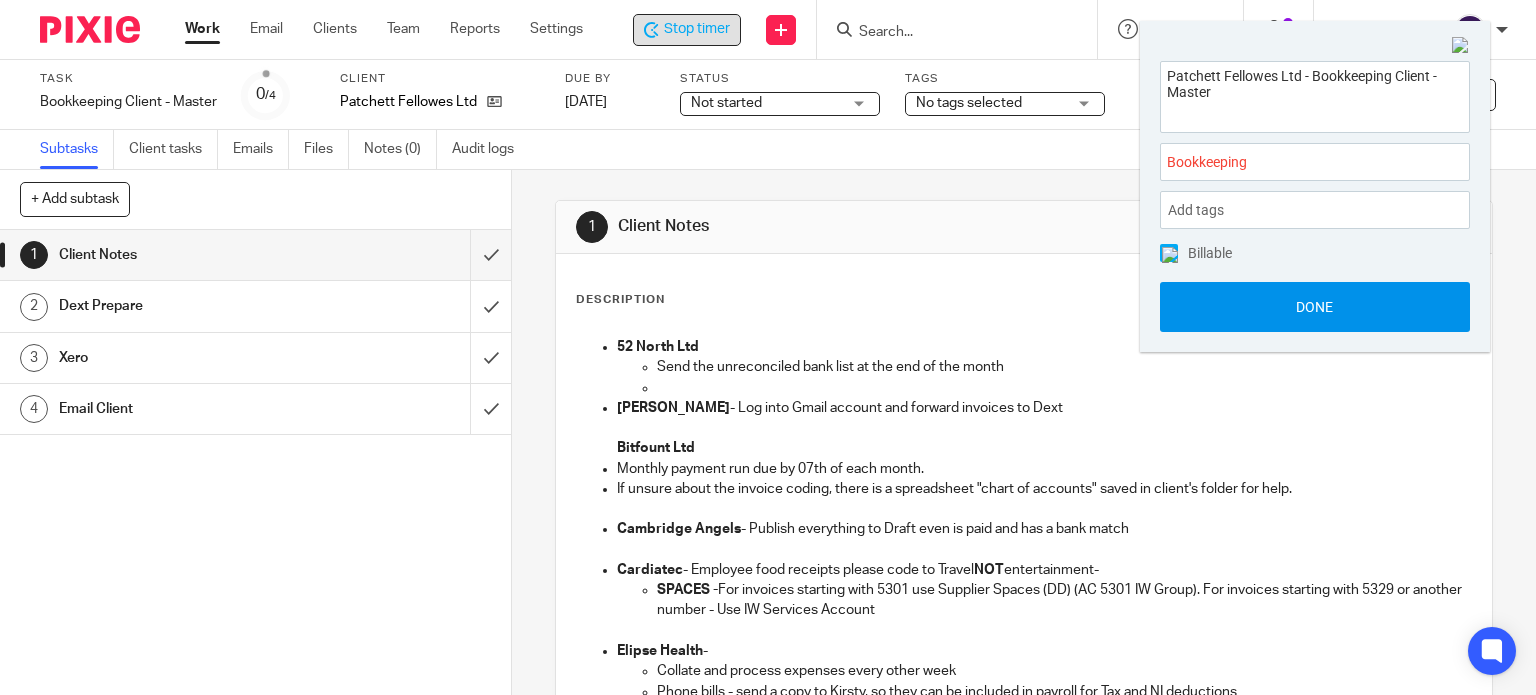 click on "Done" at bounding box center [1315, 307] 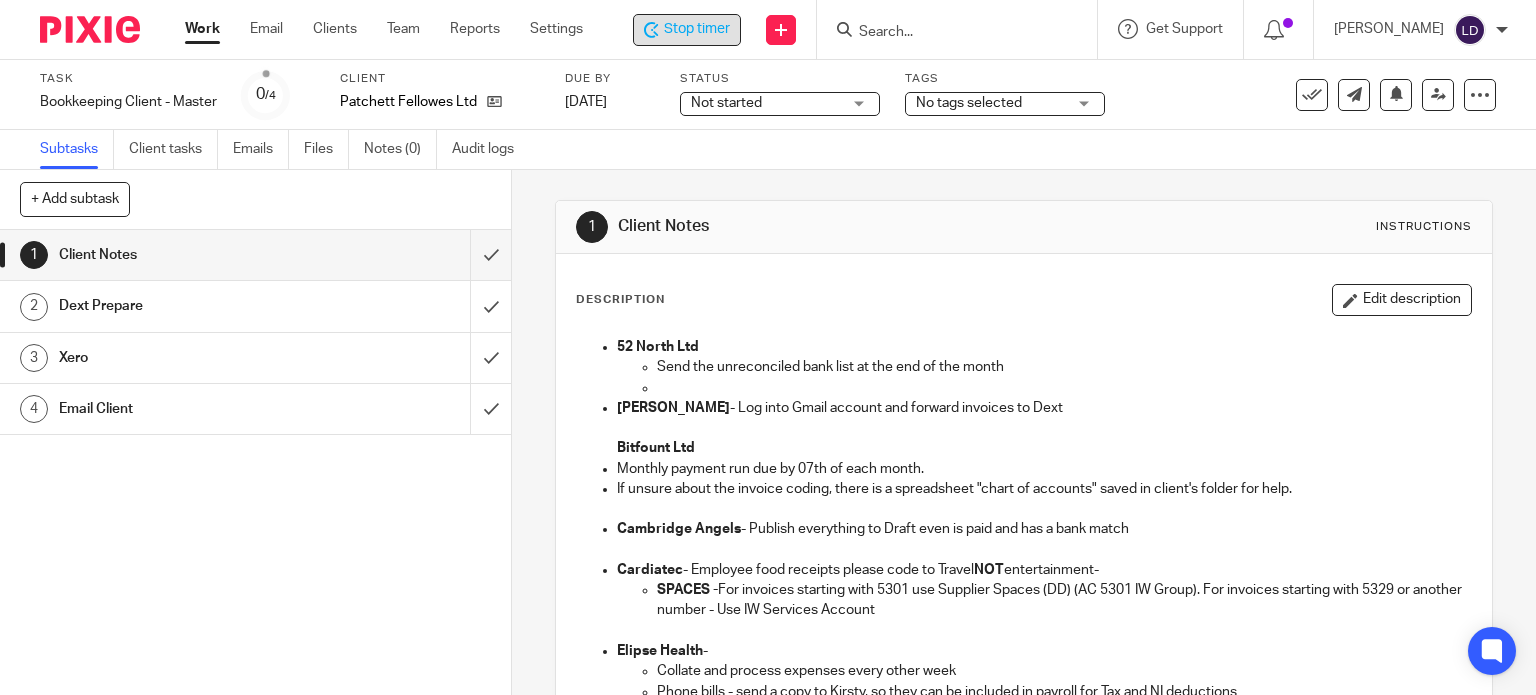 click on "Not started" at bounding box center [766, 103] 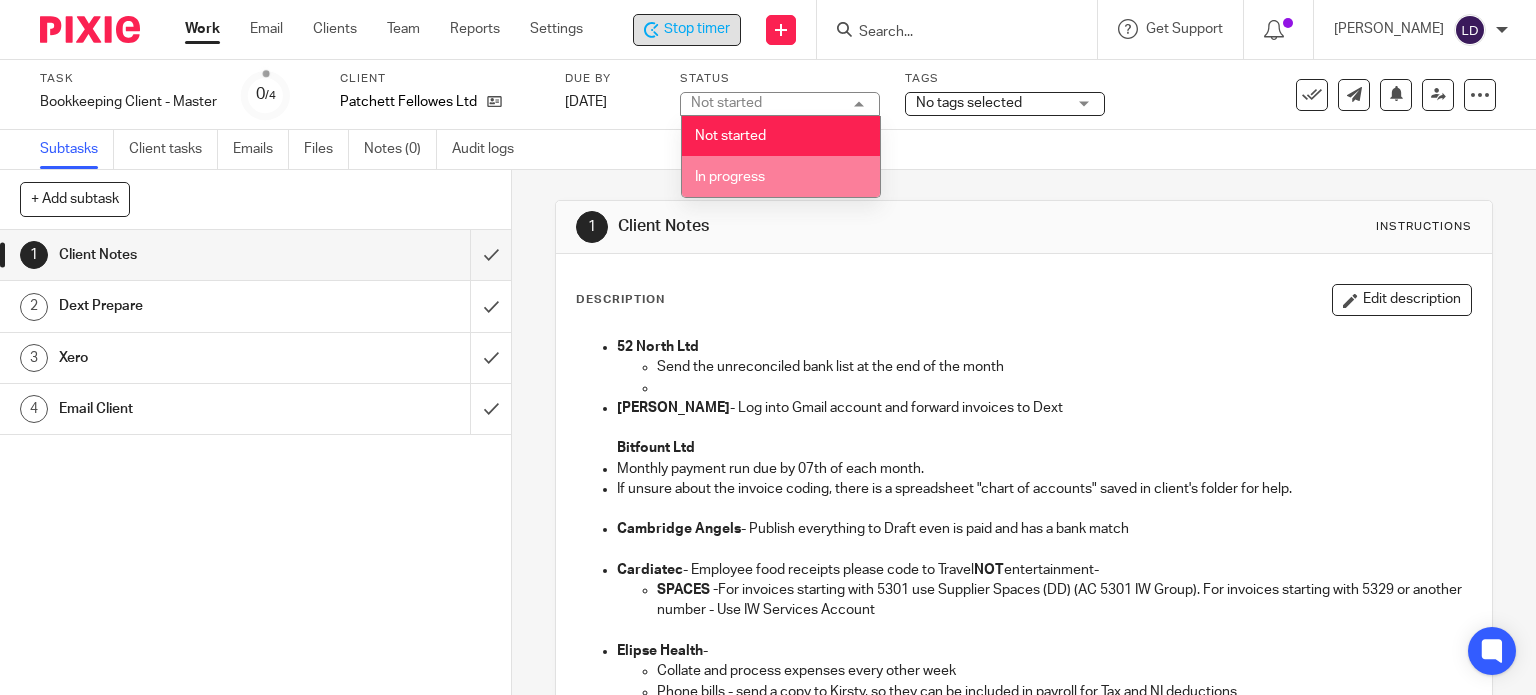 click on "In progress" at bounding box center [781, 176] 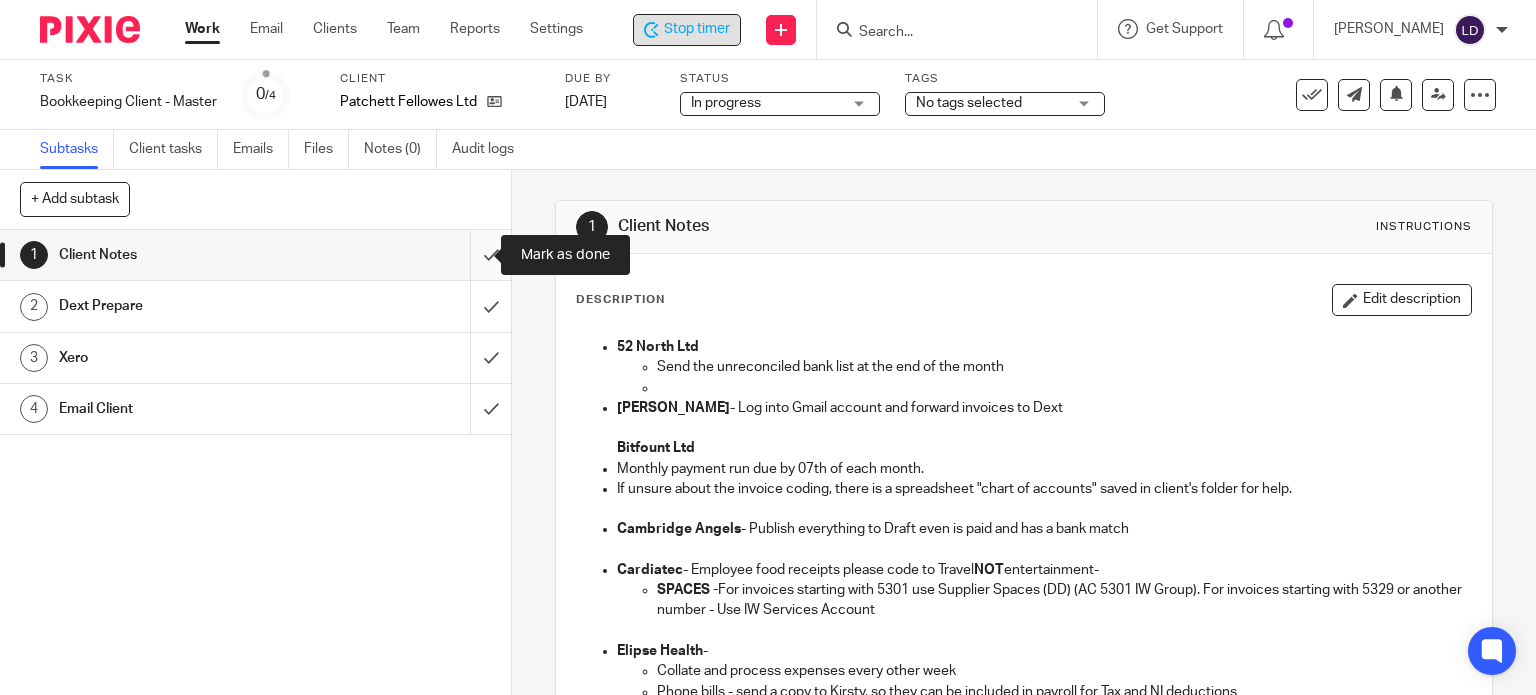 click at bounding box center [255, 255] 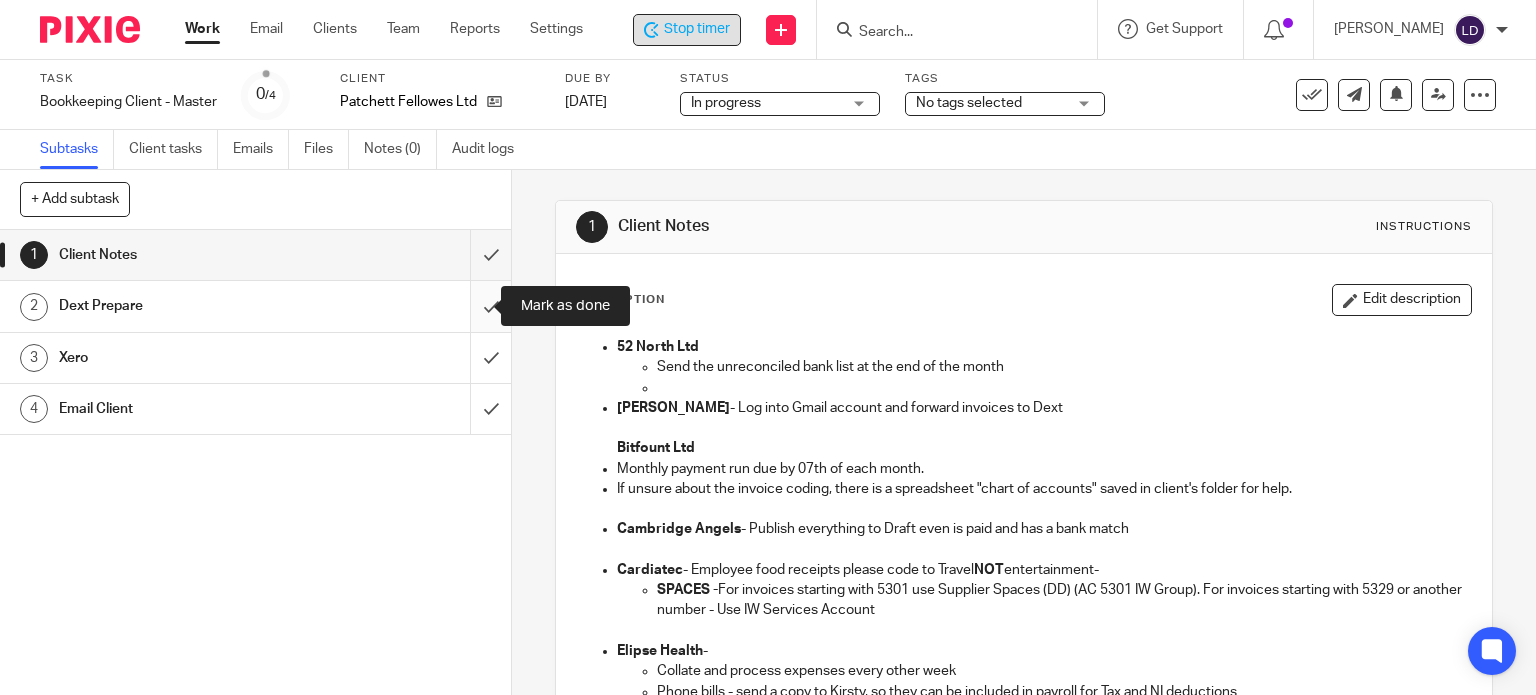 drag, startPoint x: 476, startPoint y: 315, endPoint x: 476, endPoint y: 328, distance: 13 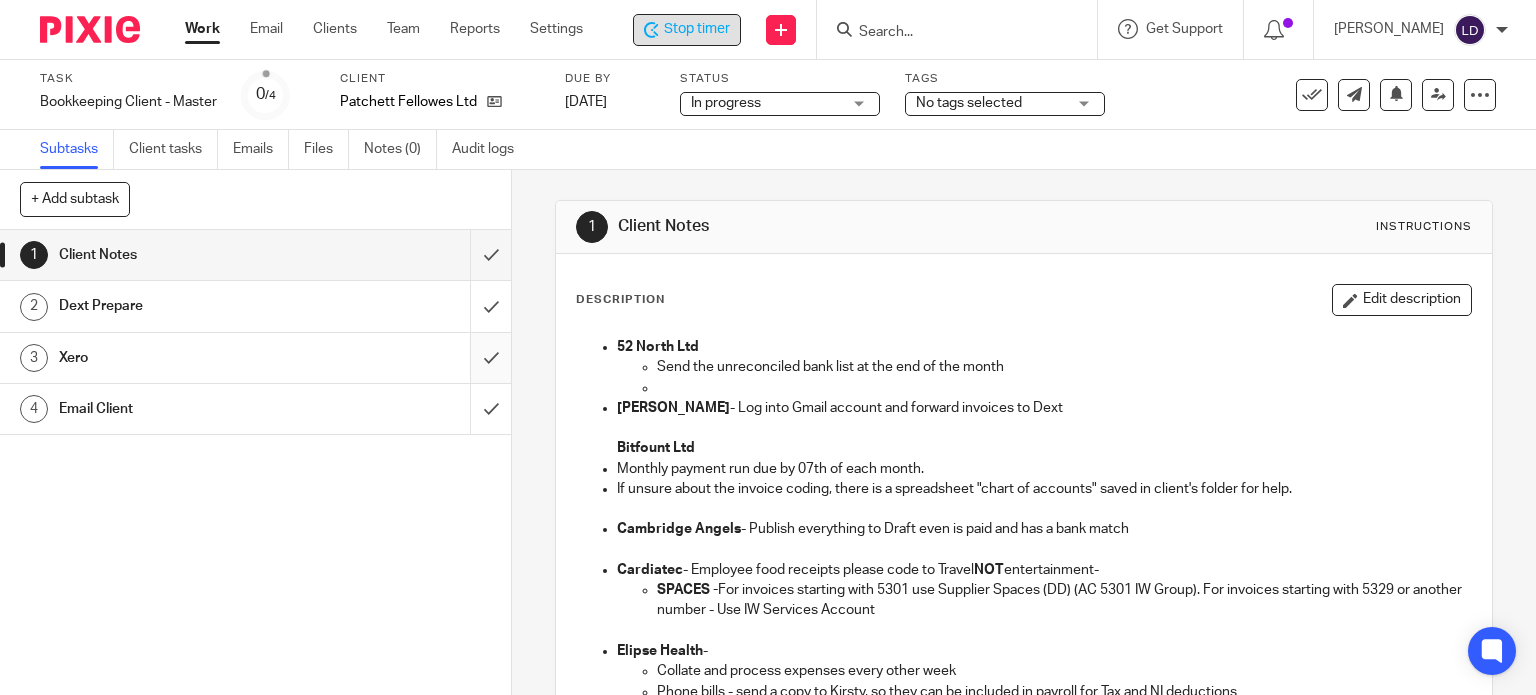 click at bounding box center [255, 358] 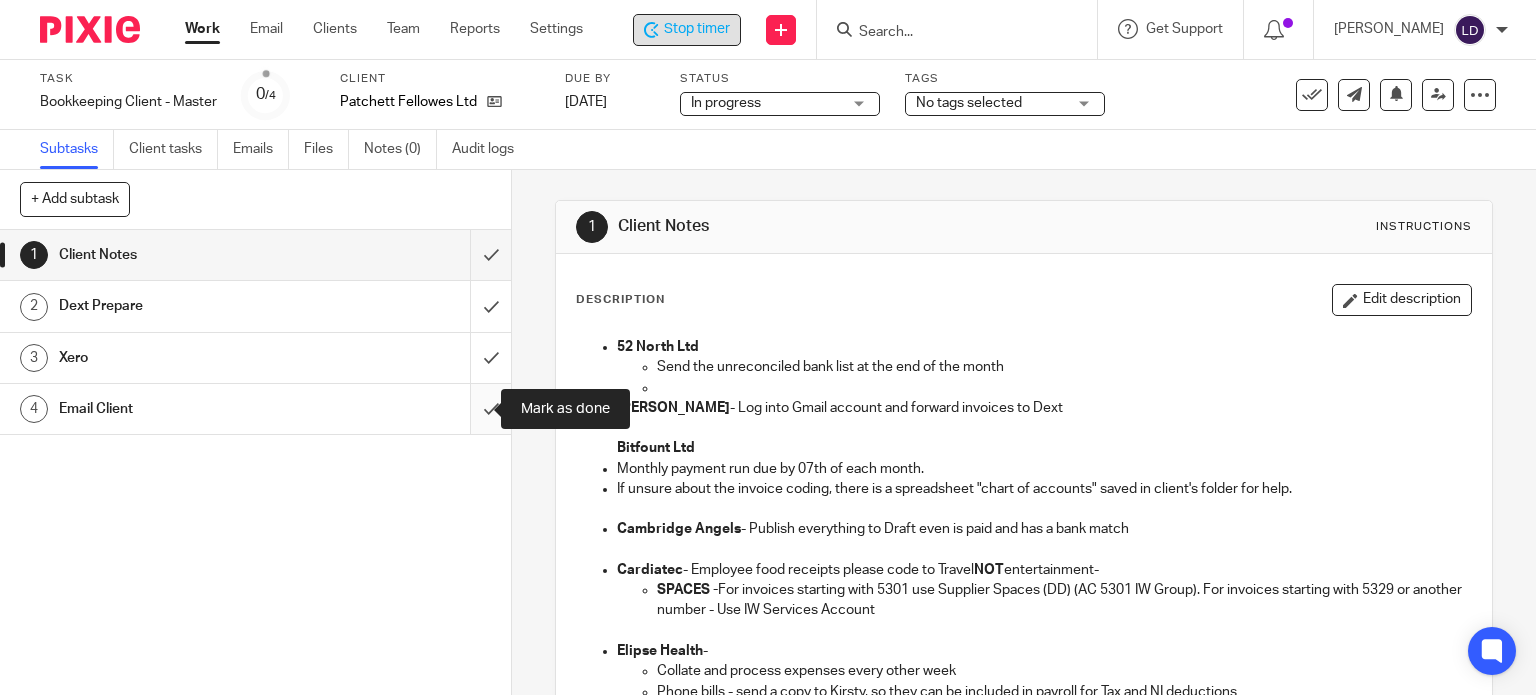 click at bounding box center (255, 409) 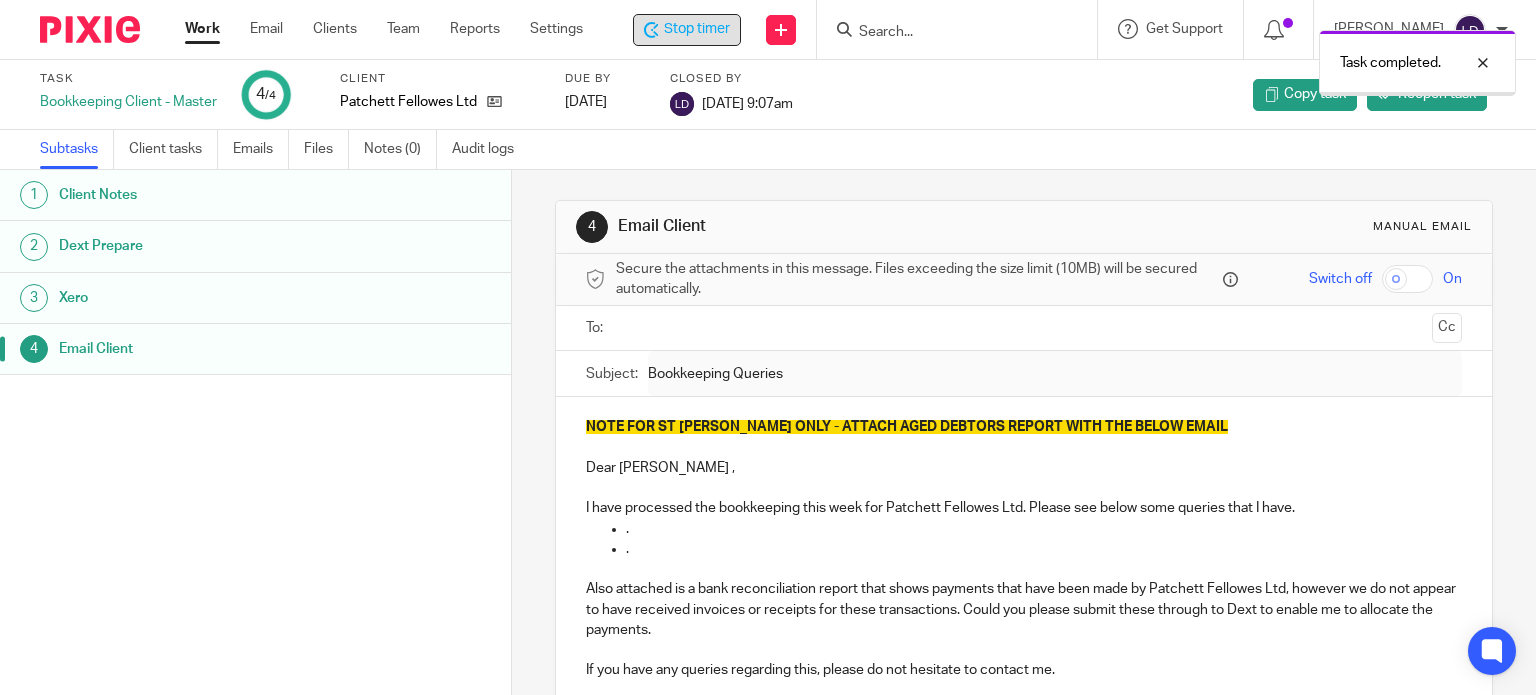 scroll, scrollTop: 0, scrollLeft: 0, axis: both 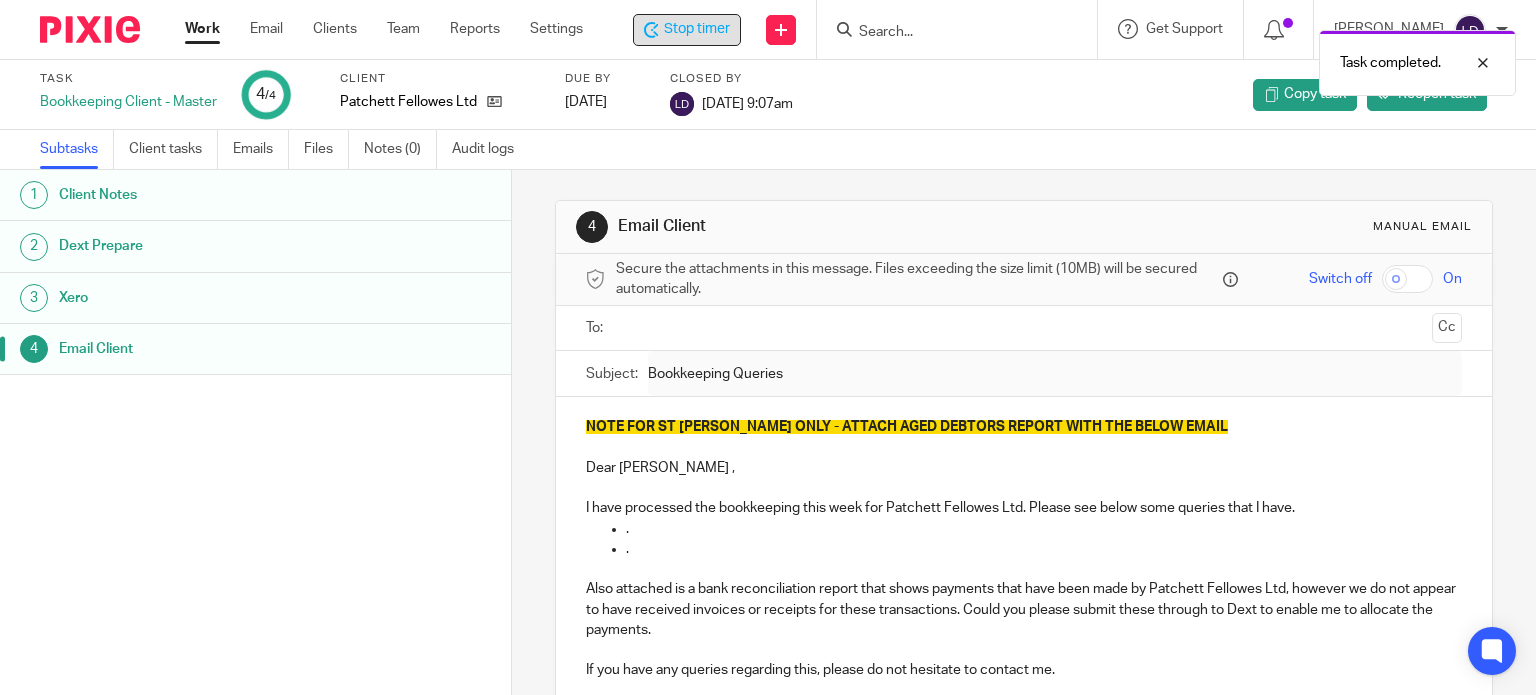 click on "Stop timer" at bounding box center (697, 29) 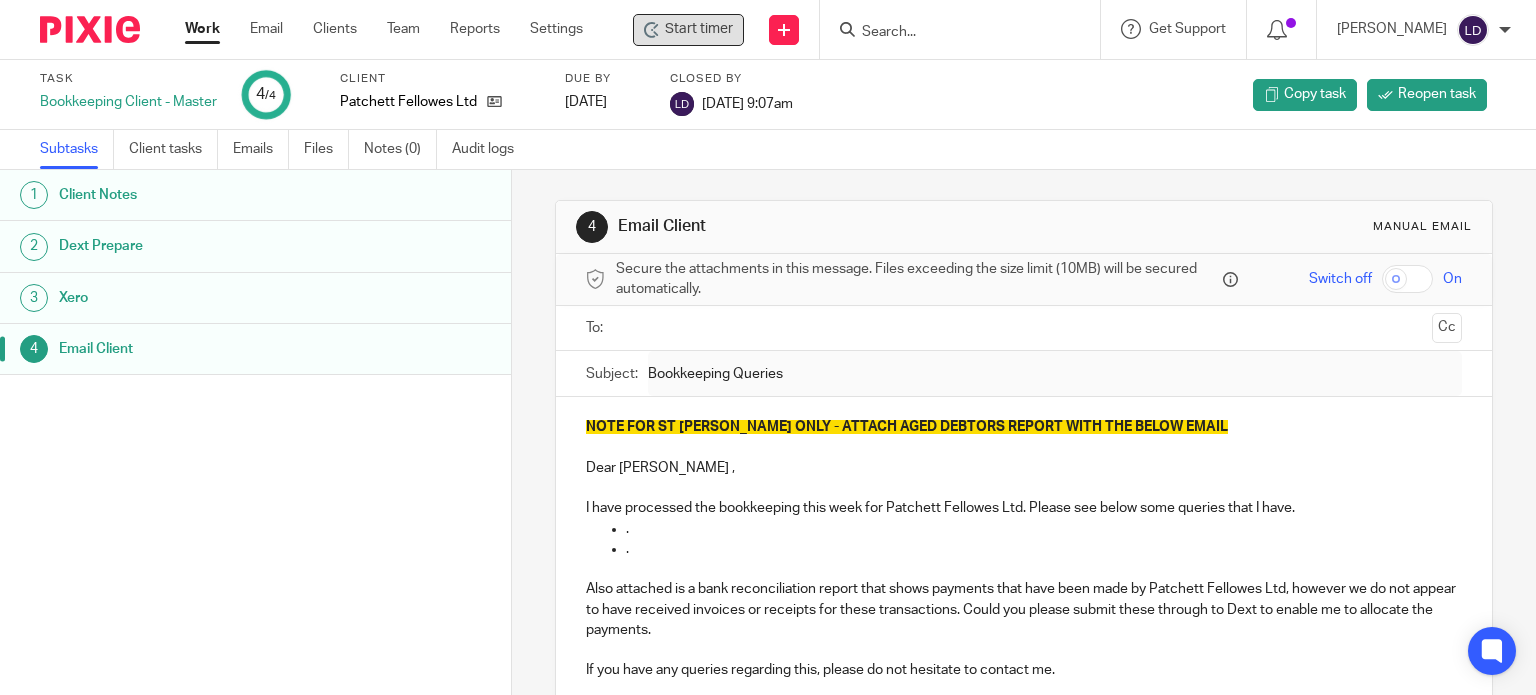 click on "Work" at bounding box center (202, 29) 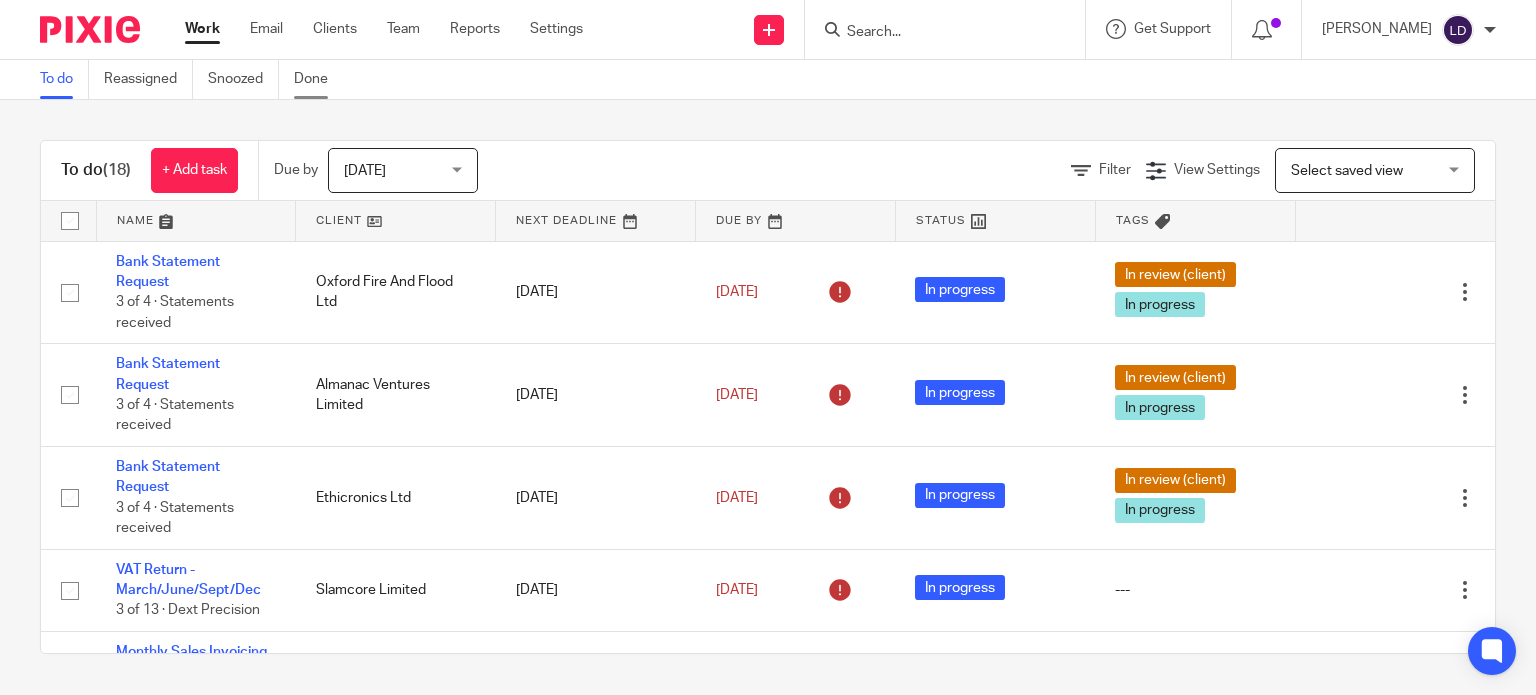 scroll, scrollTop: 0, scrollLeft: 0, axis: both 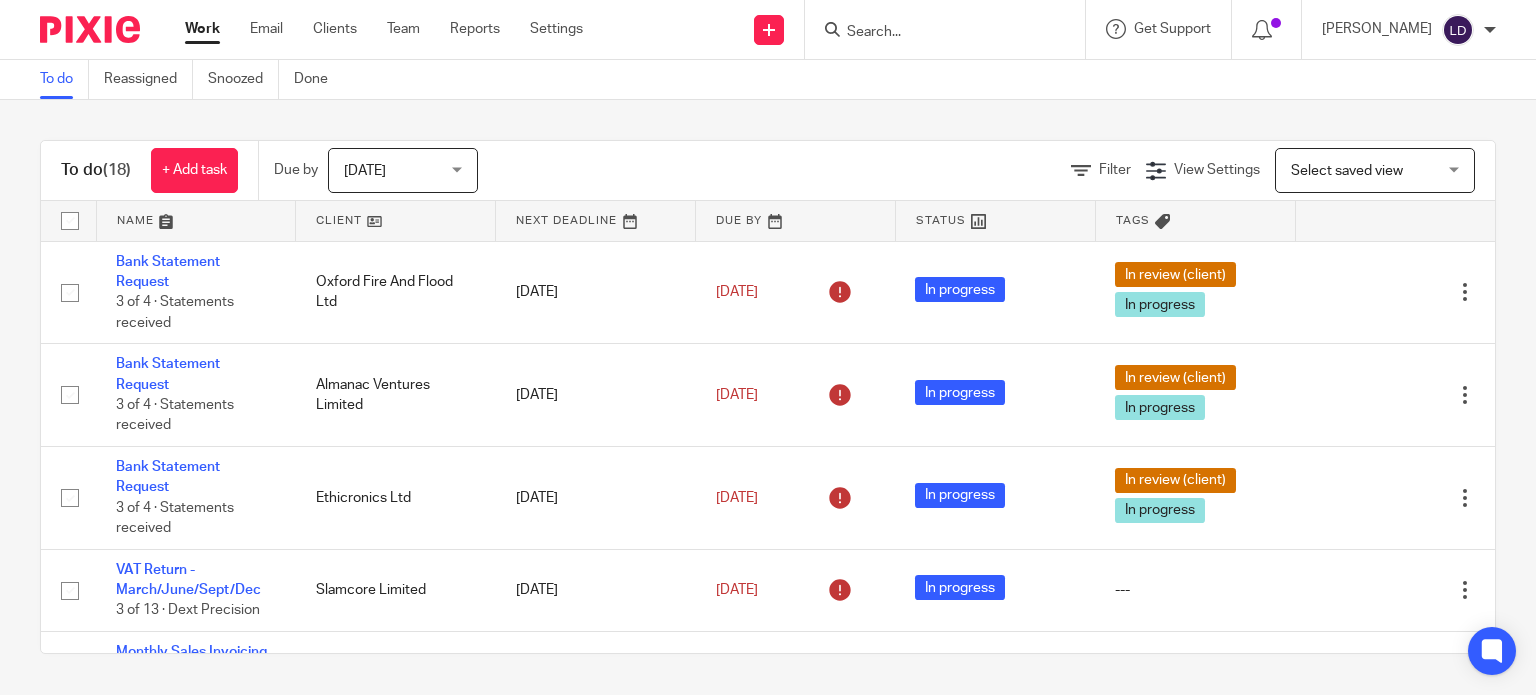 click at bounding box center (395, 221) 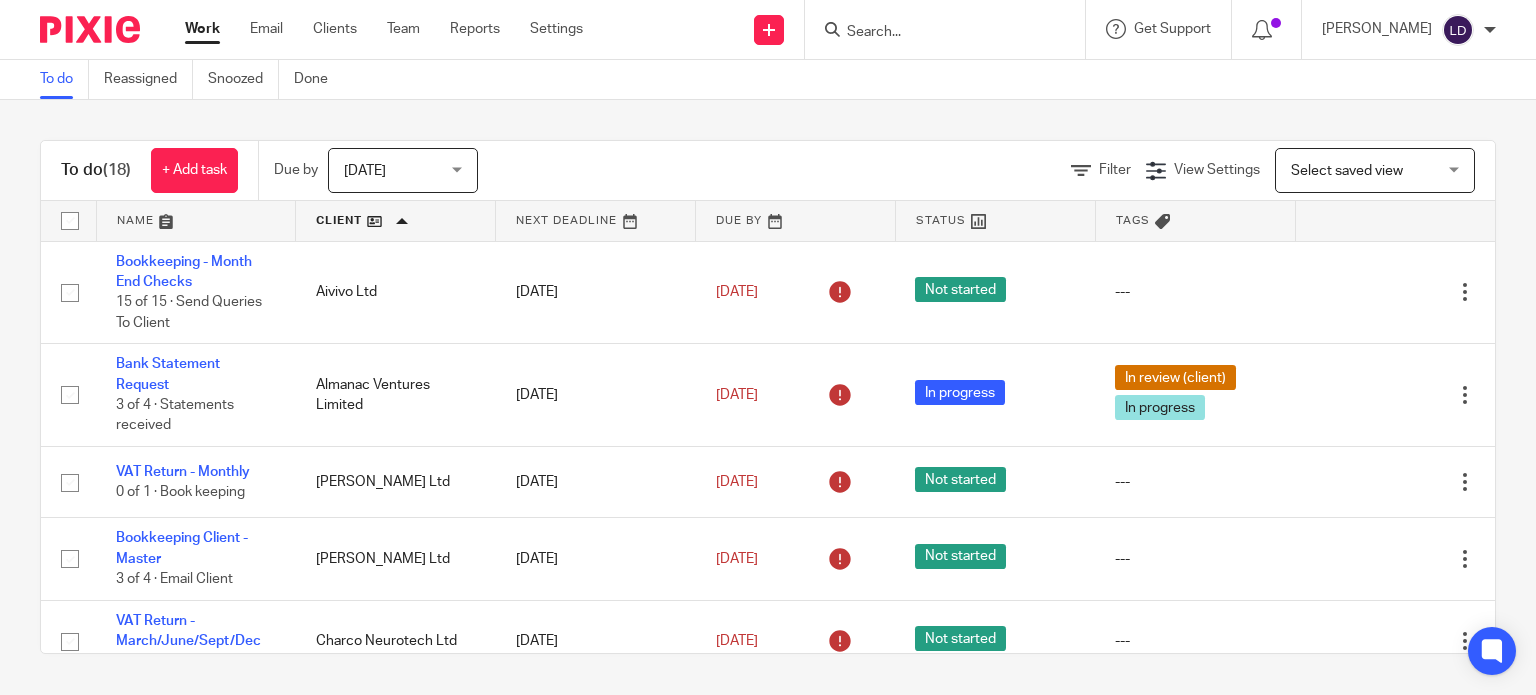 scroll, scrollTop: 0, scrollLeft: 0, axis: both 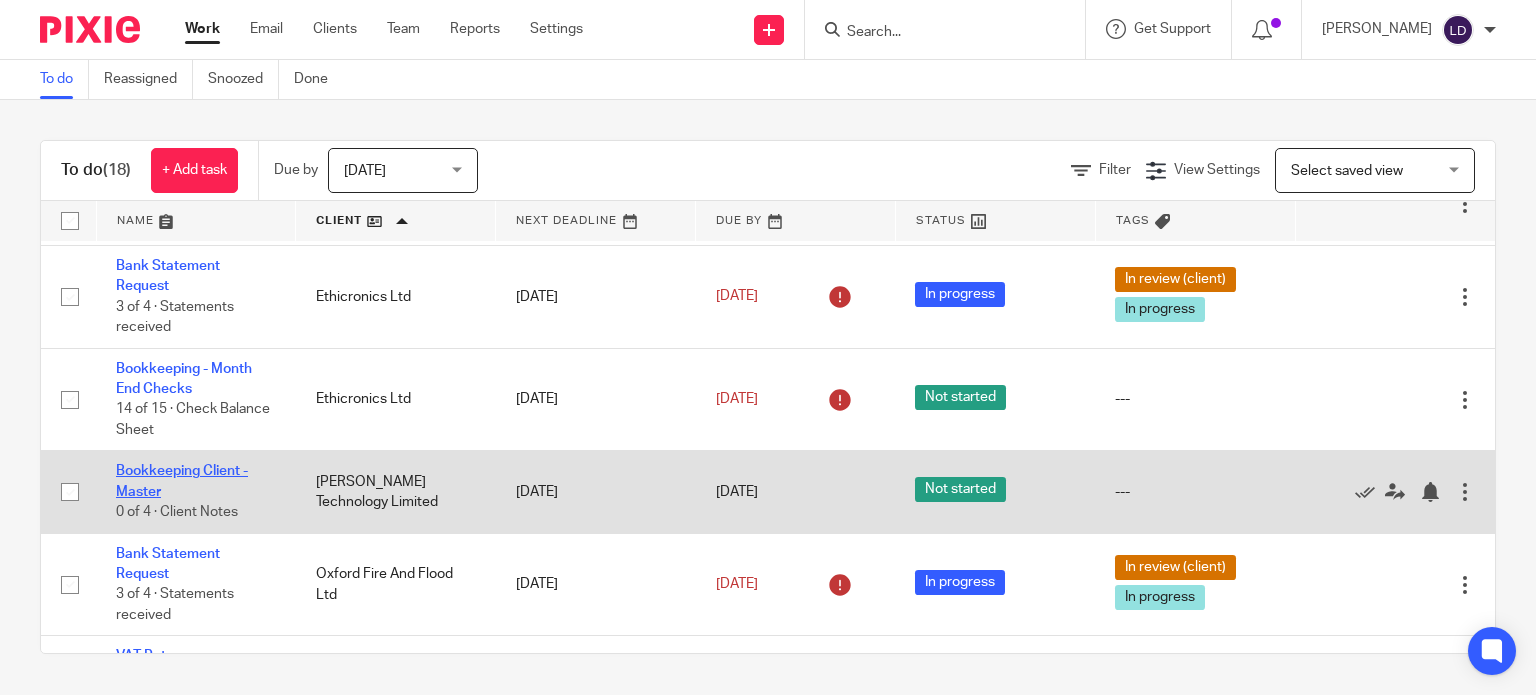 click on "Bookkeeping Client - Master" at bounding box center [182, 481] 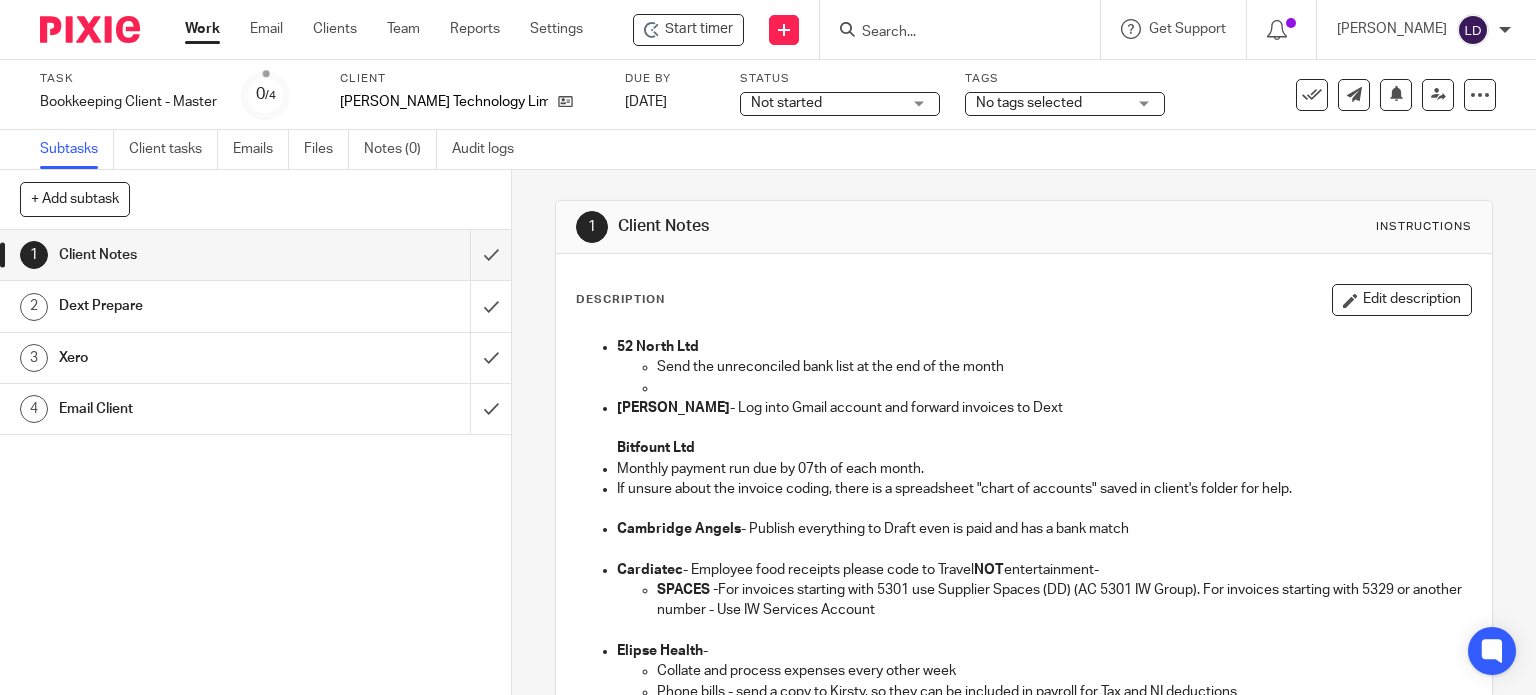 scroll, scrollTop: 0, scrollLeft: 0, axis: both 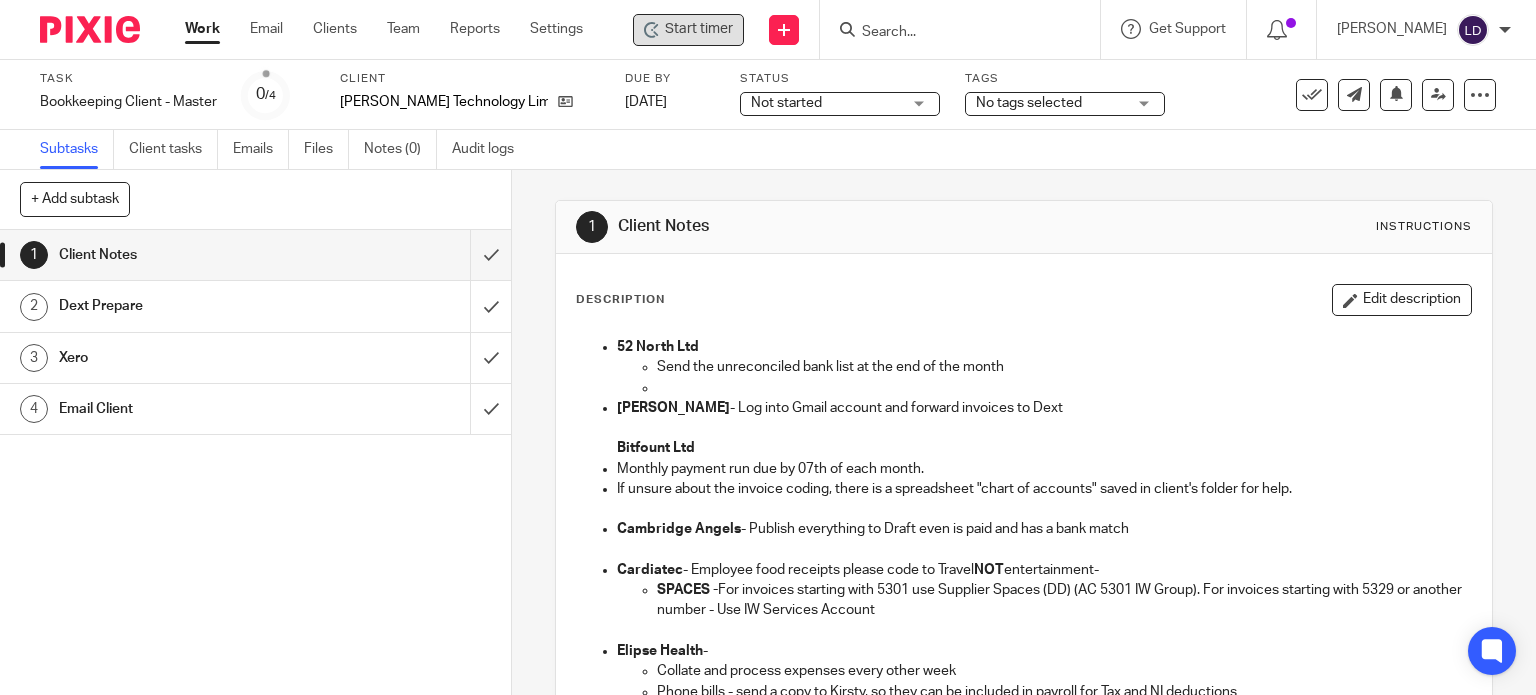 click on "Start timer" at bounding box center (699, 29) 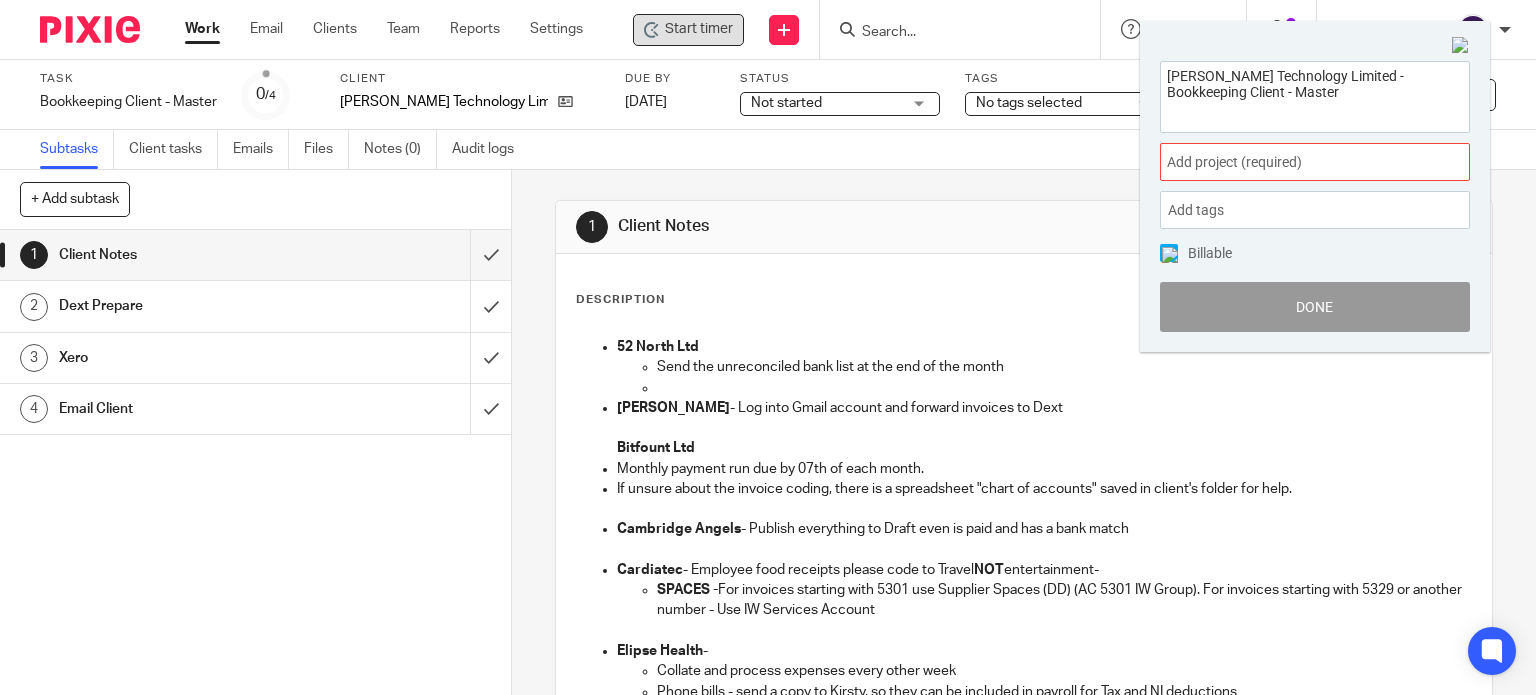 click on "Add project (required) :" at bounding box center (1315, 162) 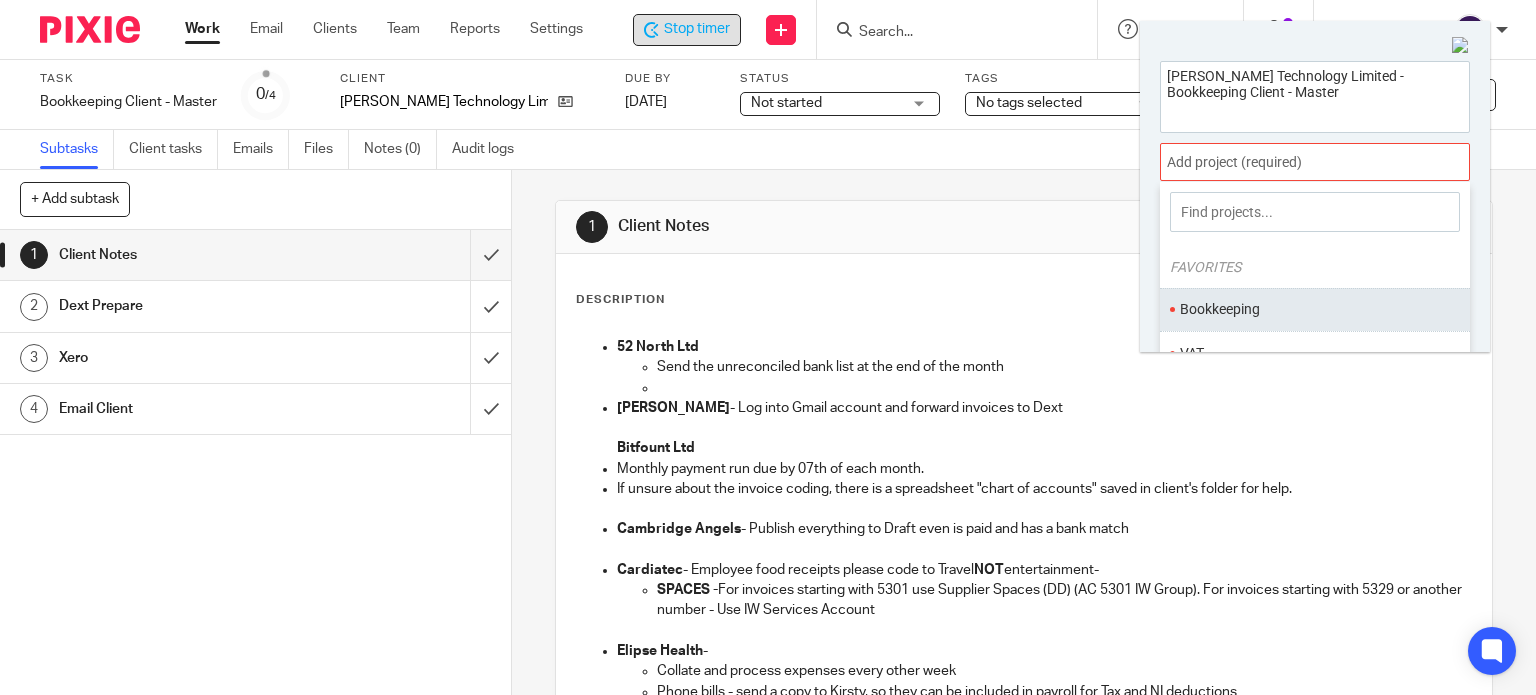 click on "Bookkeeping" at bounding box center [1315, 309] 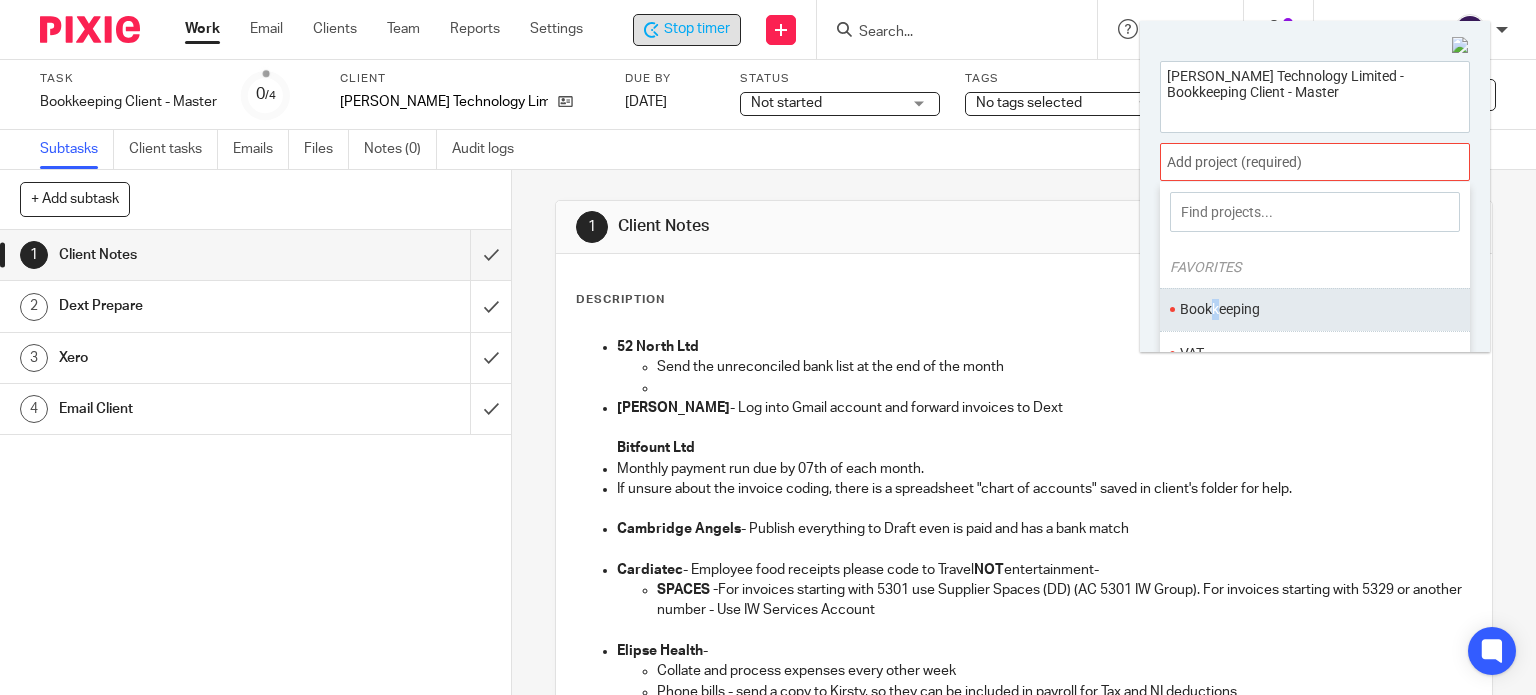 click on "Bookkeeping" at bounding box center [1315, 309] 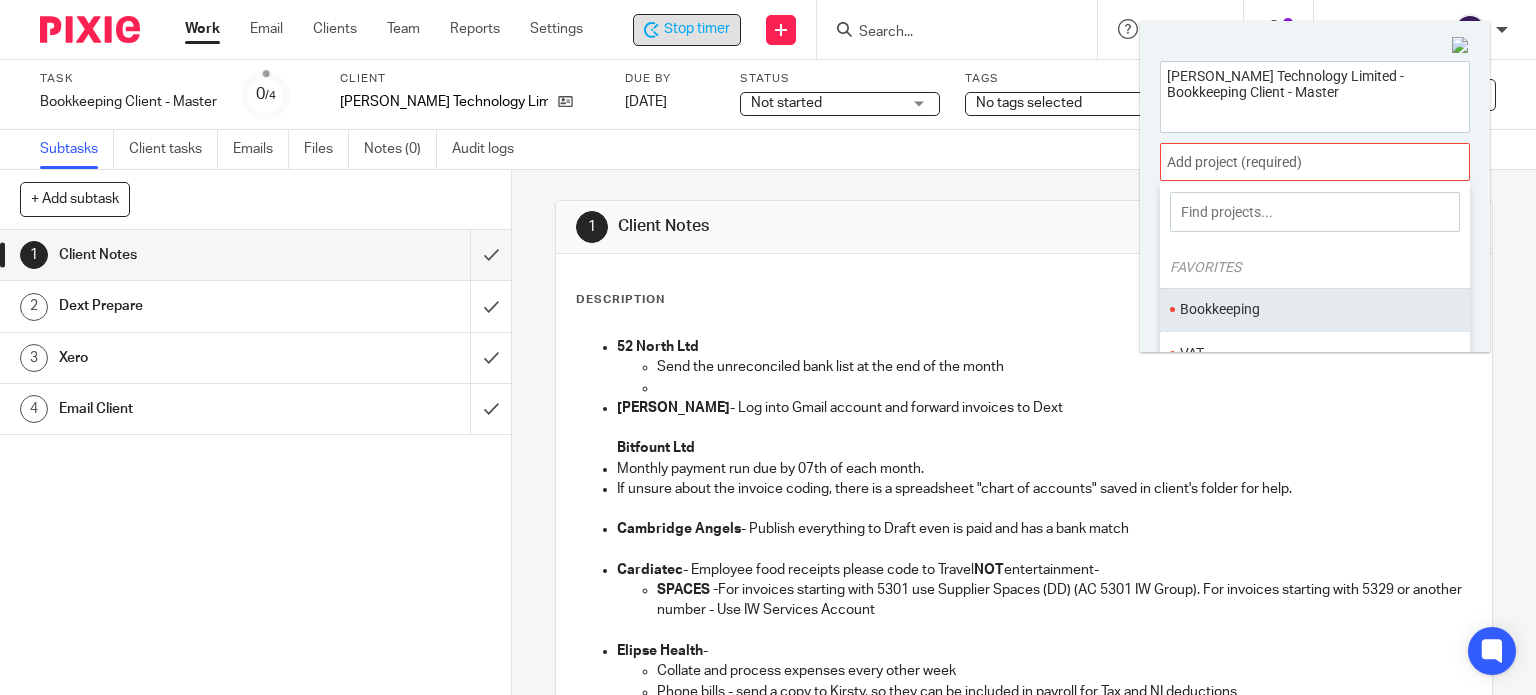 click on "Bookkeeping" at bounding box center [1315, 309] 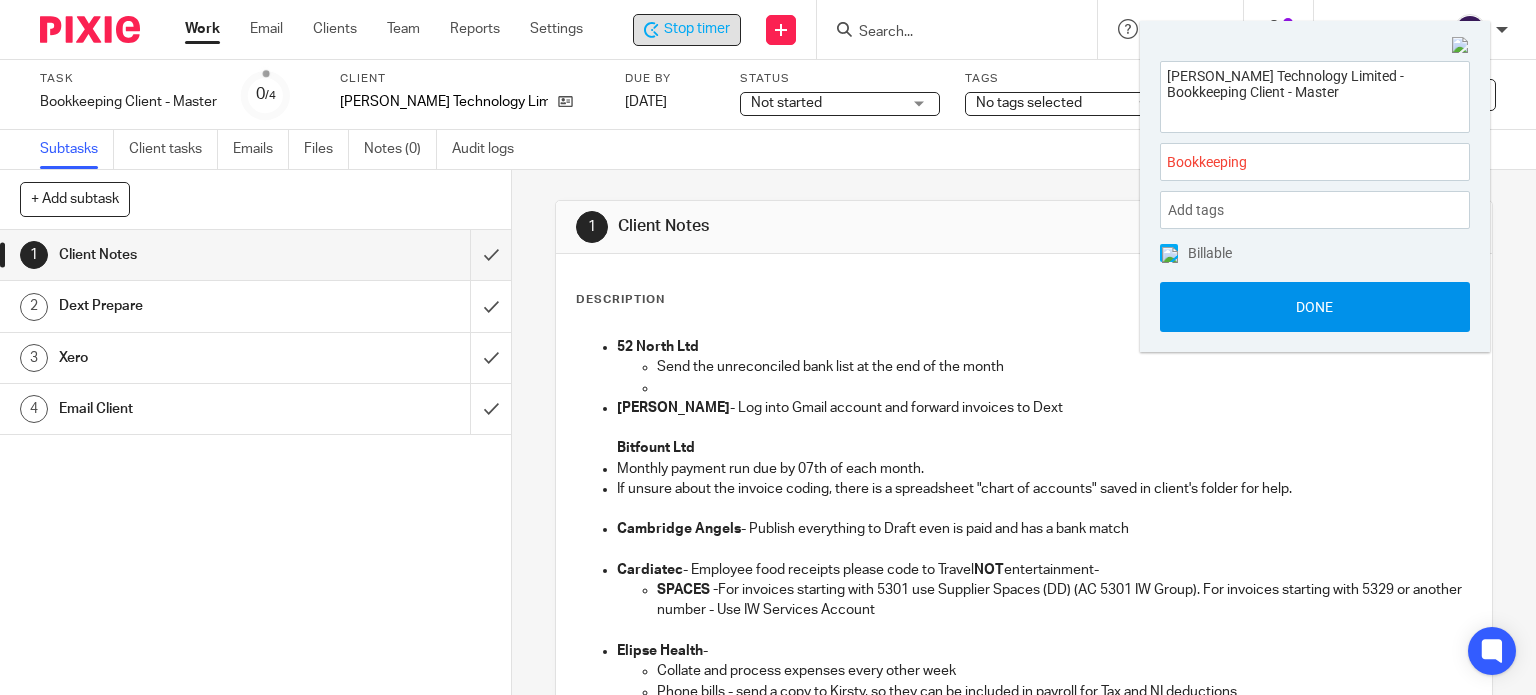 click on "Done" at bounding box center (1315, 307) 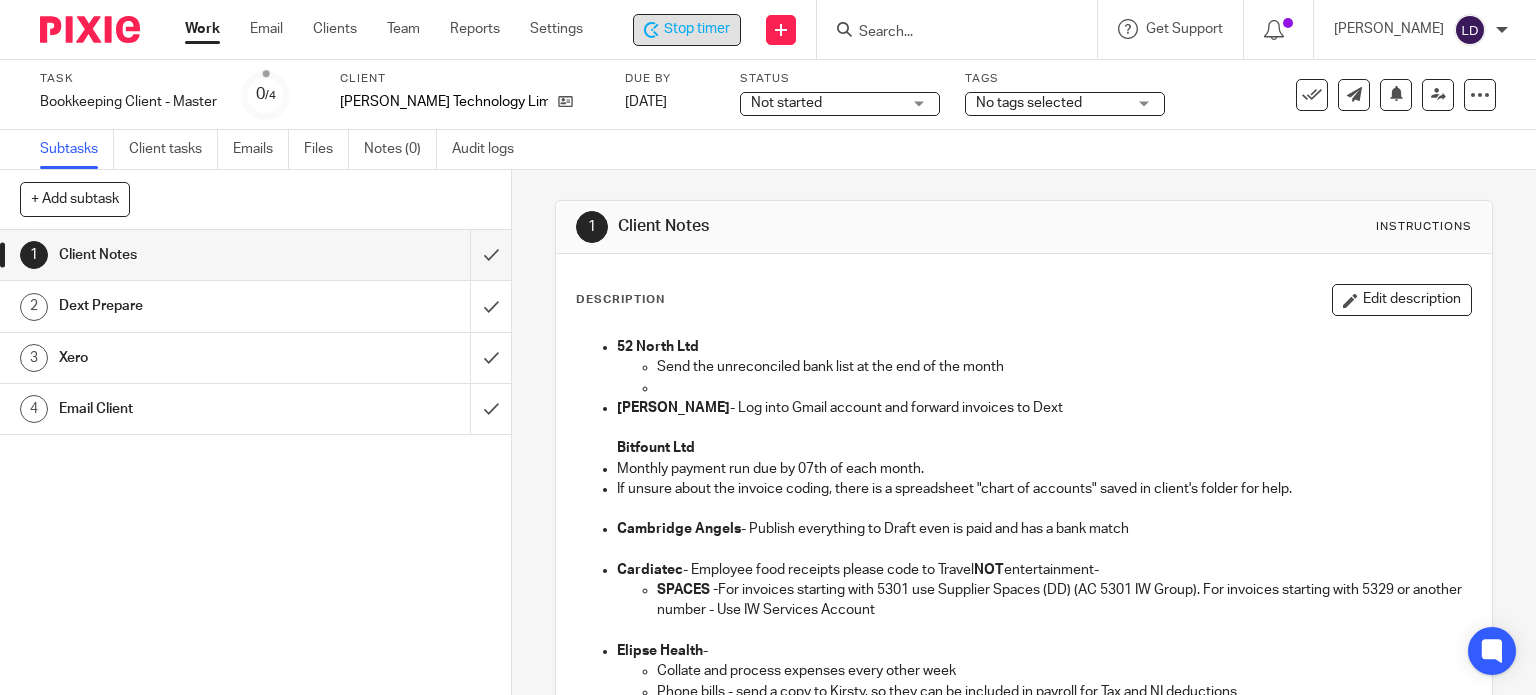 click on "Not started" at bounding box center (826, 103) 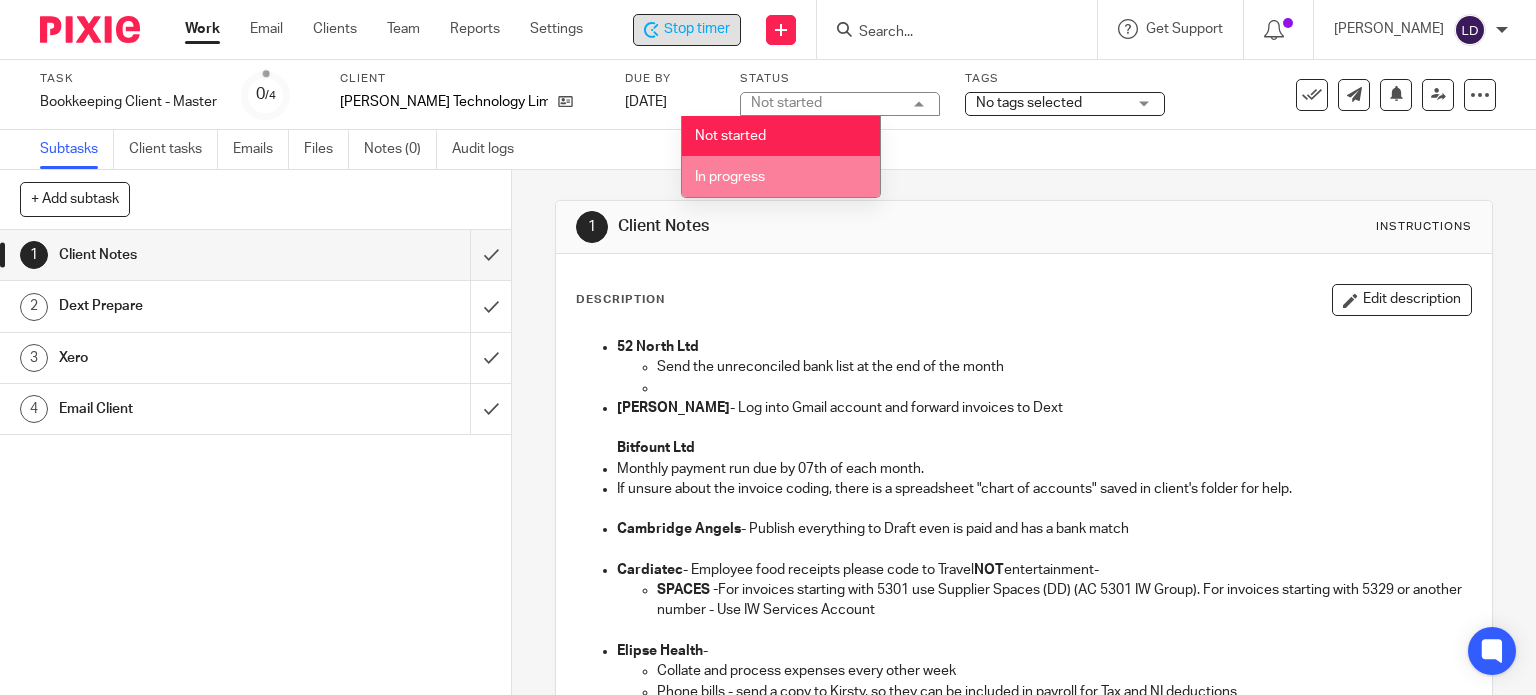 click on "In progress" at bounding box center [781, 176] 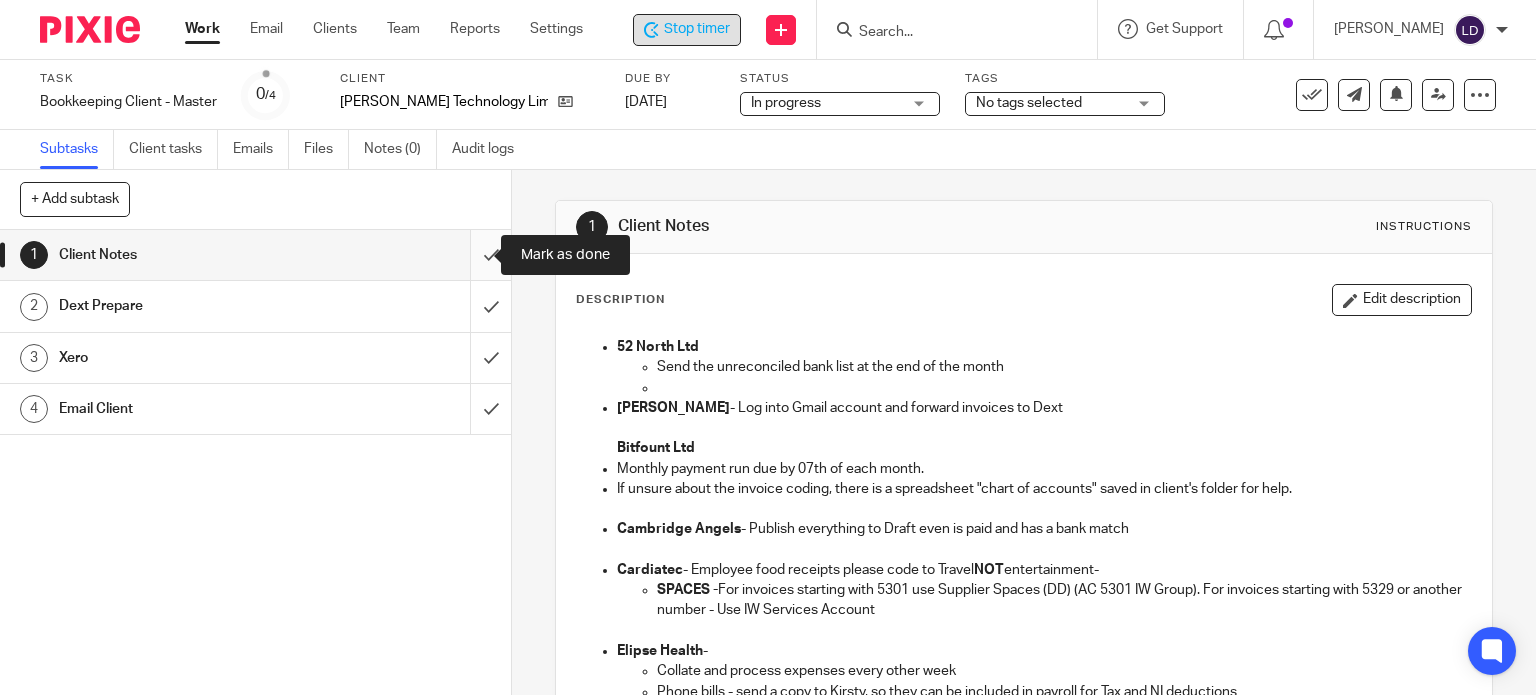 click at bounding box center (255, 255) 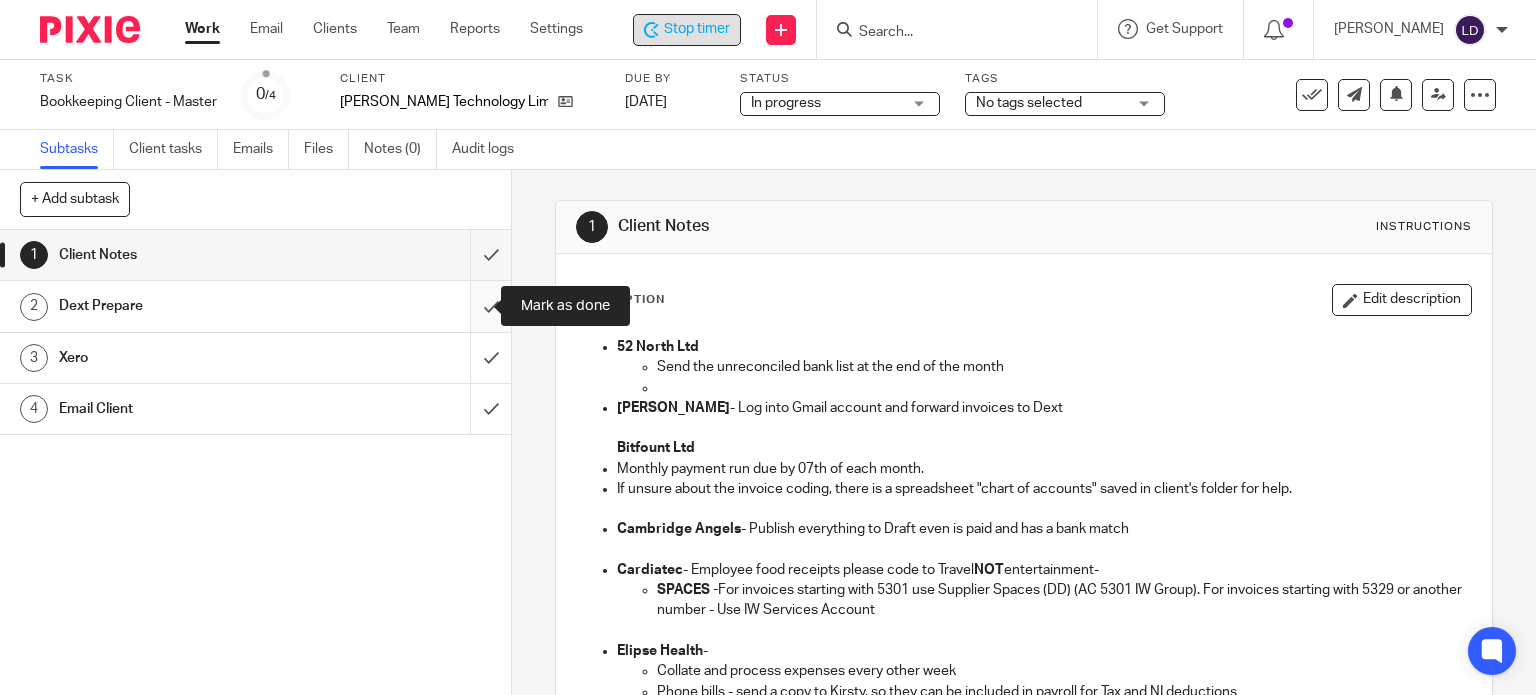 click at bounding box center (255, 306) 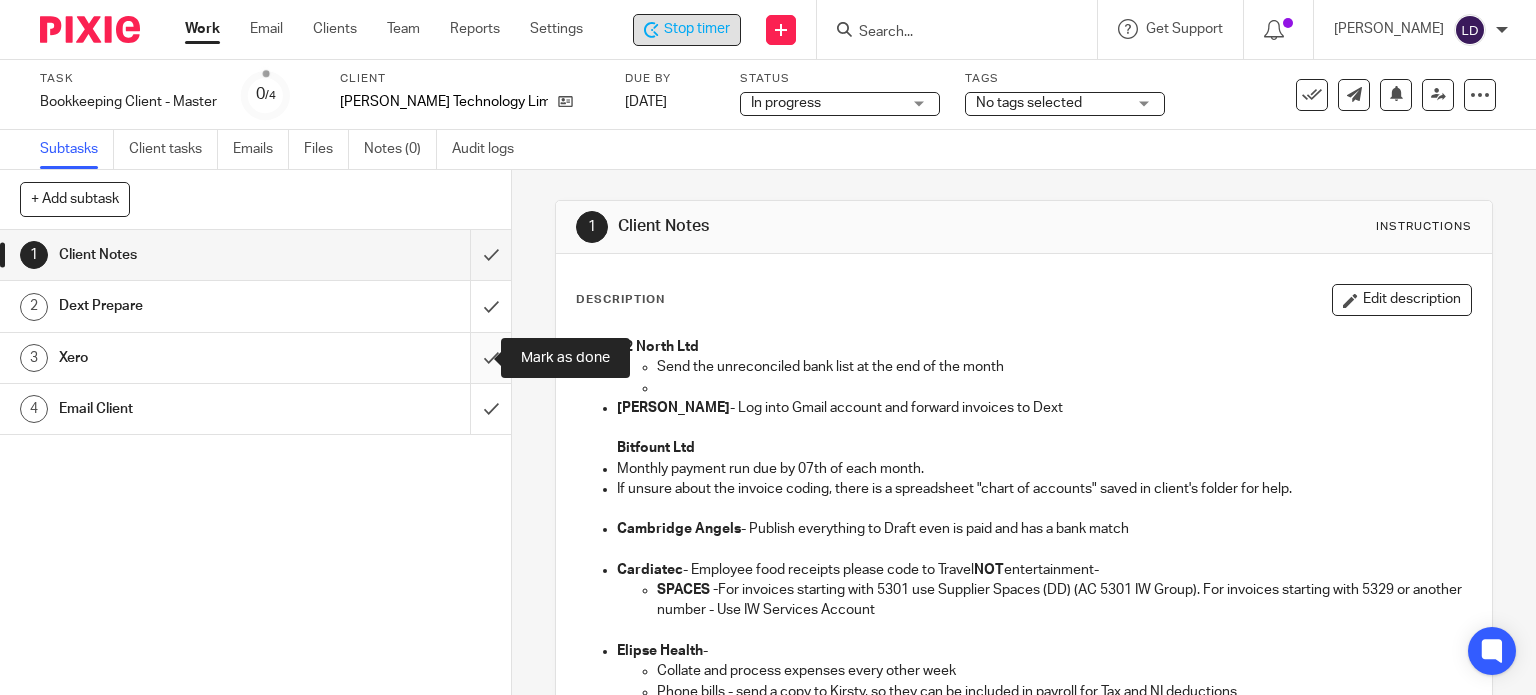 click at bounding box center [255, 358] 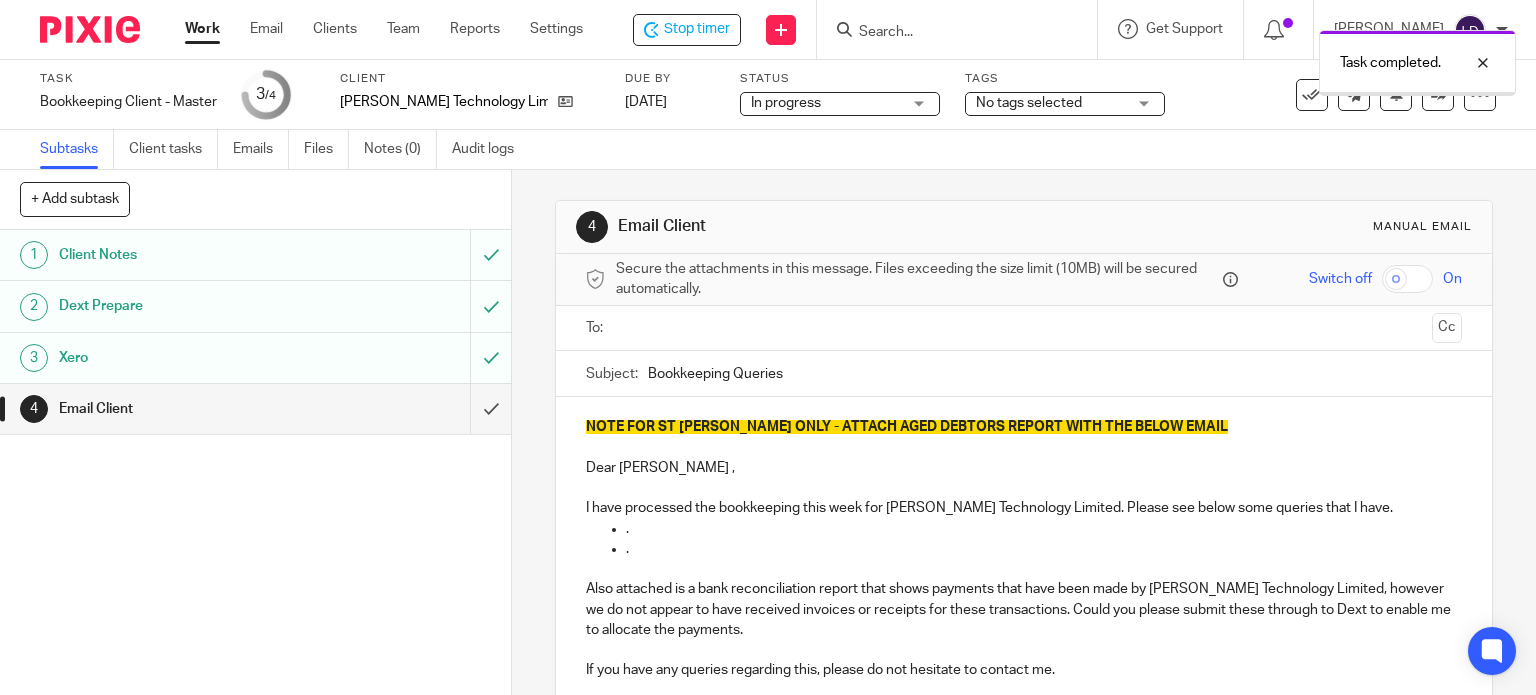 scroll, scrollTop: 0, scrollLeft: 0, axis: both 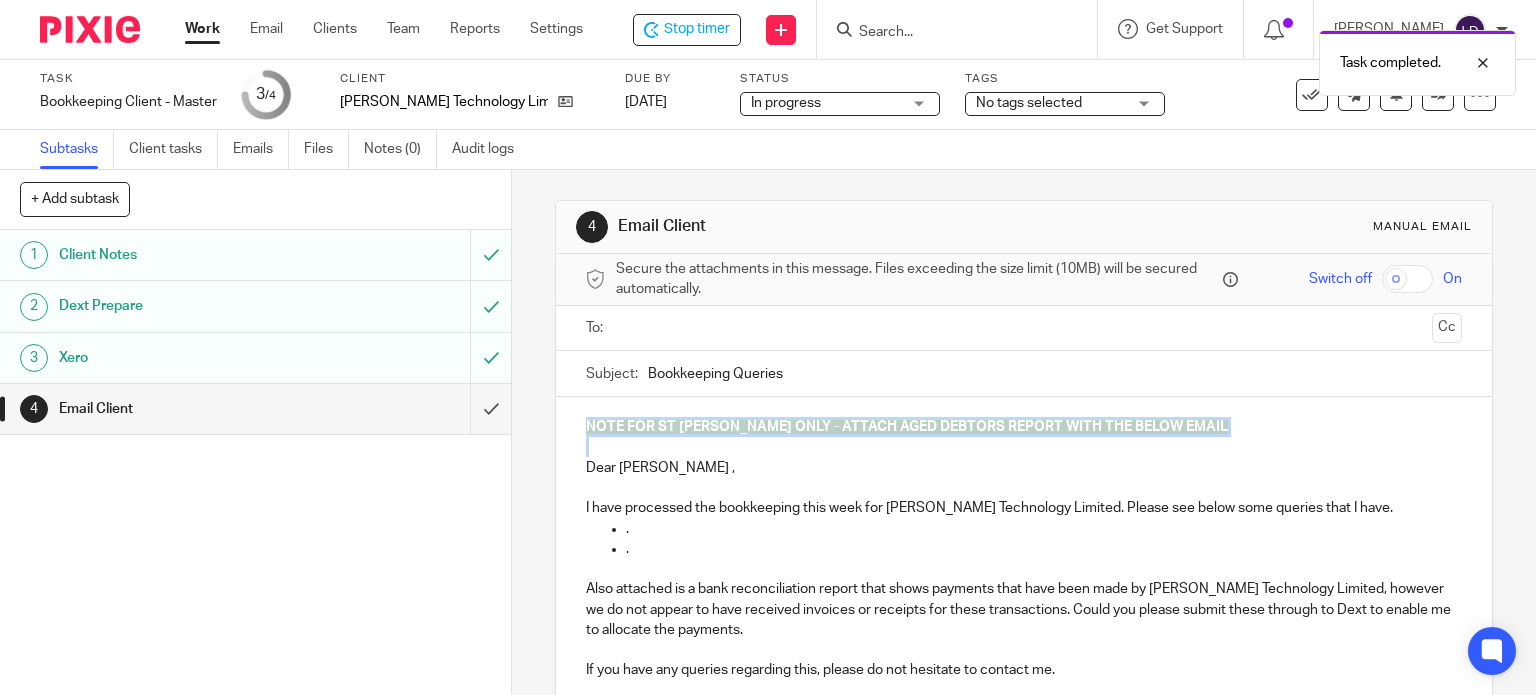 drag, startPoint x: 580, startPoint y: 476, endPoint x: 561, endPoint y: 409, distance: 69.641945 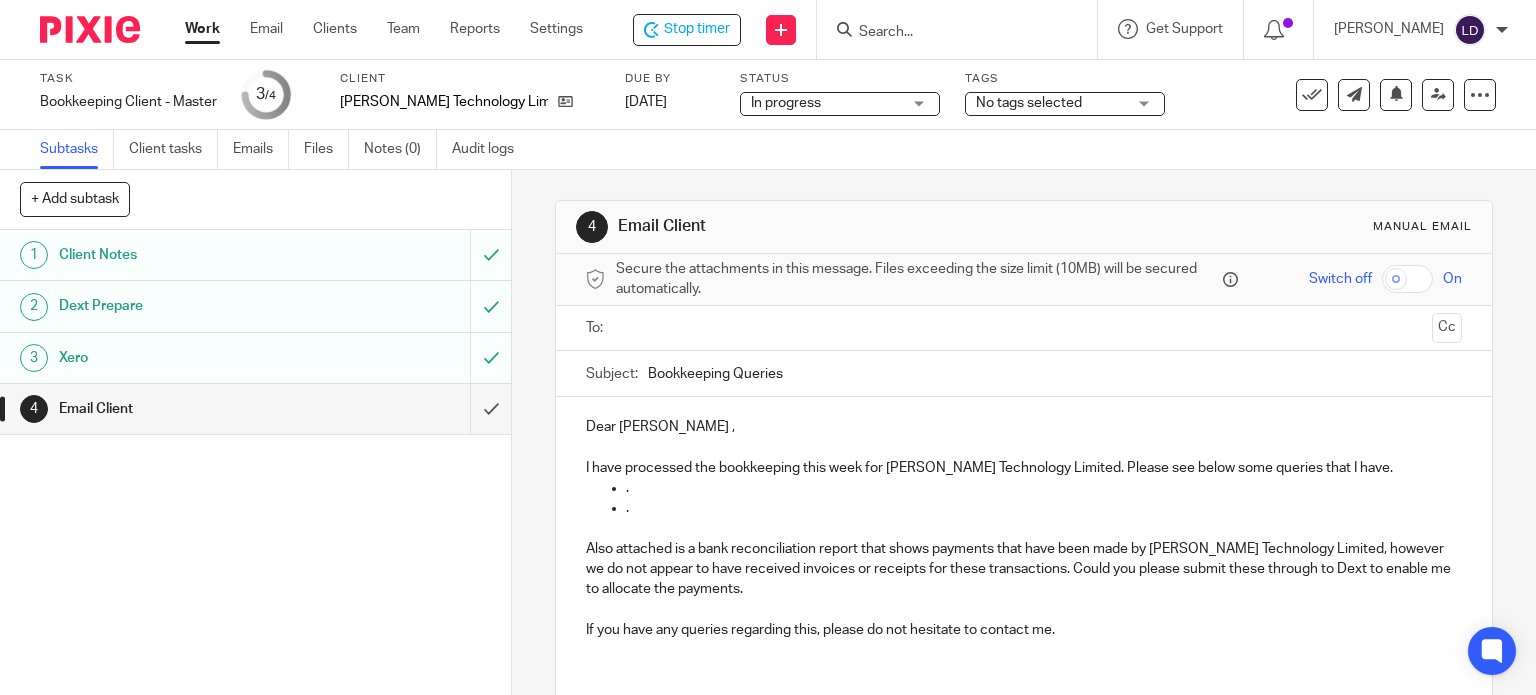 click at bounding box center (1023, 328) 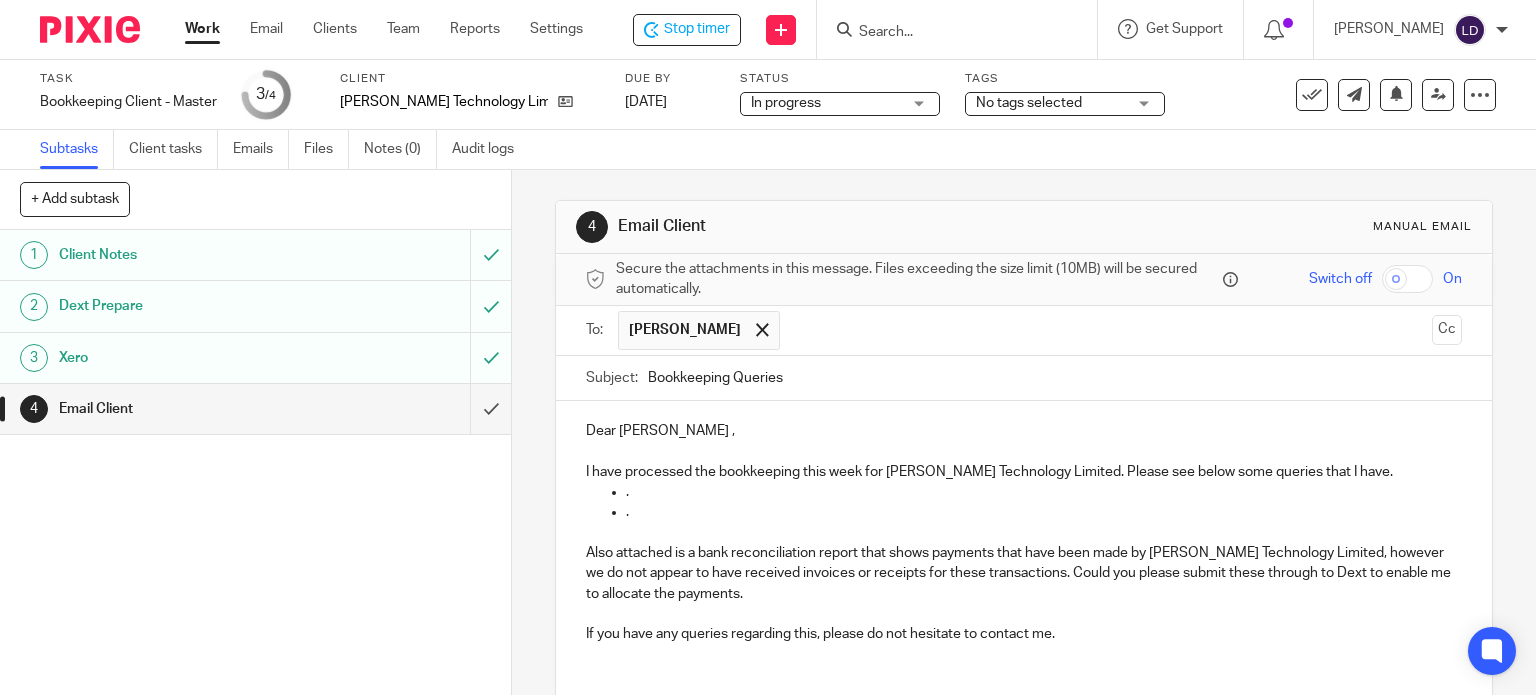 click on "[PERSON_NAME]" at bounding box center [1025, 330] 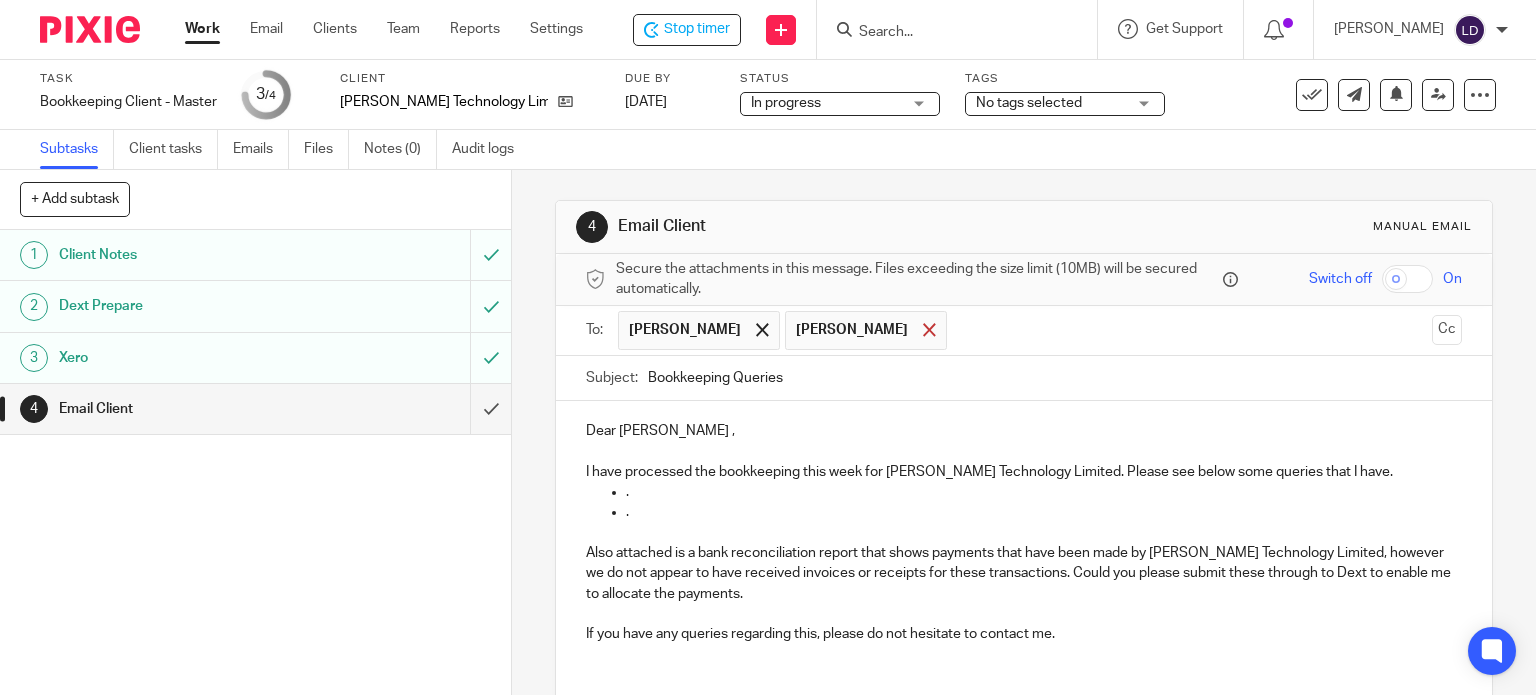 click at bounding box center (929, 329) 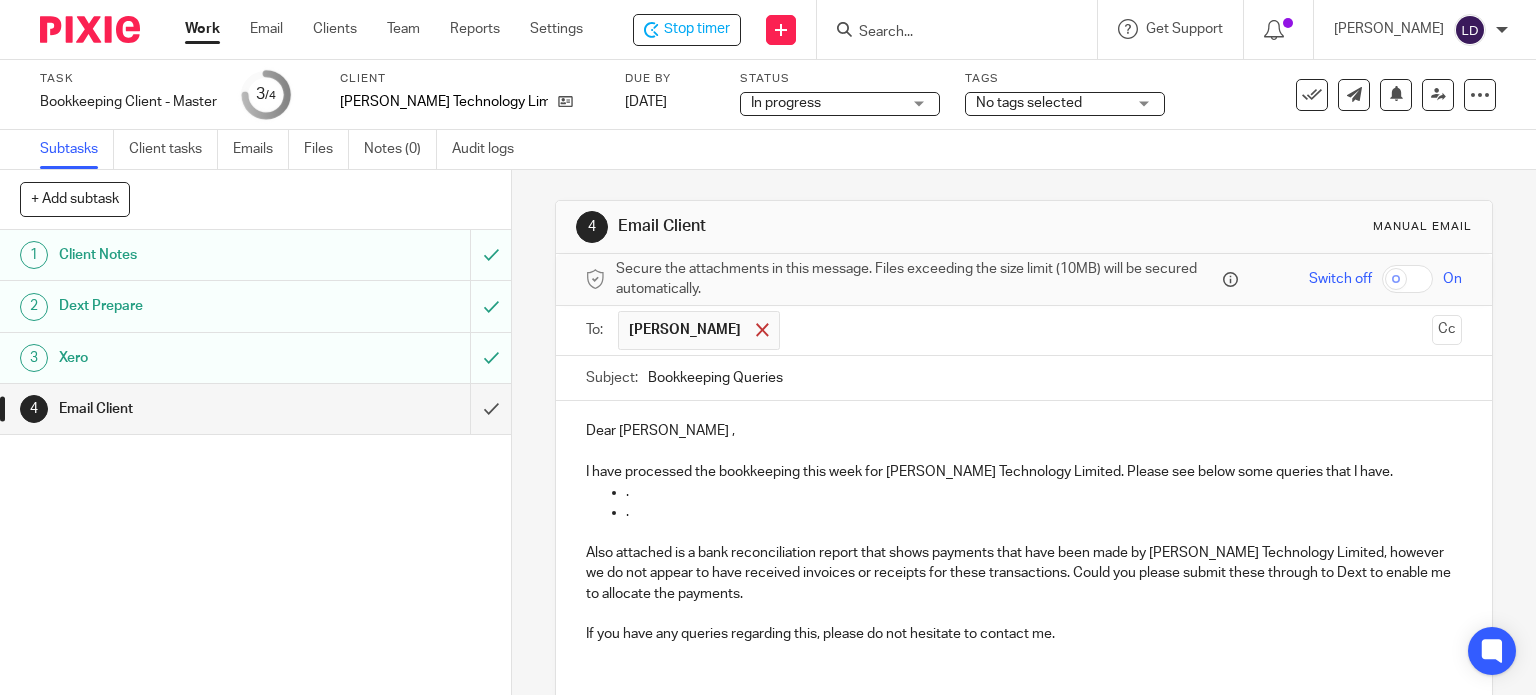 click at bounding box center [762, 330] 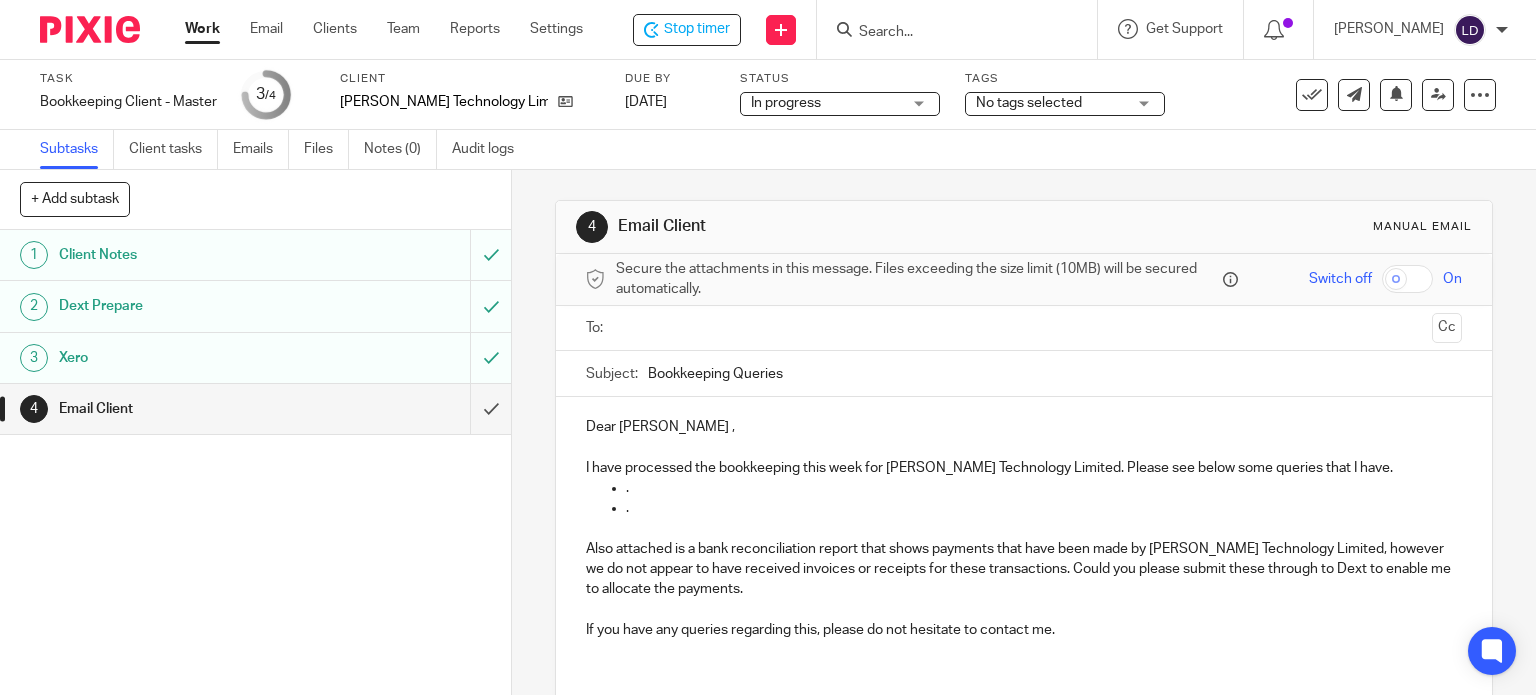 click at bounding box center (1023, 328) 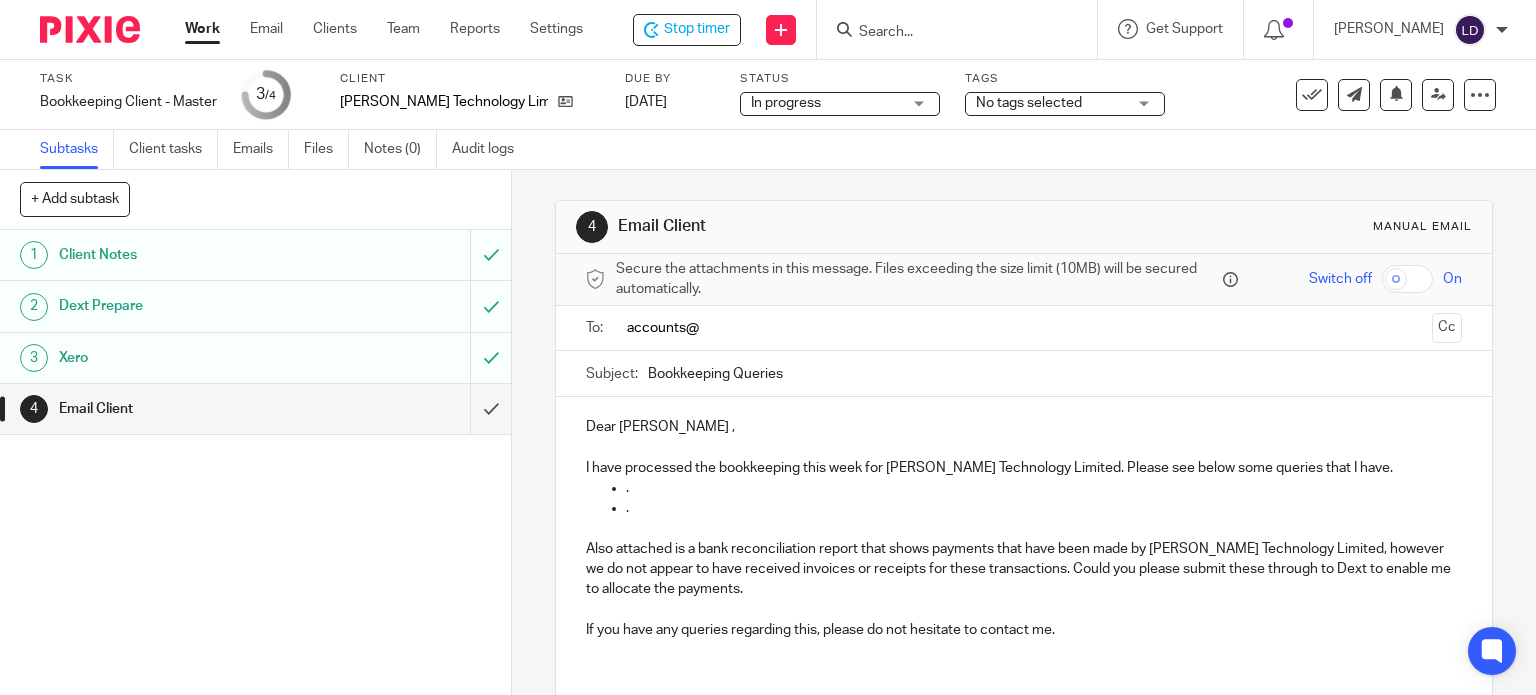 type on "accounts@" 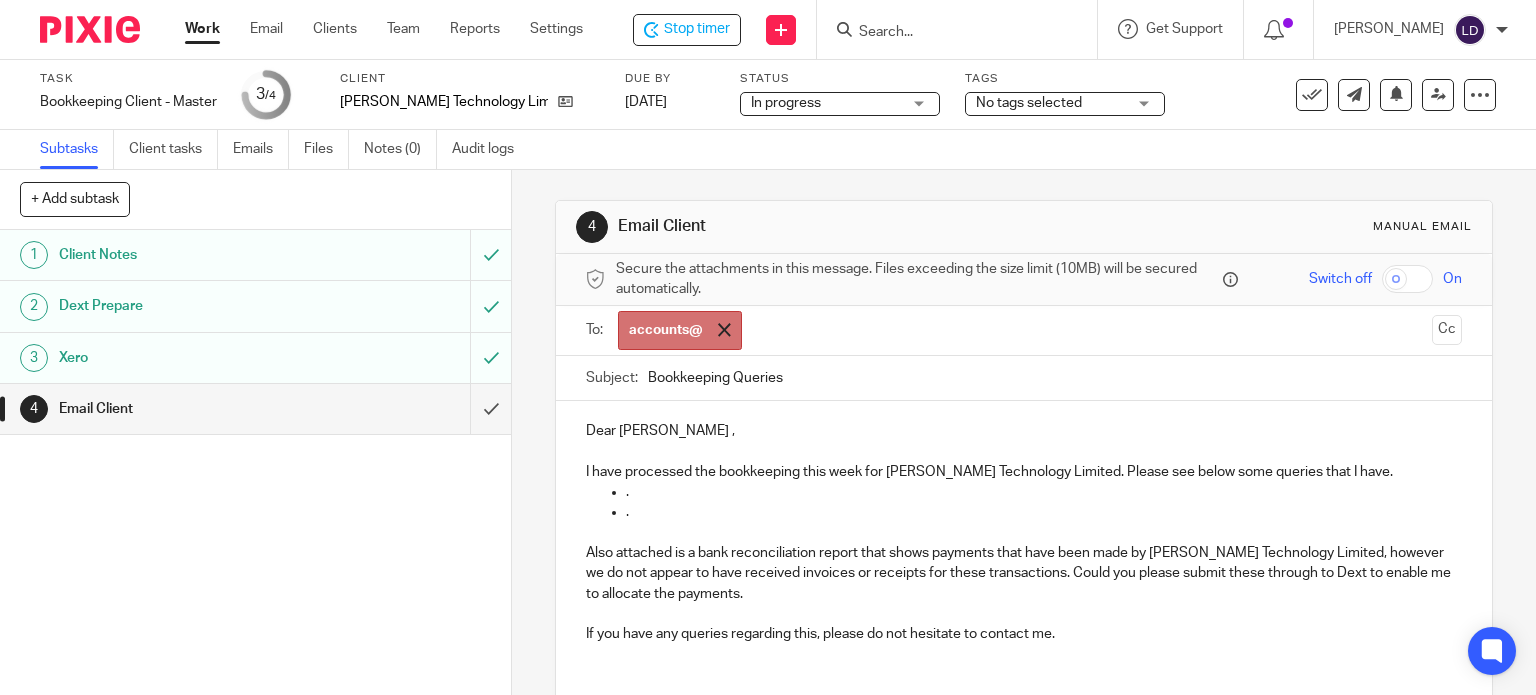 click at bounding box center [724, 329] 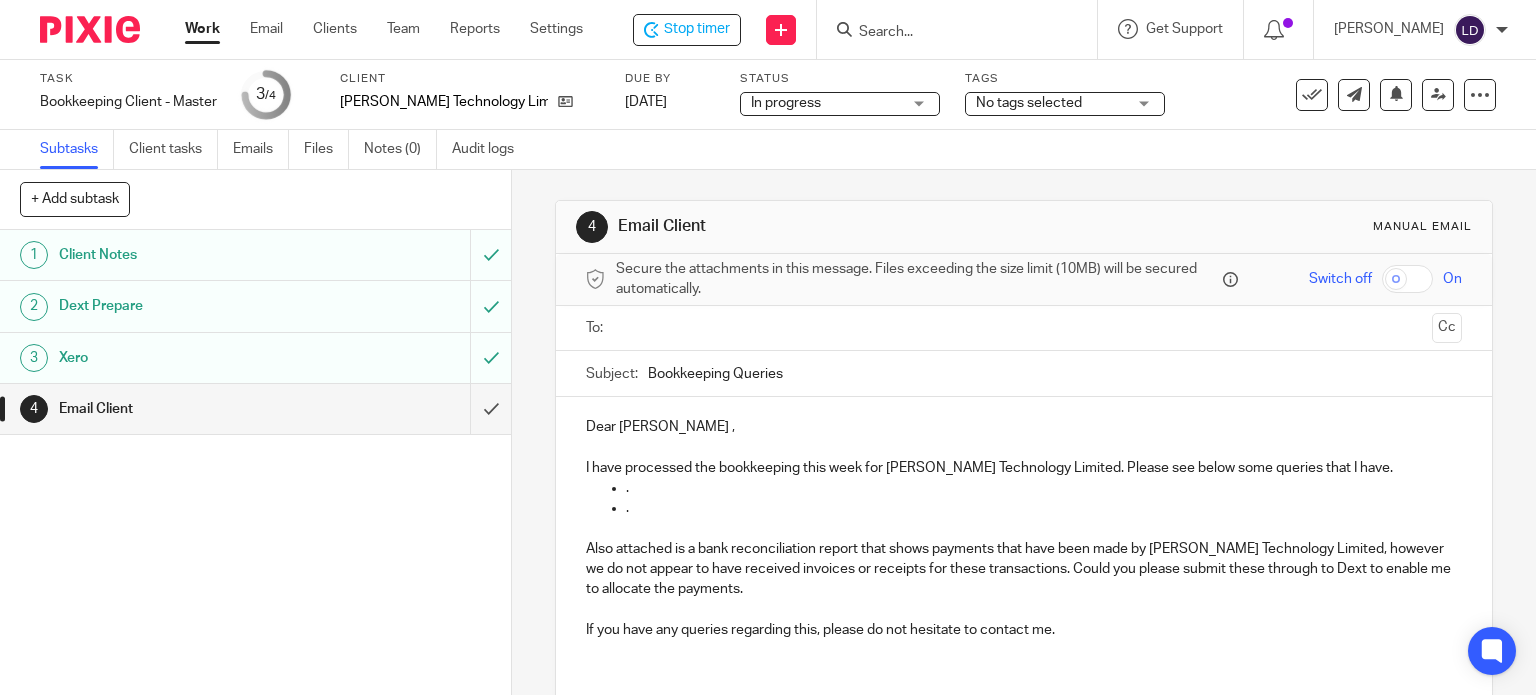 click at bounding box center (1023, 328) 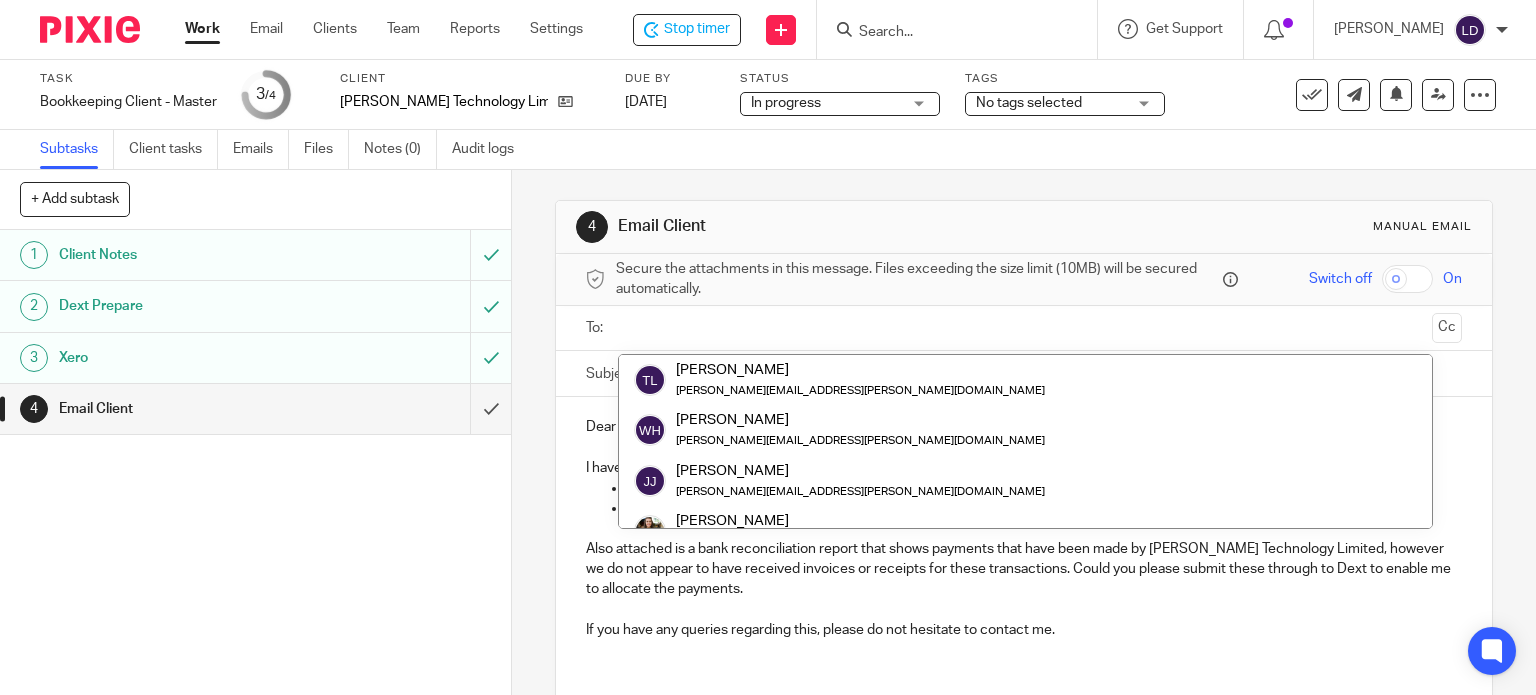 paste on "accounts@foster-tech.co.uk" 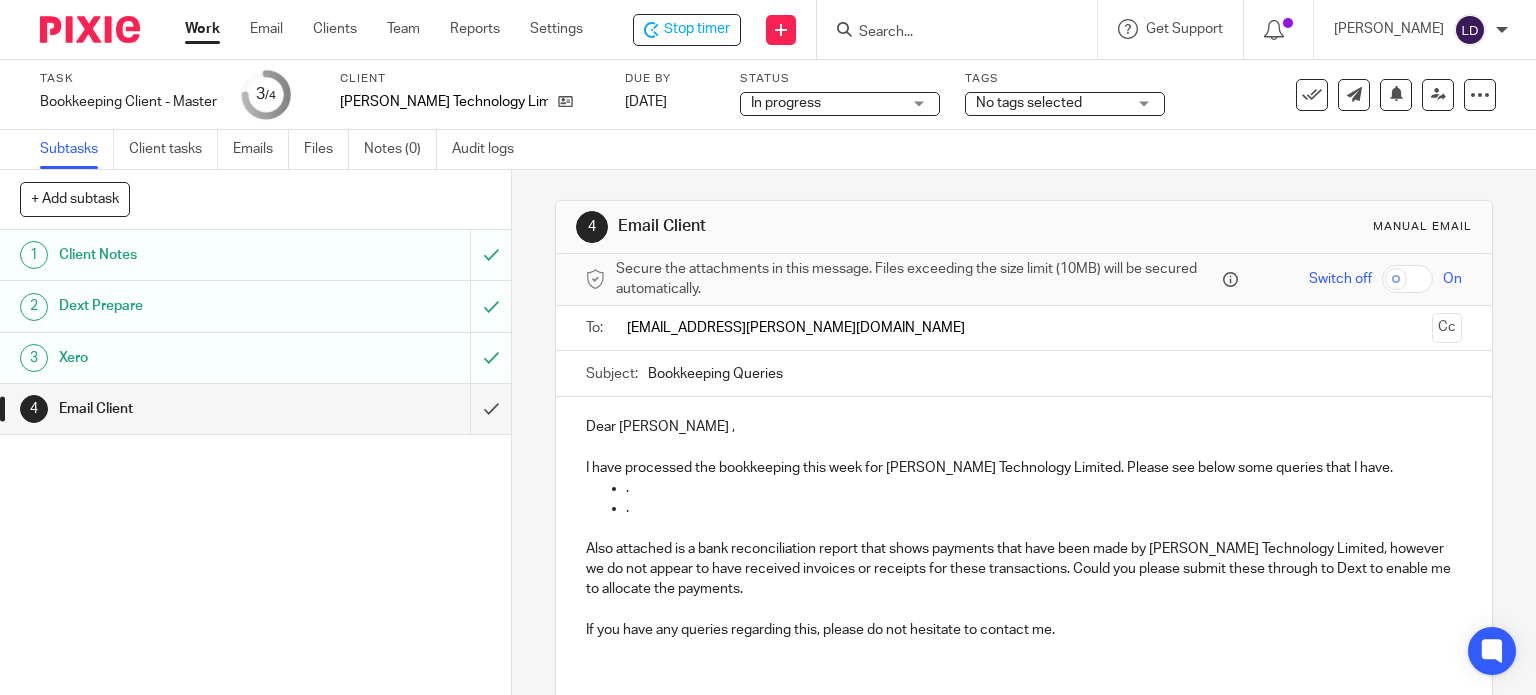 type on "accounts@foster-tech.co.uk" 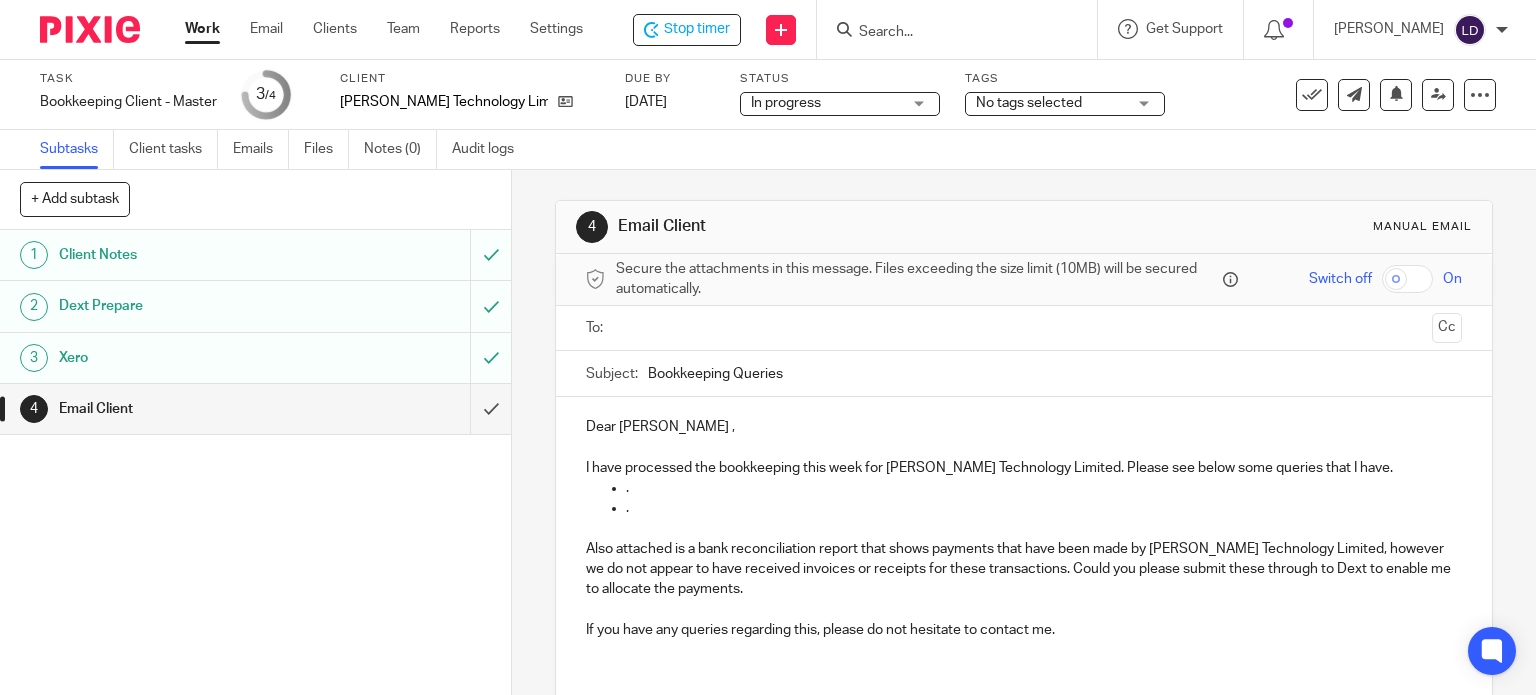 click on "I have processed the bookkeeping this week for Foster Technology Limited. Please see below some queries that I have." at bounding box center [1024, 468] 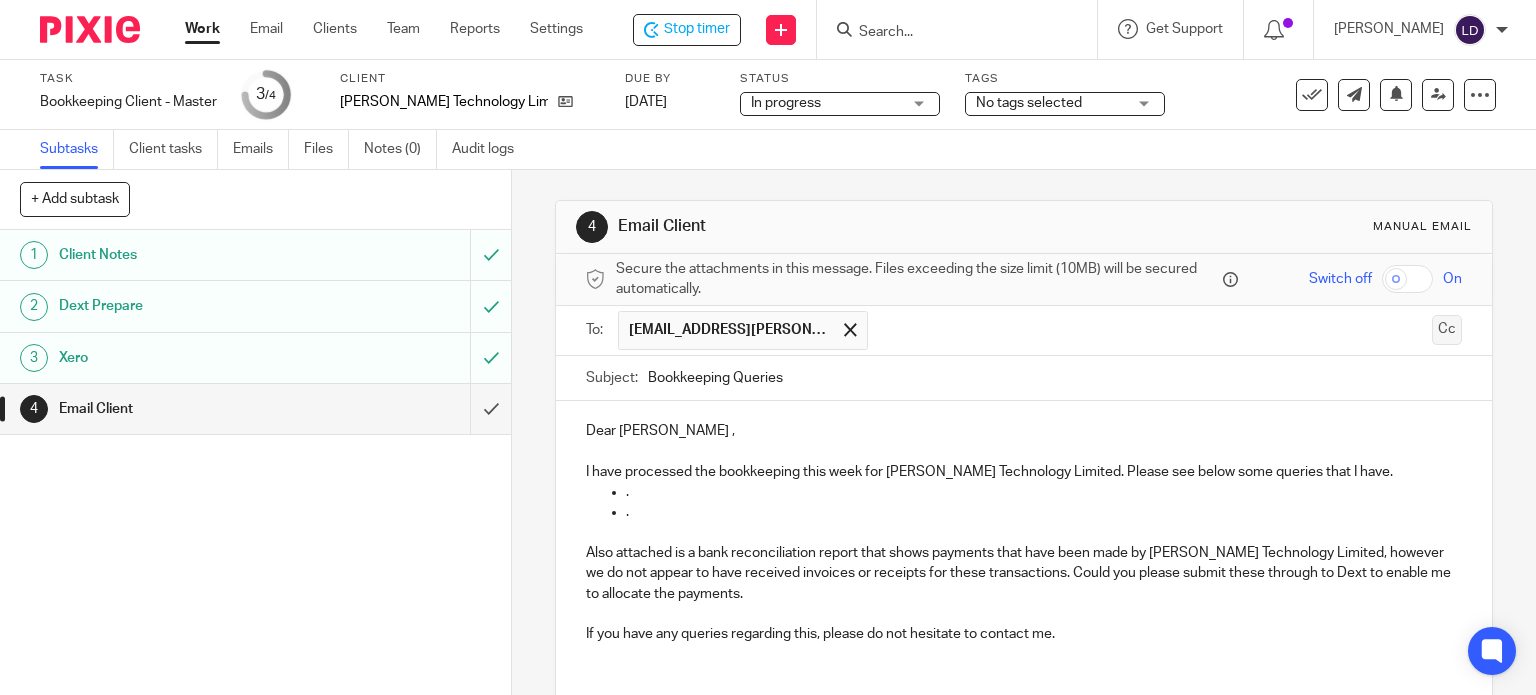 click on "To:
accounts@foster-tech.co.uk
accounts@foster-tech.co.uk
Cc" at bounding box center [1024, 330] 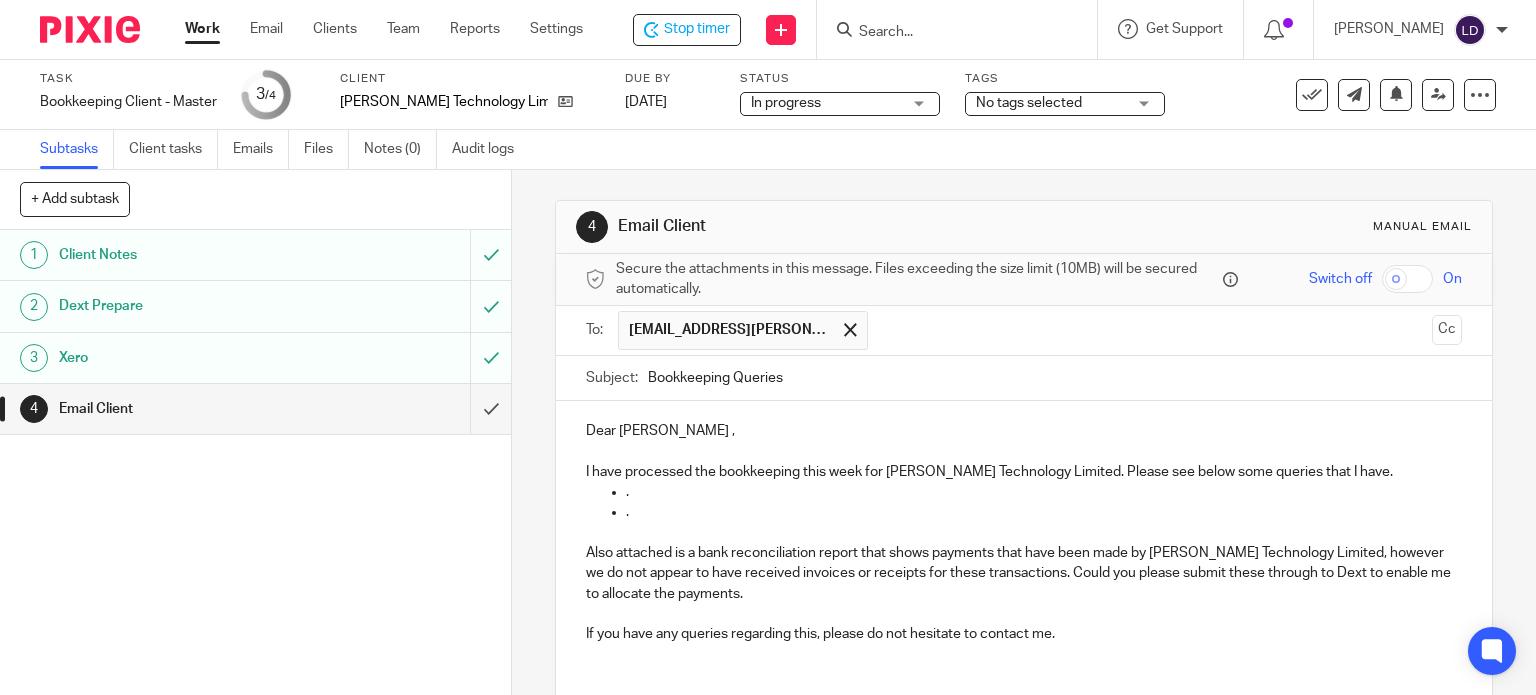 click on "Cc" at bounding box center [1447, 330] 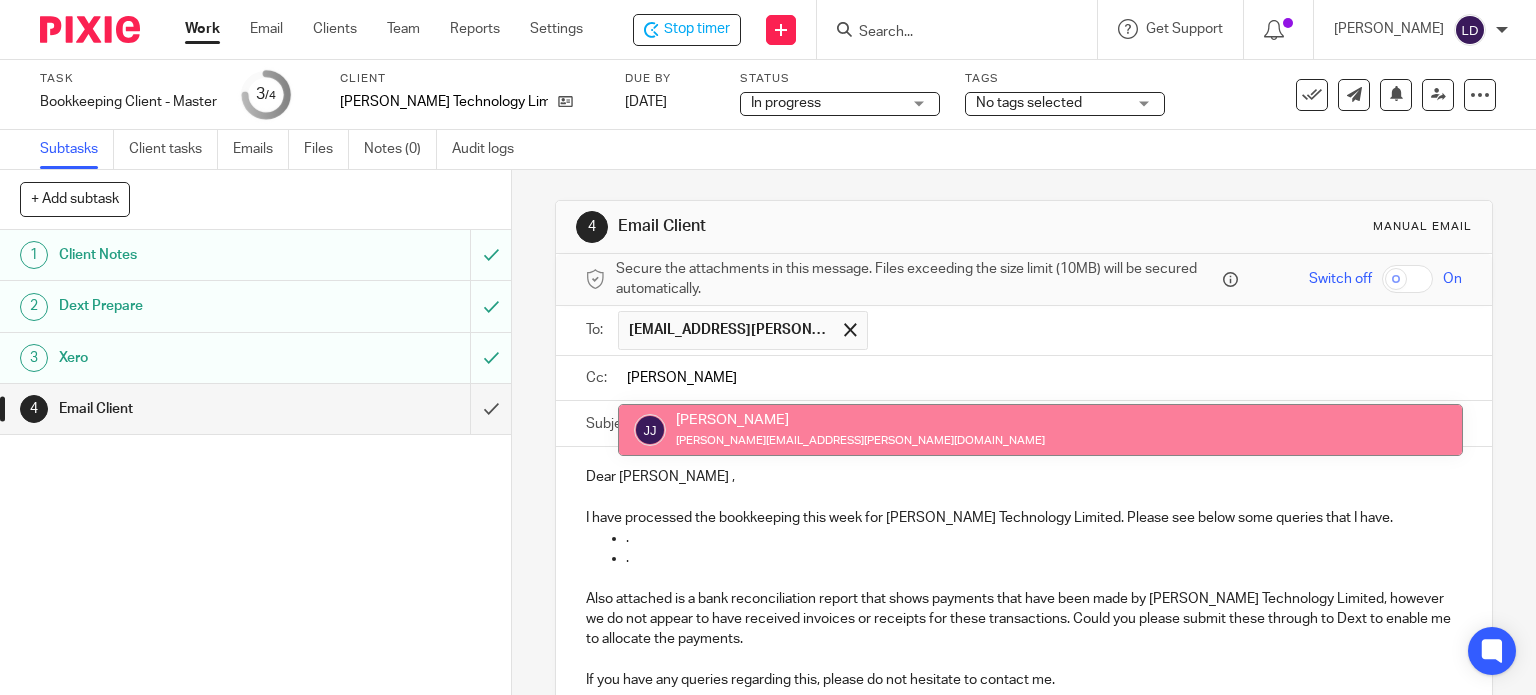 type on "jason" 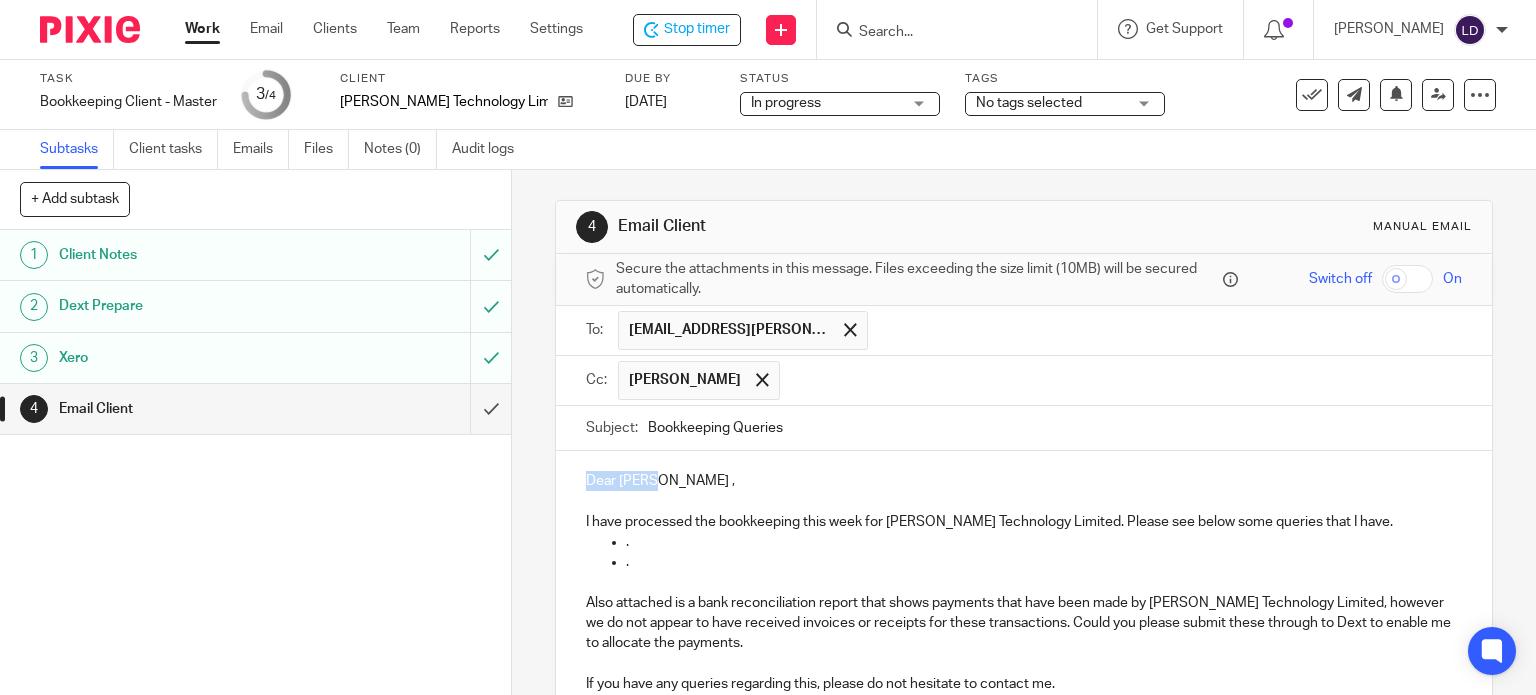 drag, startPoint x: 650, startPoint y: 484, endPoint x: 518, endPoint y: 484, distance: 132 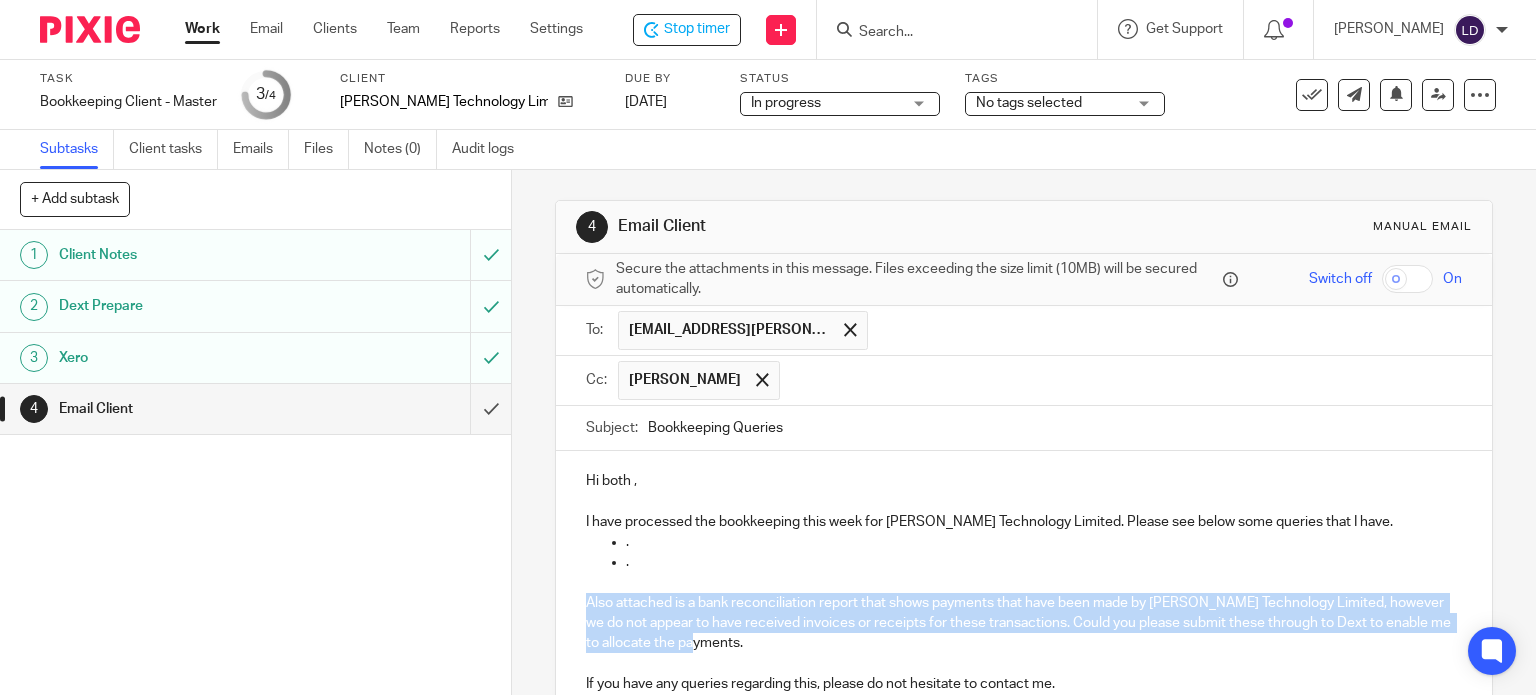 drag, startPoint x: 725, startPoint y: 647, endPoint x: 545, endPoint y: 597, distance: 186.81541 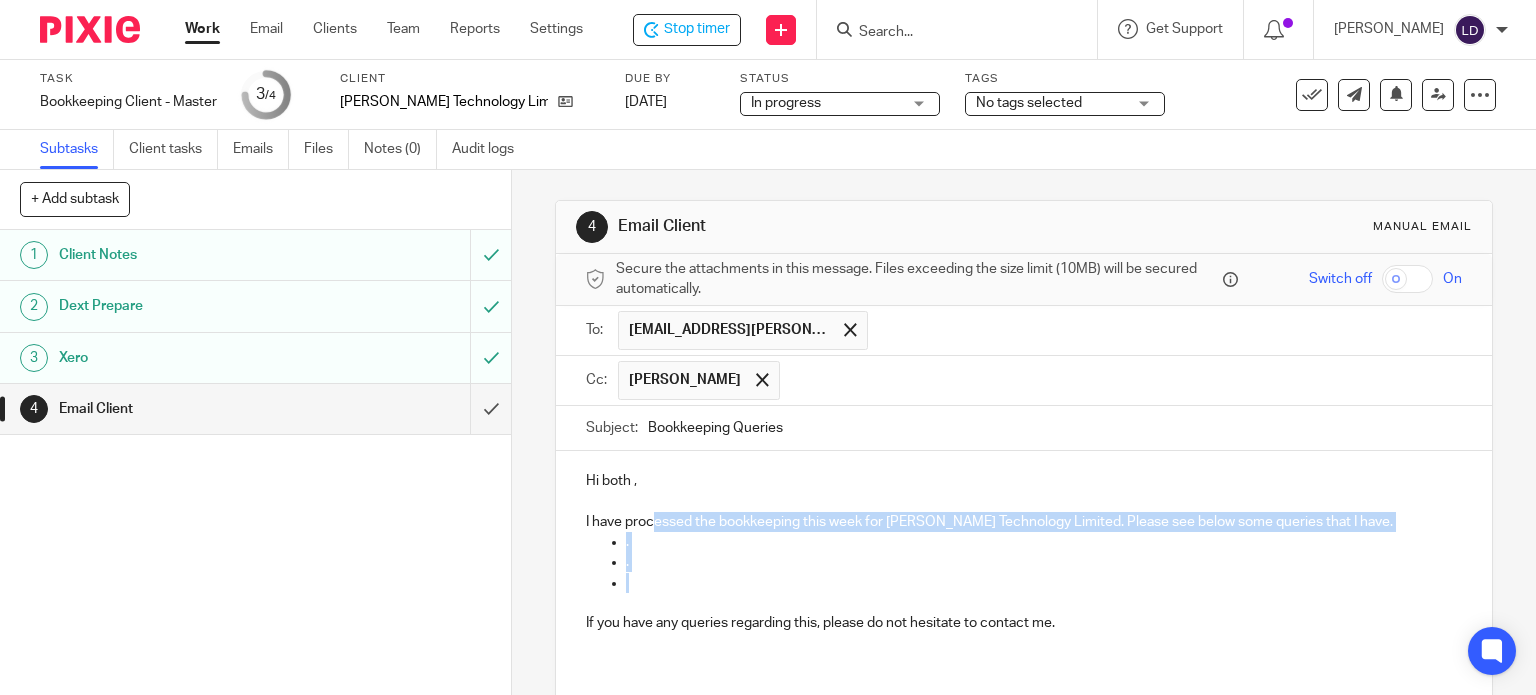 drag, startPoint x: 674, startPoint y: 581, endPoint x: 648, endPoint y: 530, distance: 57.245087 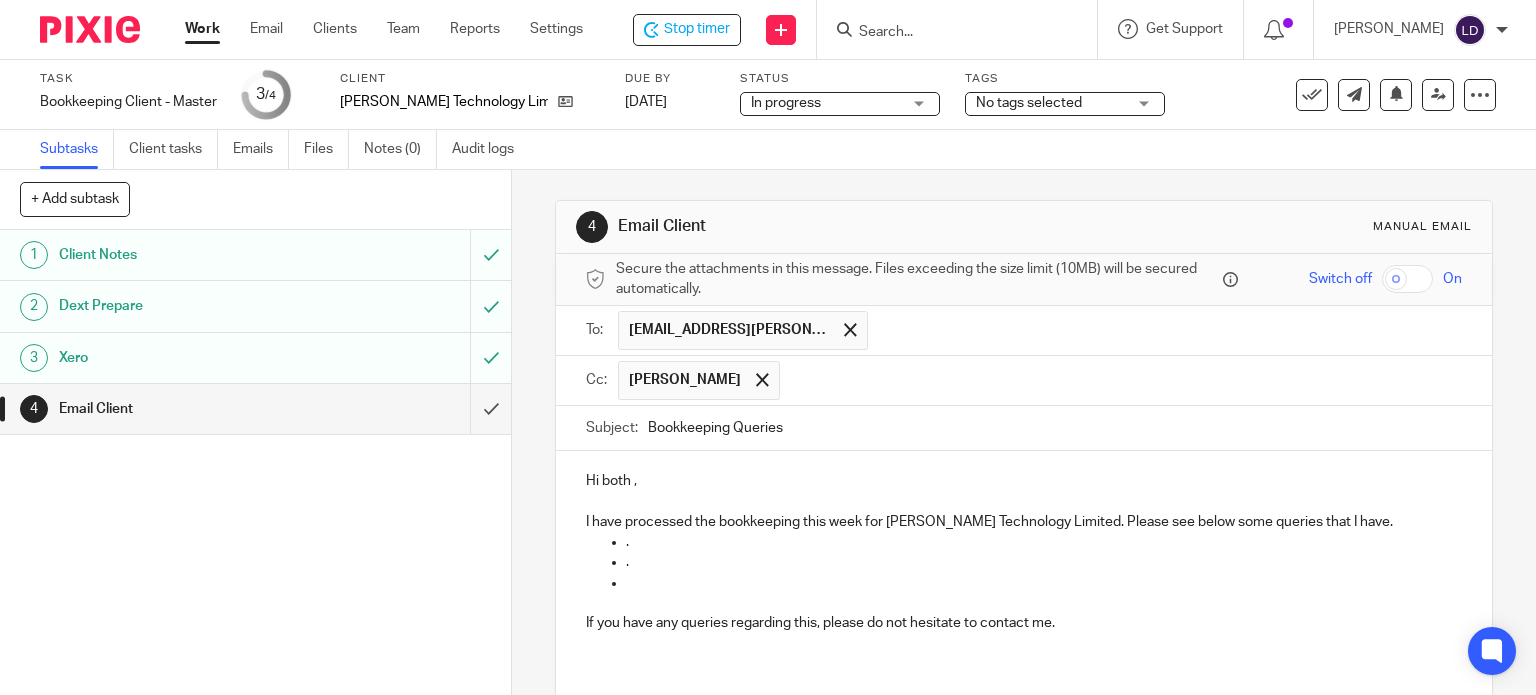 click at bounding box center (1024, 603) 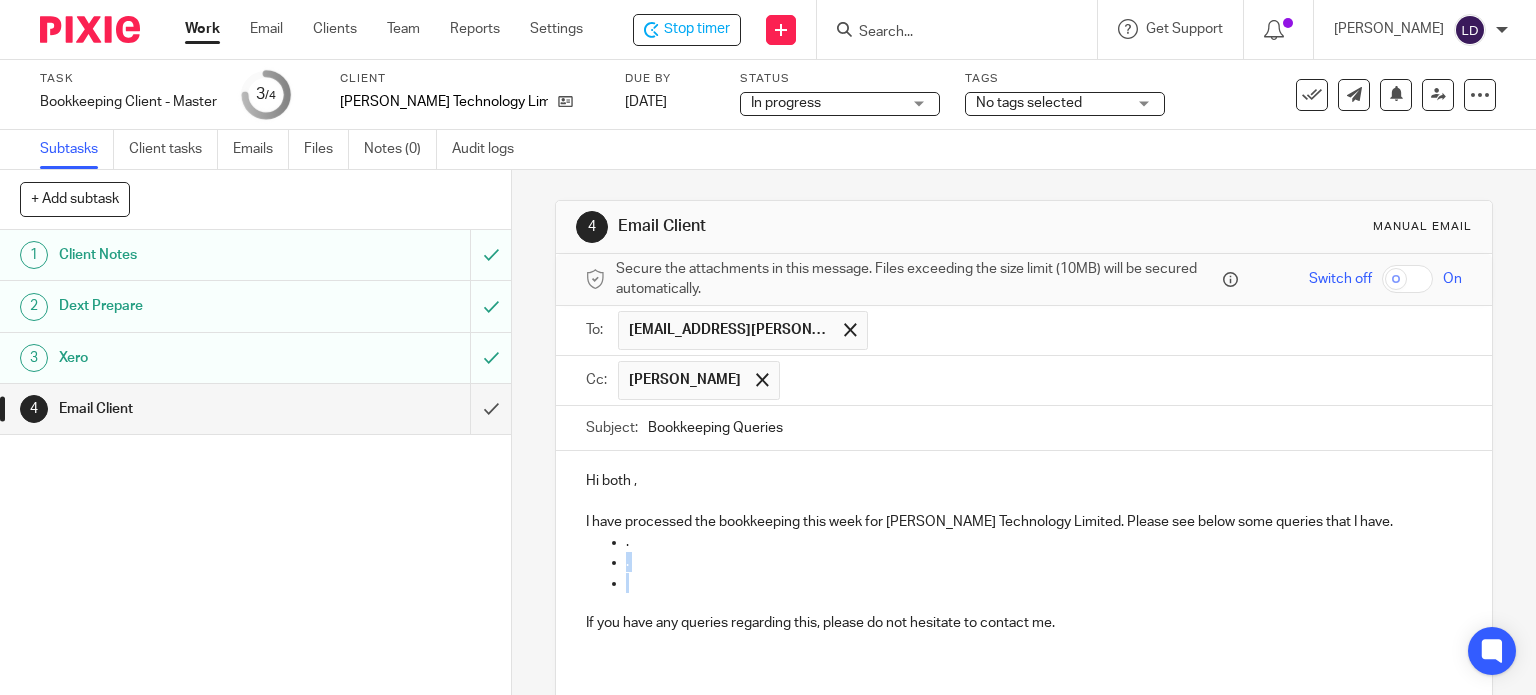 drag, startPoint x: 657, startPoint y: 582, endPoint x: 626, endPoint y: 541, distance: 51.40039 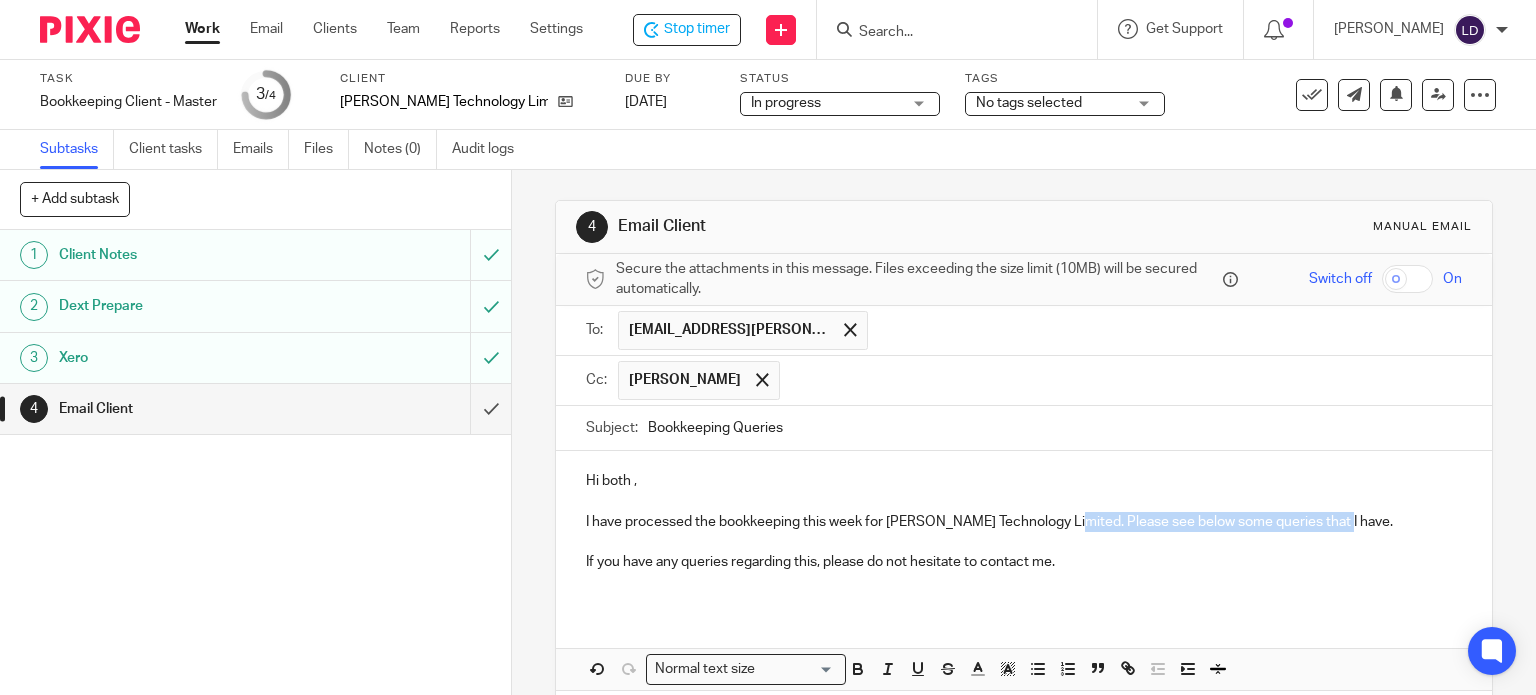 drag, startPoint x: 1057, startPoint y: 516, endPoint x: 1436, endPoint y: 525, distance: 379.10684 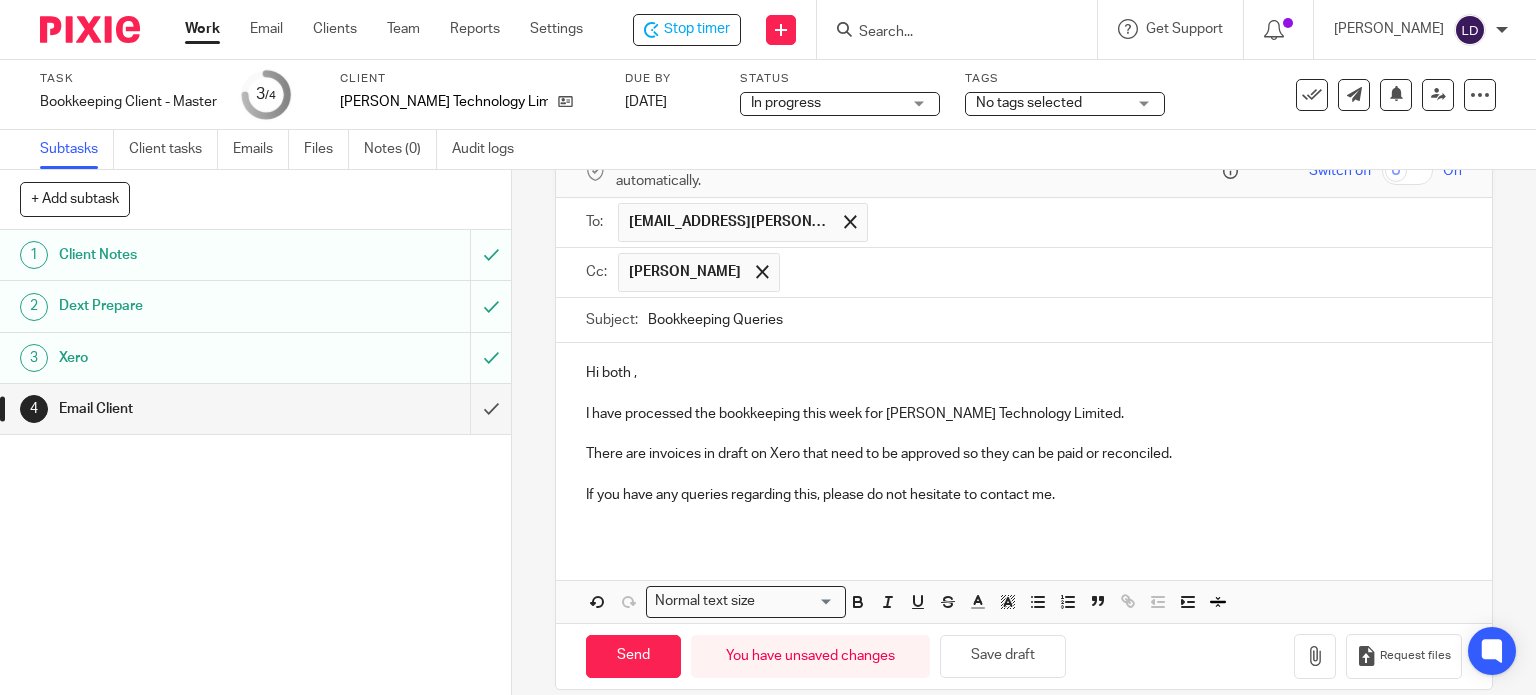 scroll, scrollTop: 128, scrollLeft: 0, axis: vertical 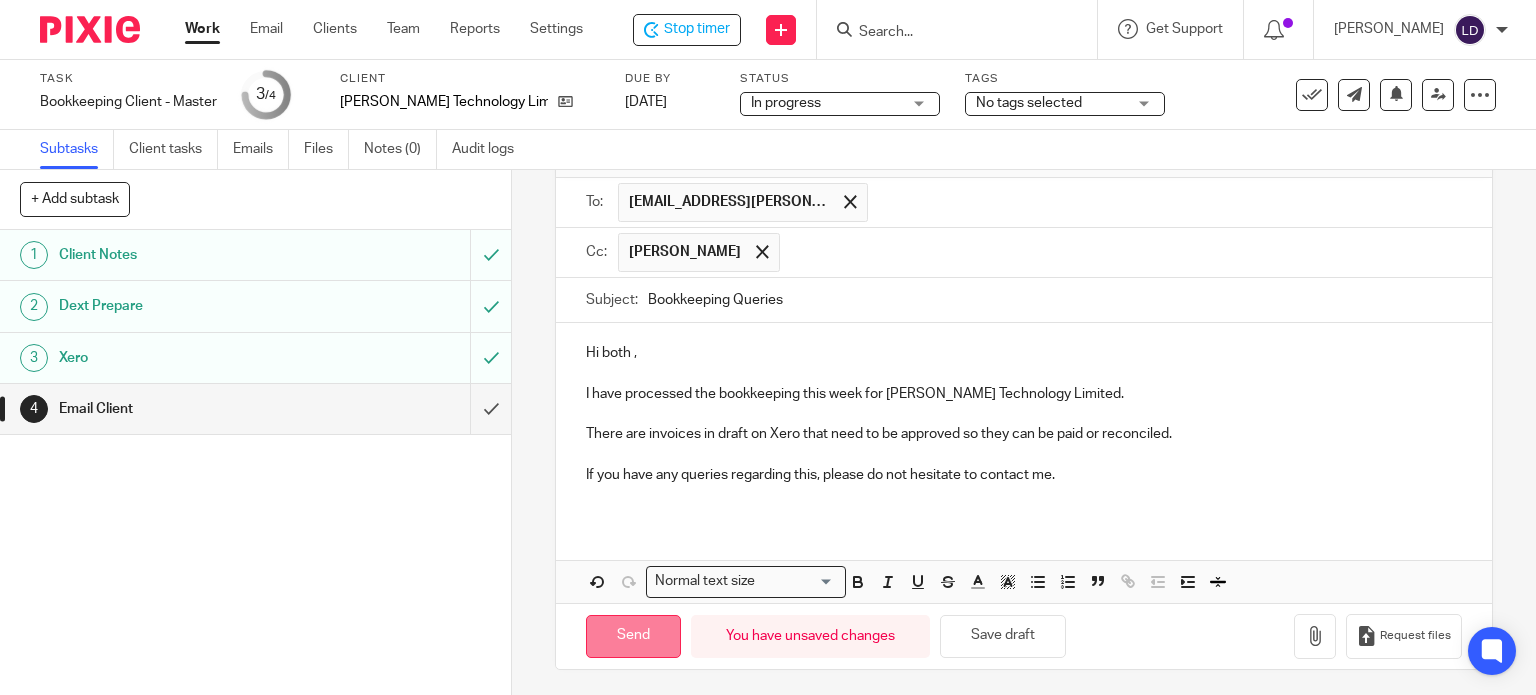 click on "Send" at bounding box center (633, 636) 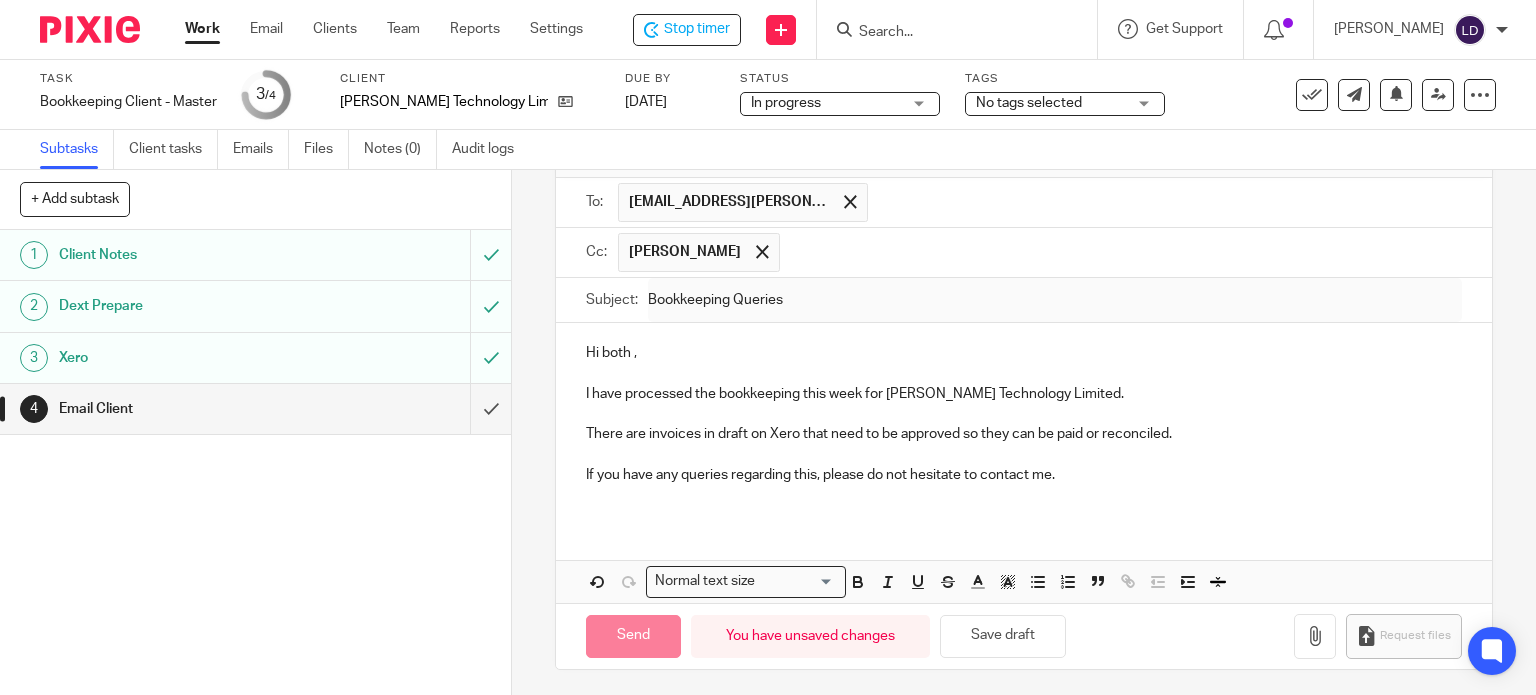 type on "Sent" 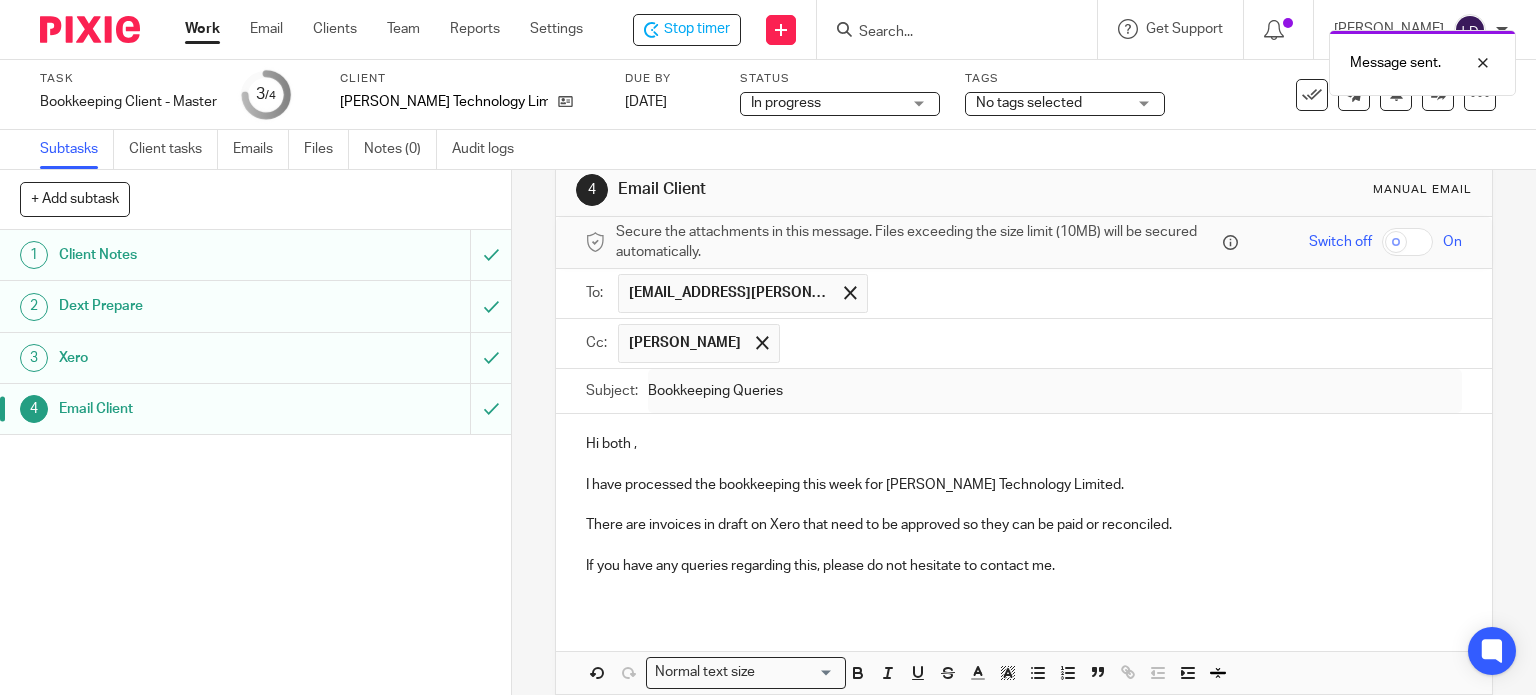 scroll, scrollTop: 0, scrollLeft: 0, axis: both 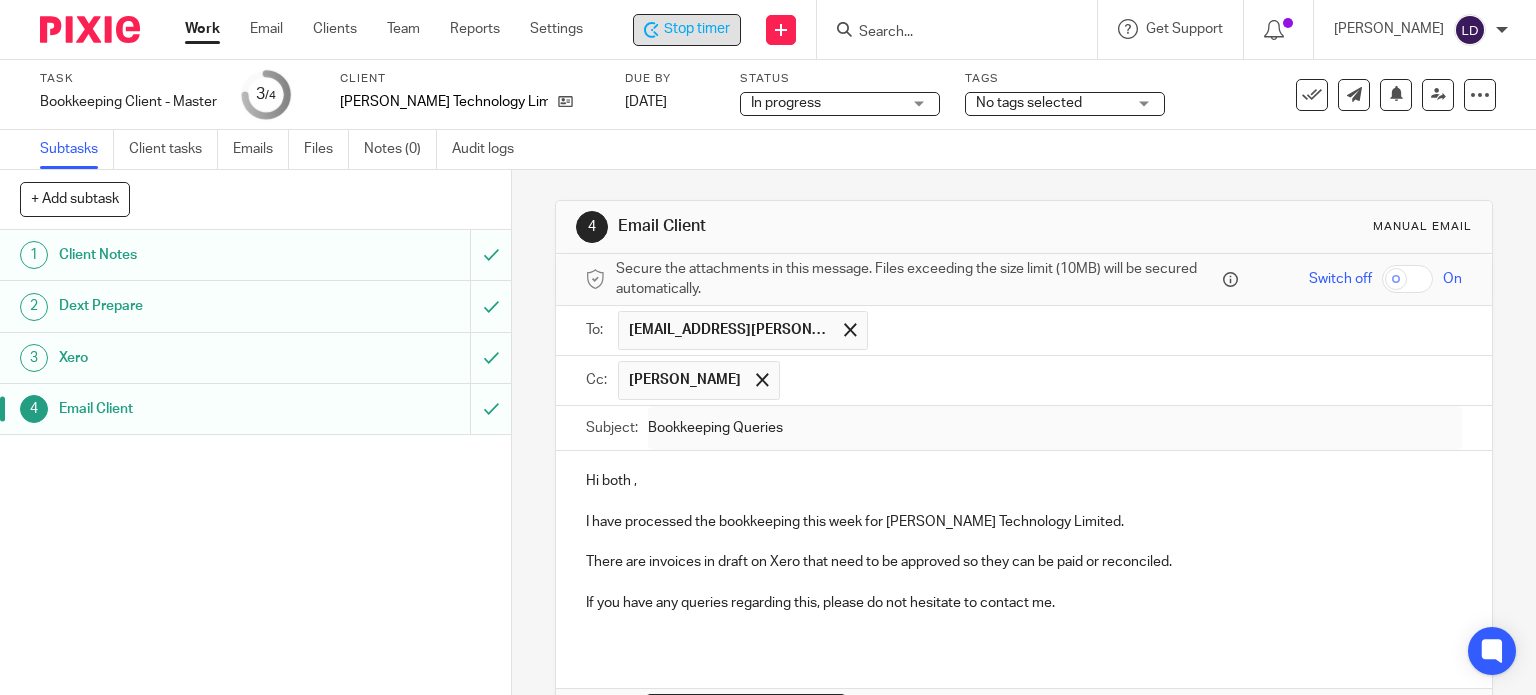 click on "Stop timer" at bounding box center [697, 29] 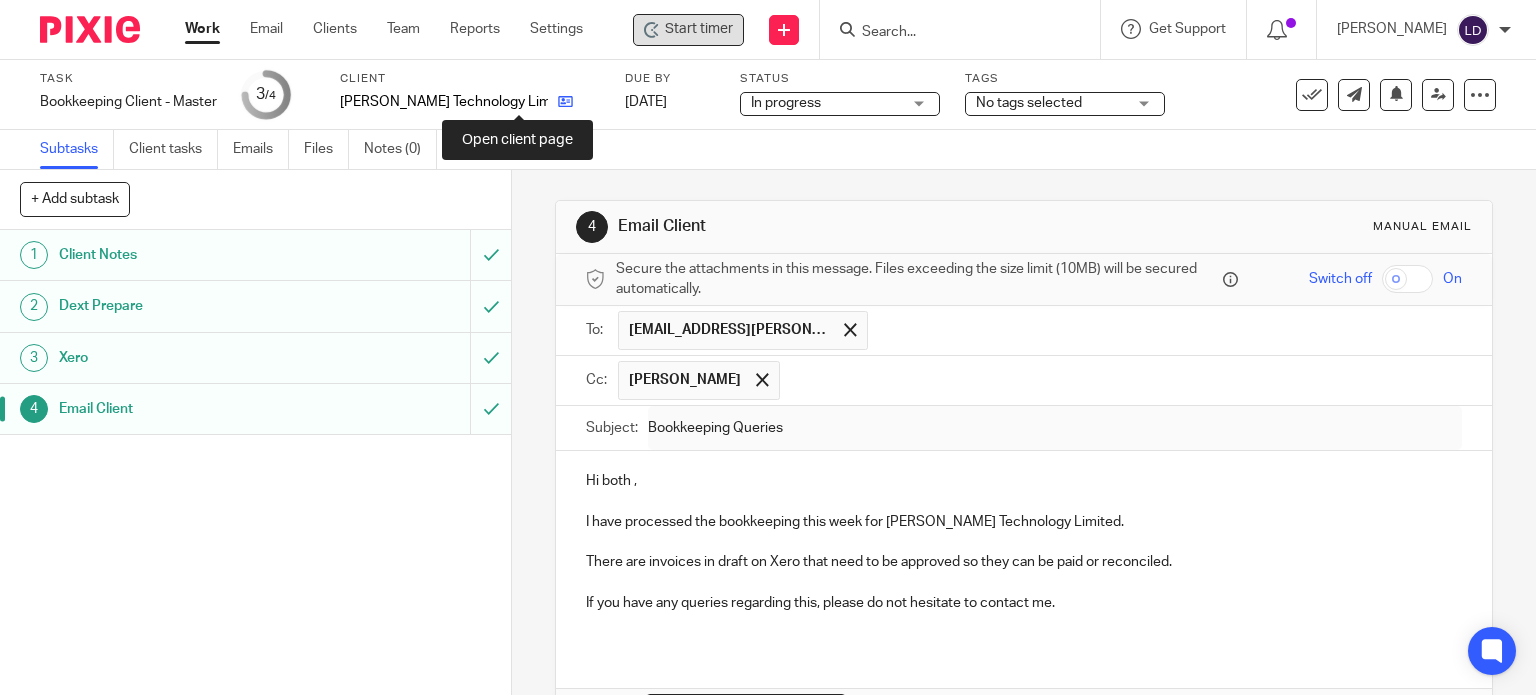 click at bounding box center [565, 101] 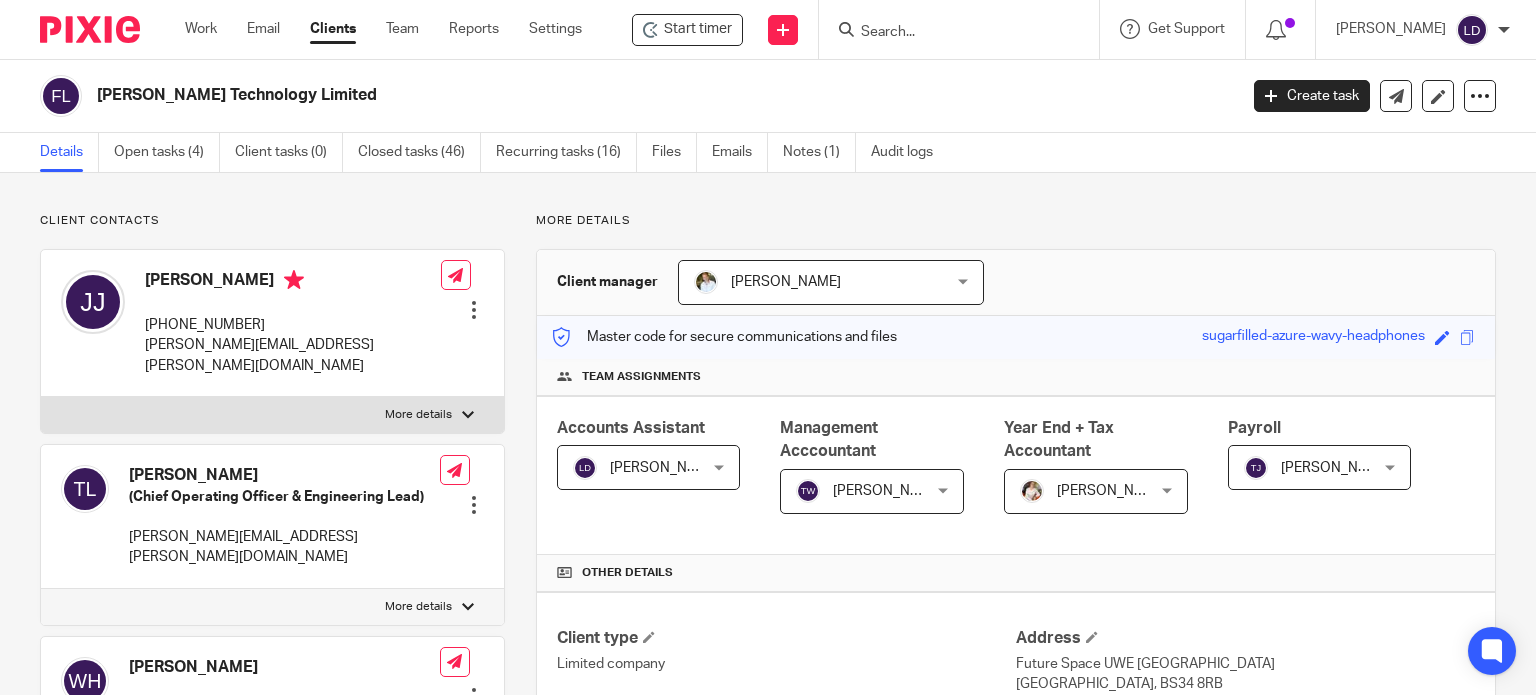 scroll, scrollTop: 0, scrollLeft: 0, axis: both 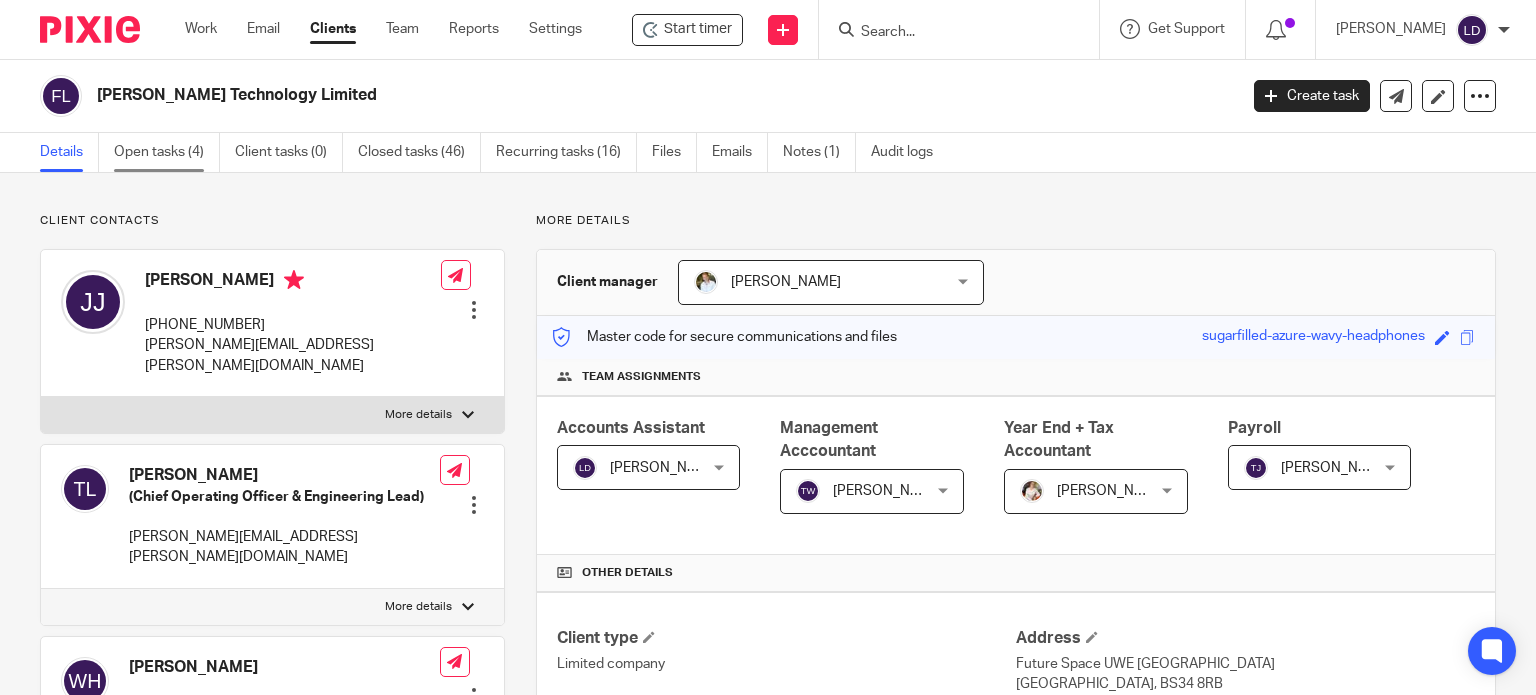 click on "Open tasks (4)" at bounding box center [167, 152] 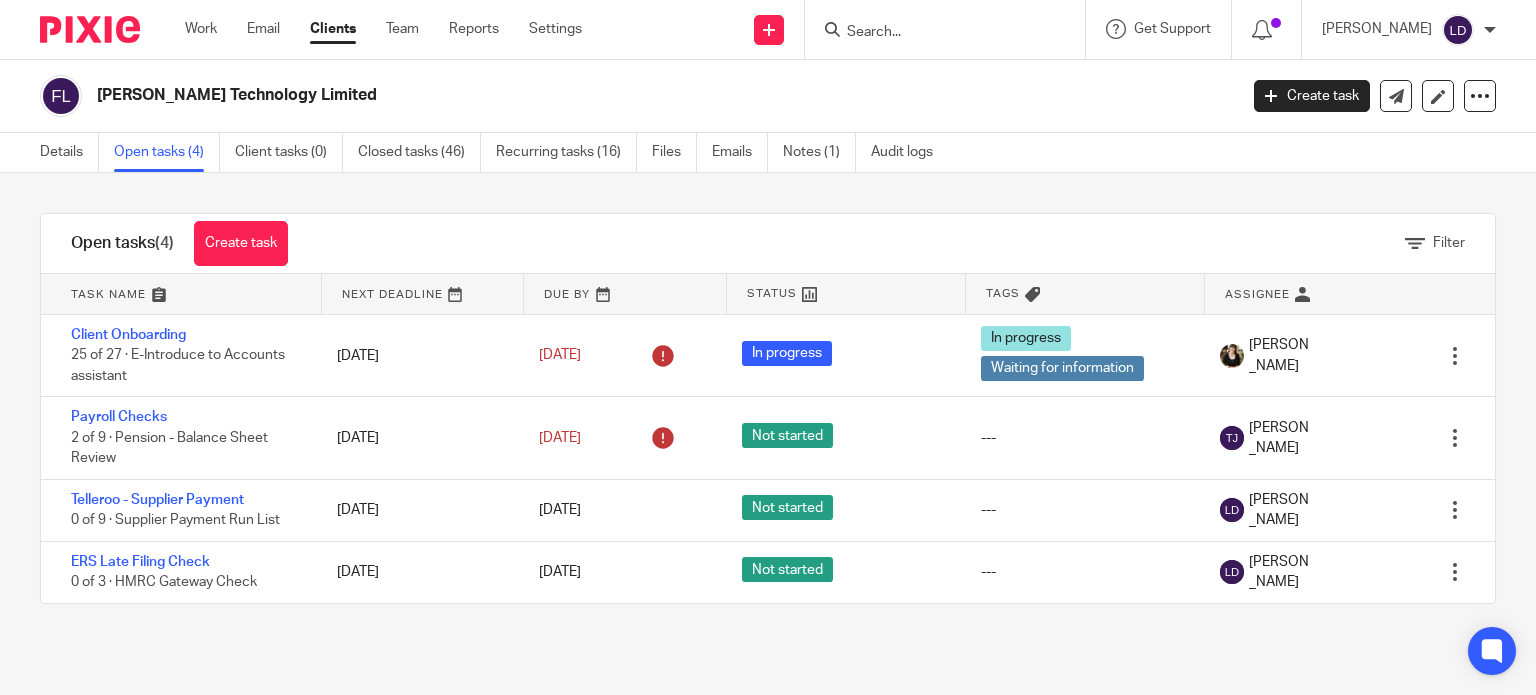 scroll, scrollTop: 0, scrollLeft: 0, axis: both 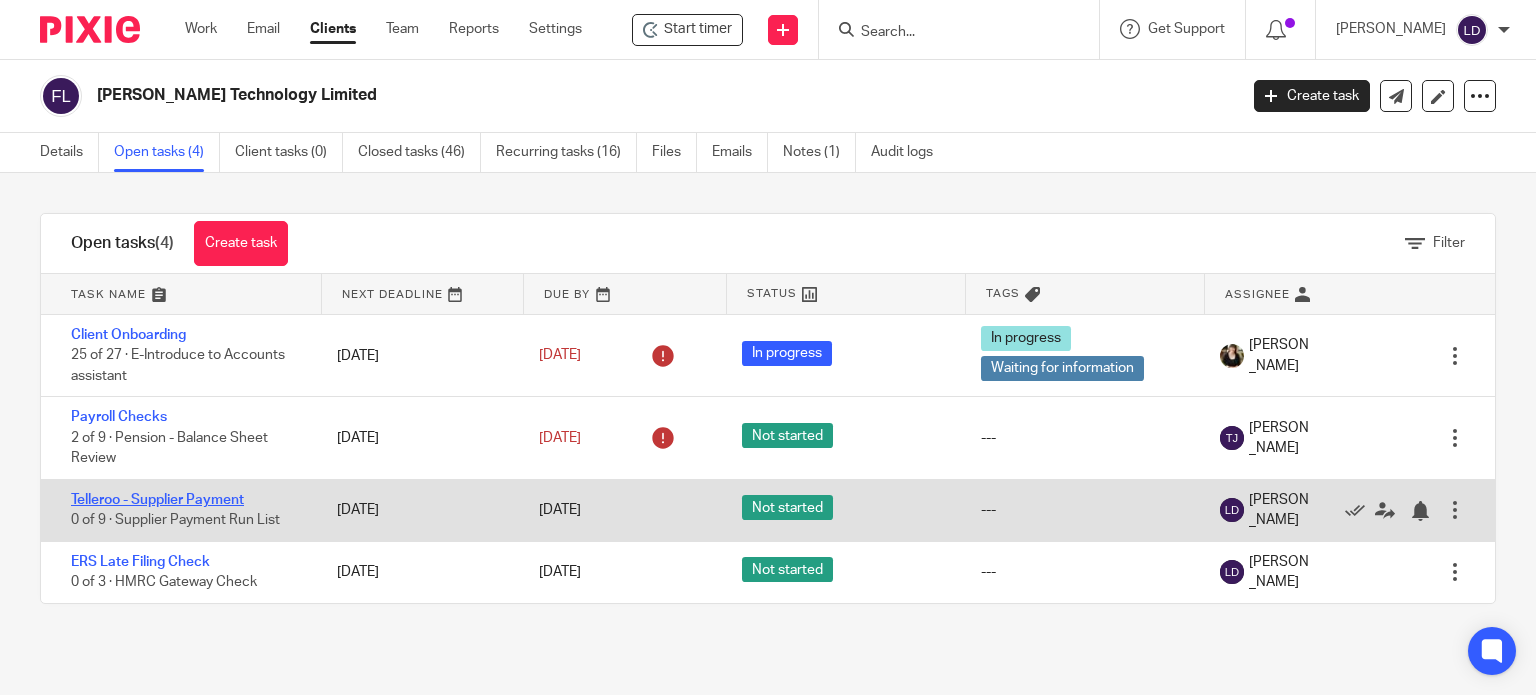 click on "Telleroo - Supplier Payment" at bounding box center (157, 500) 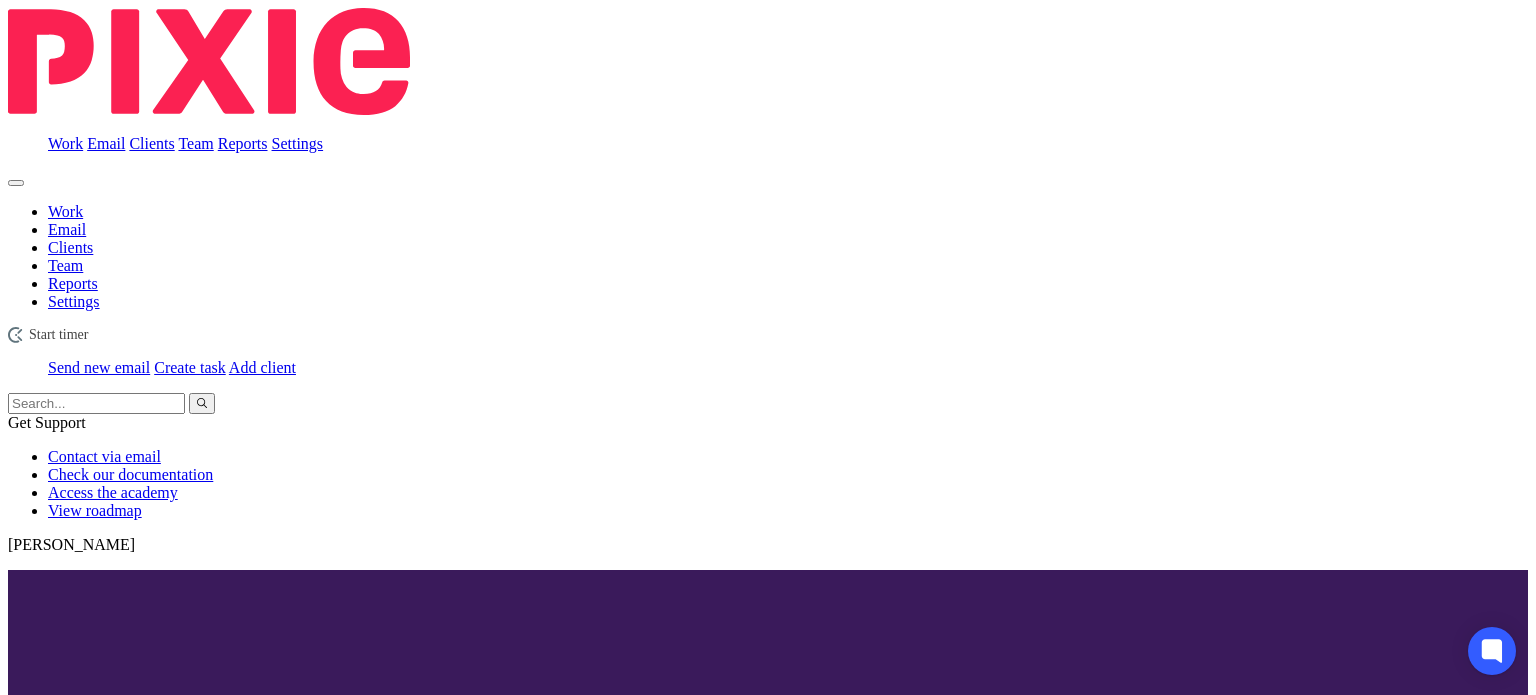 scroll, scrollTop: 0, scrollLeft: 0, axis: both 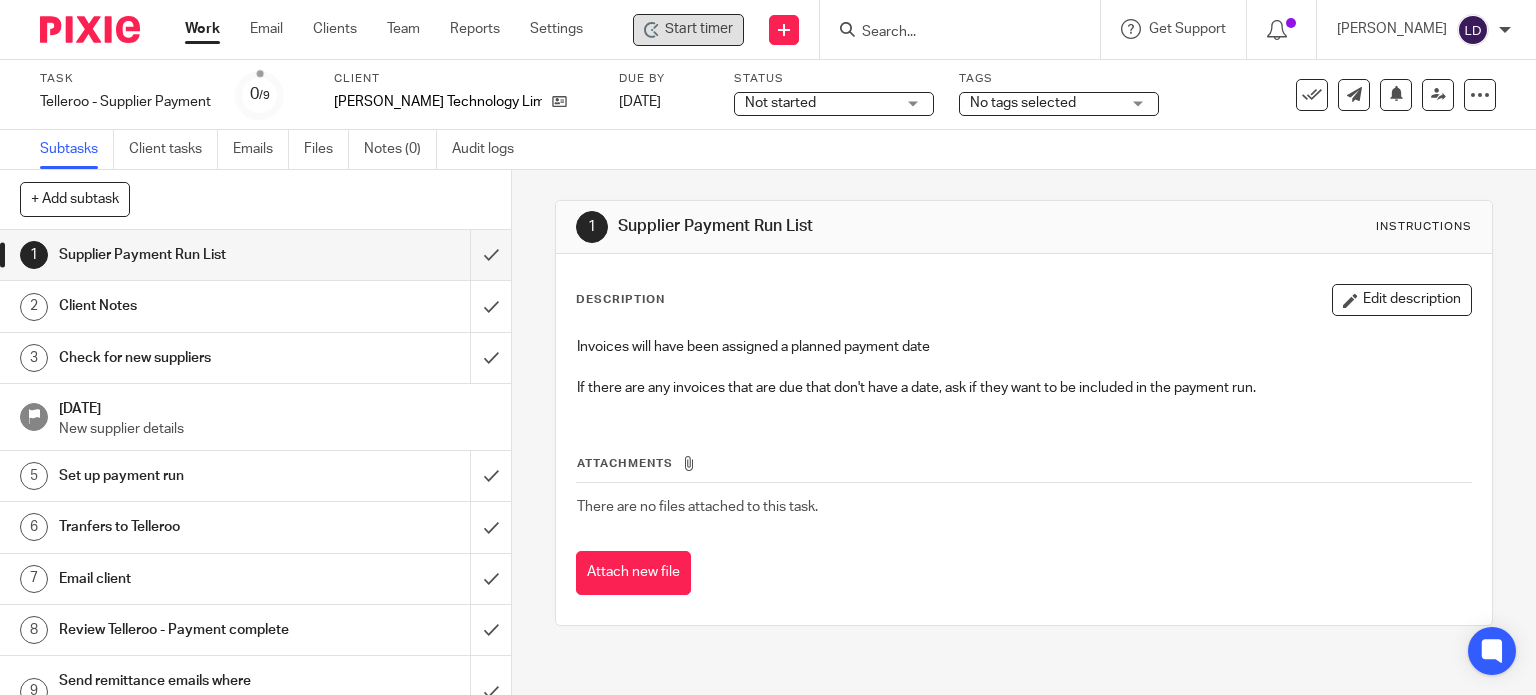 click on "Start timer" at bounding box center [699, 29] 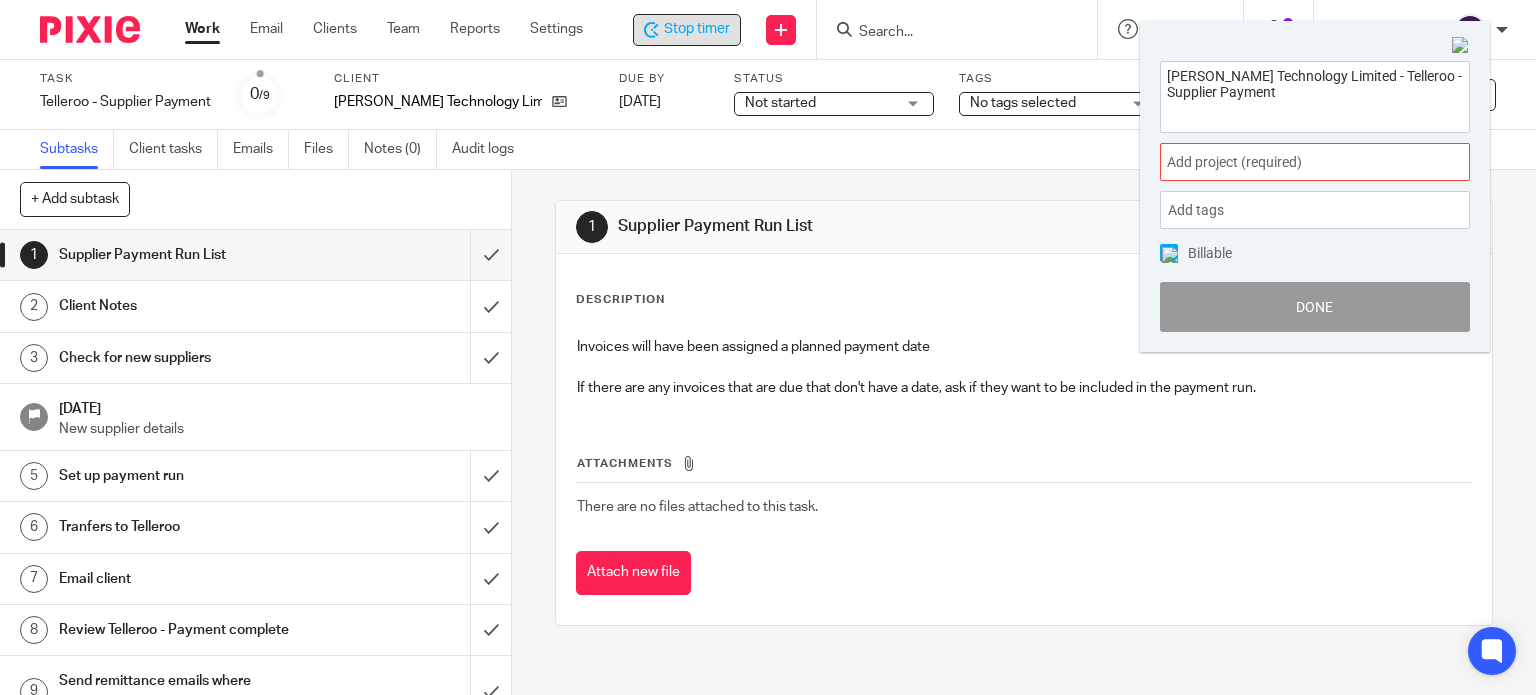 click on "Add project (required) :" at bounding box center [1293, 162] 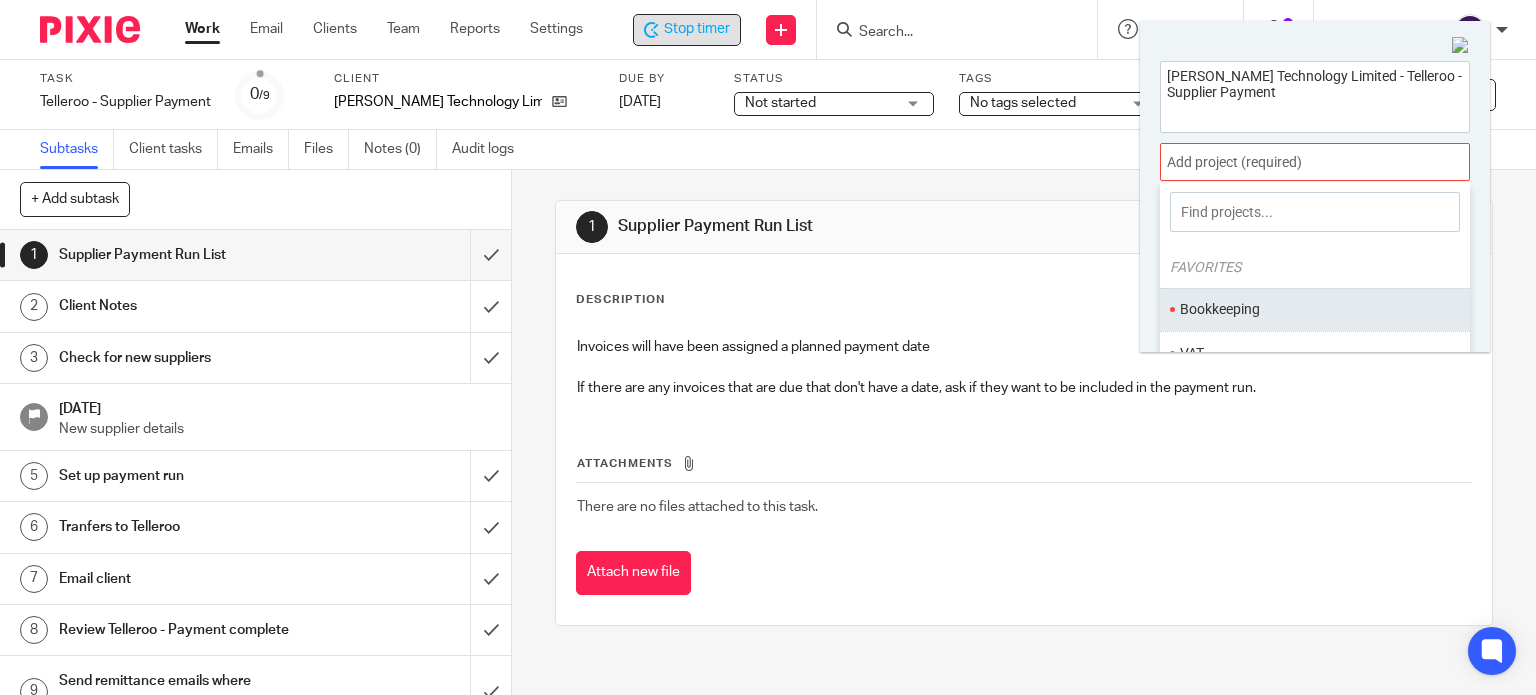 click on "Bookkeeping" at bounding box center (1315, 309) 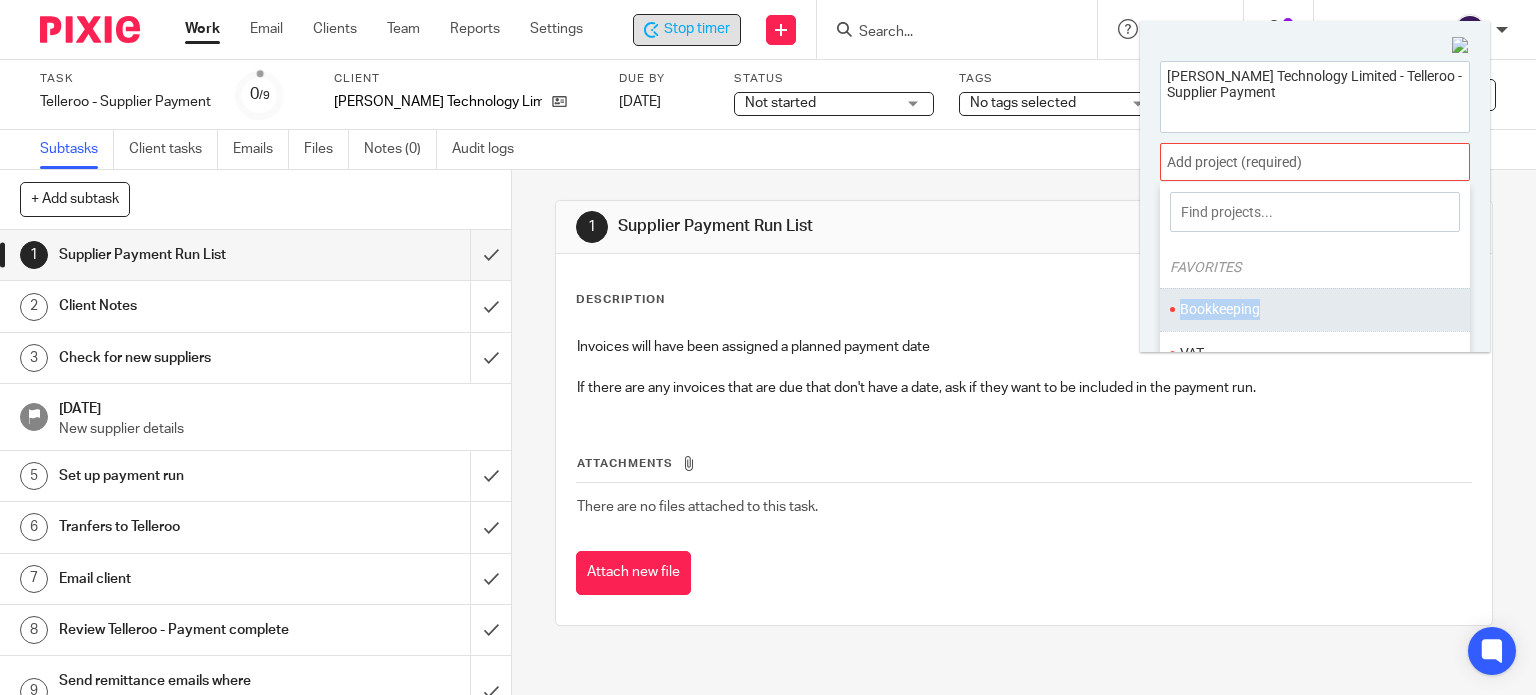 click on "Bookkeeping" at bounding box center (1310, 309) 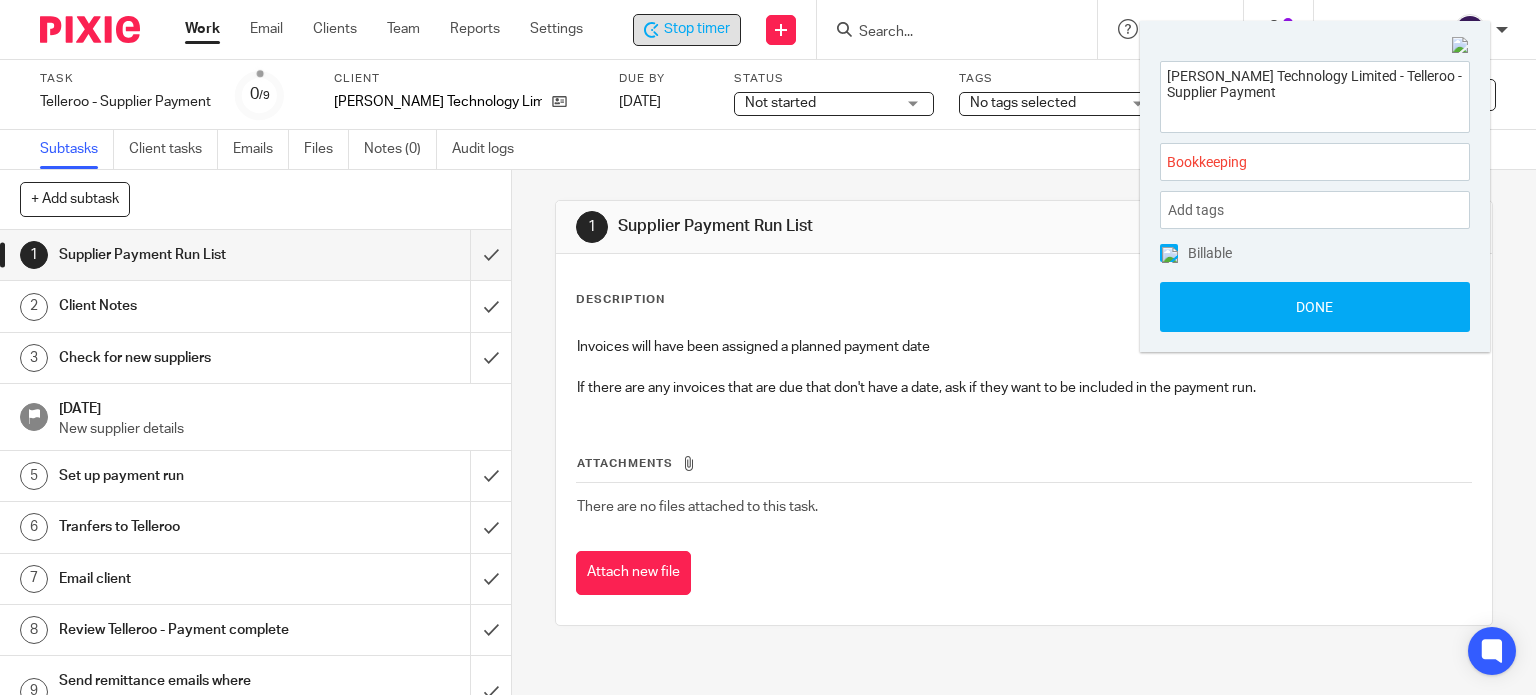 click on "Done" at bounding box center [1315, 307] 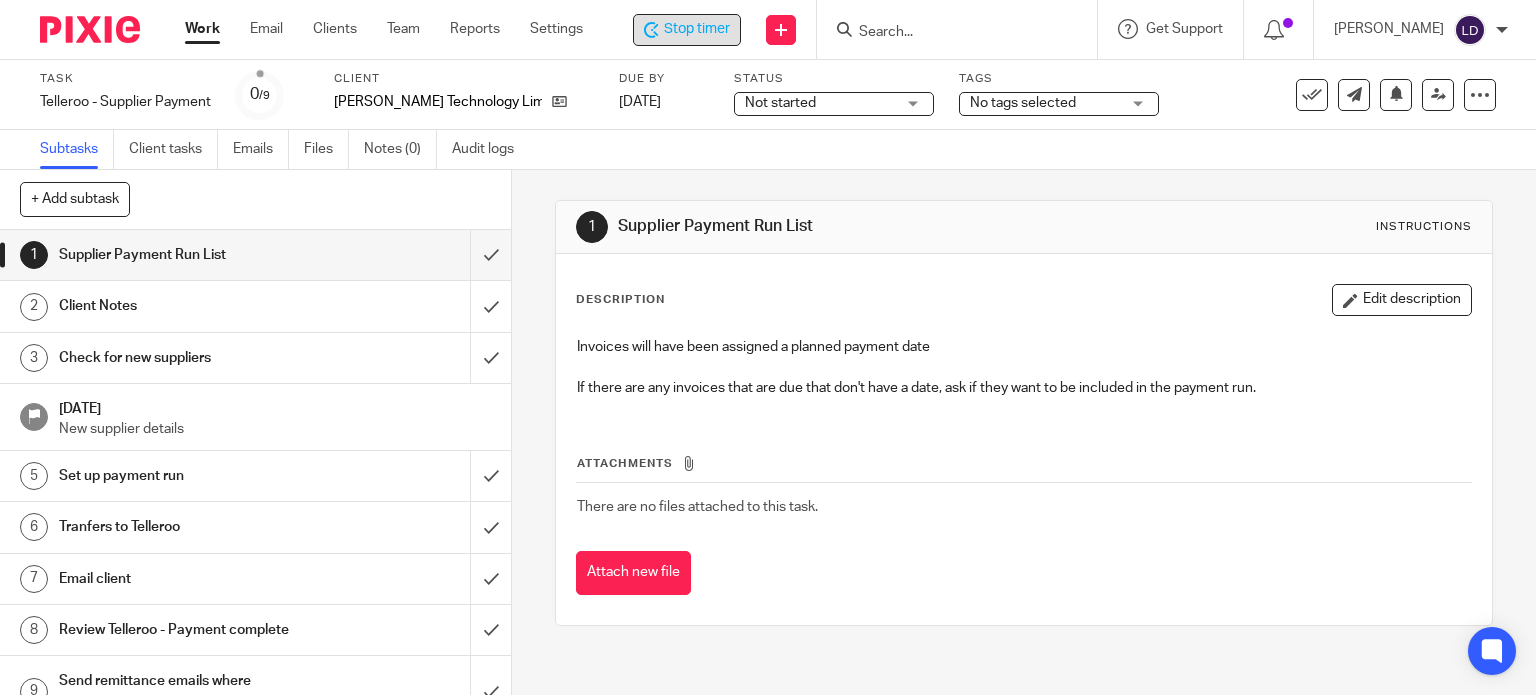 click on "Not started" at bounding box center (820, 103) 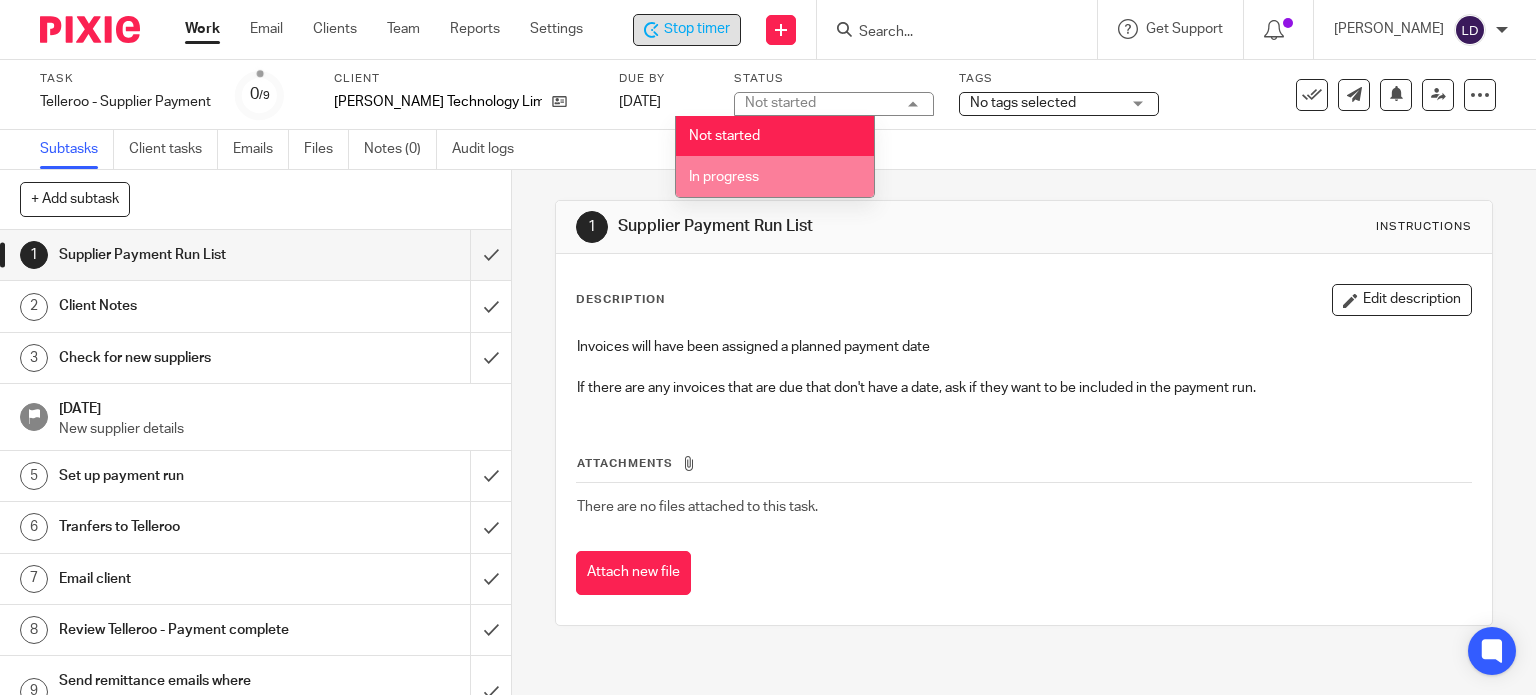 click on "In progress" at bounding box center (775, 176) 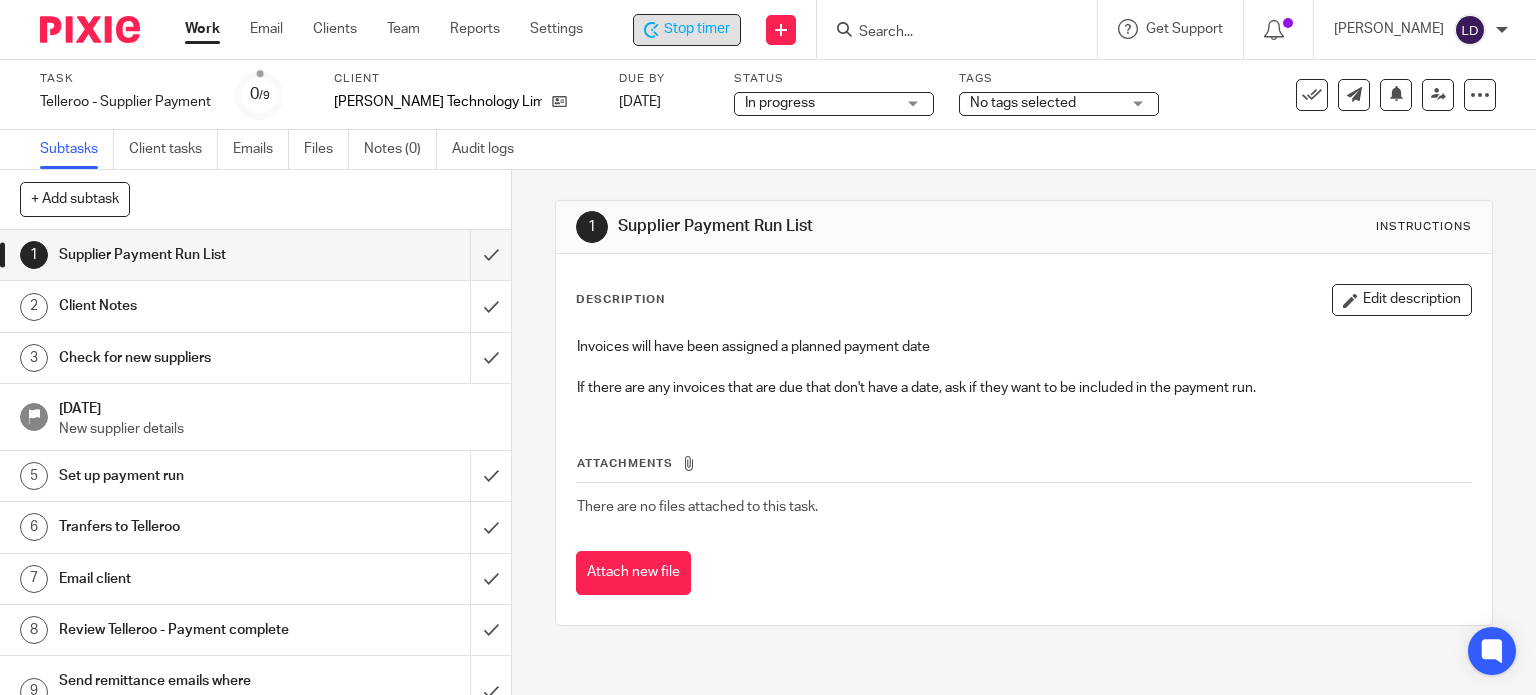 click on "1
Supplier Payment Run List
Instructions
Description
Edit description
Invoices will have been assigned a planned payment date If there are any invoices that are due that don't have a date, ask if they want to be included in the payment run.           Attachments     There are no files attached to this task.   Attach new file" at bounding box center [1024, 413] 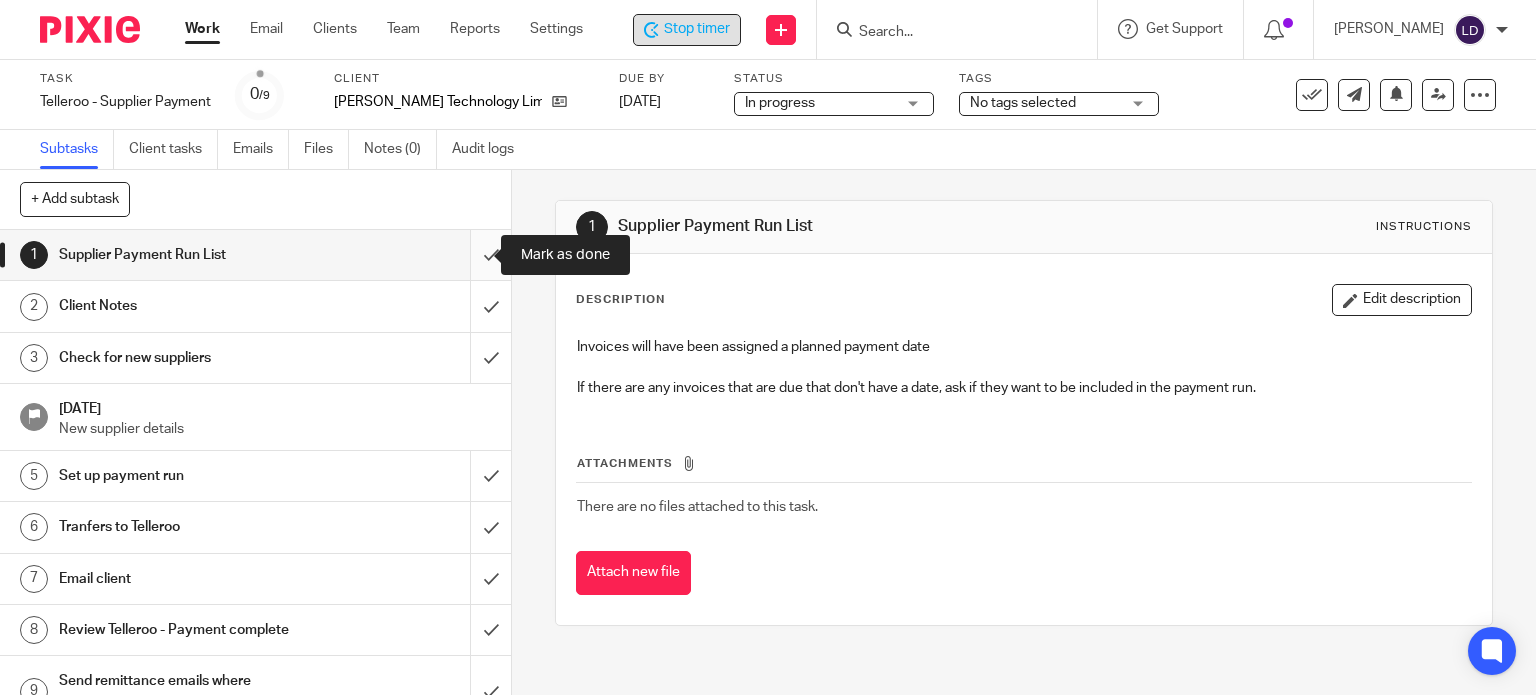 drag, startPoint x: 476, startPoint y: 261, endPoint x: 476, endPoint y: 290, distance: 29 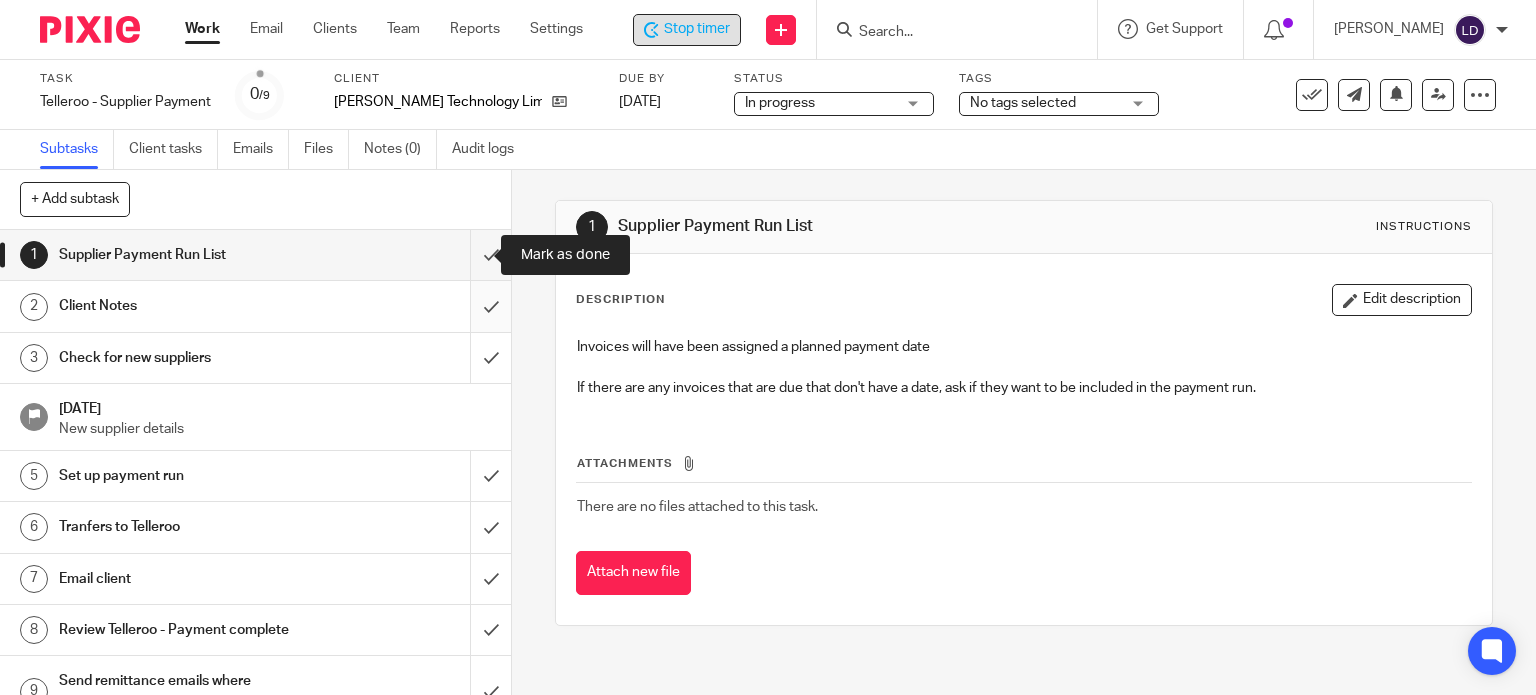 click at bounding box center (255, 255) 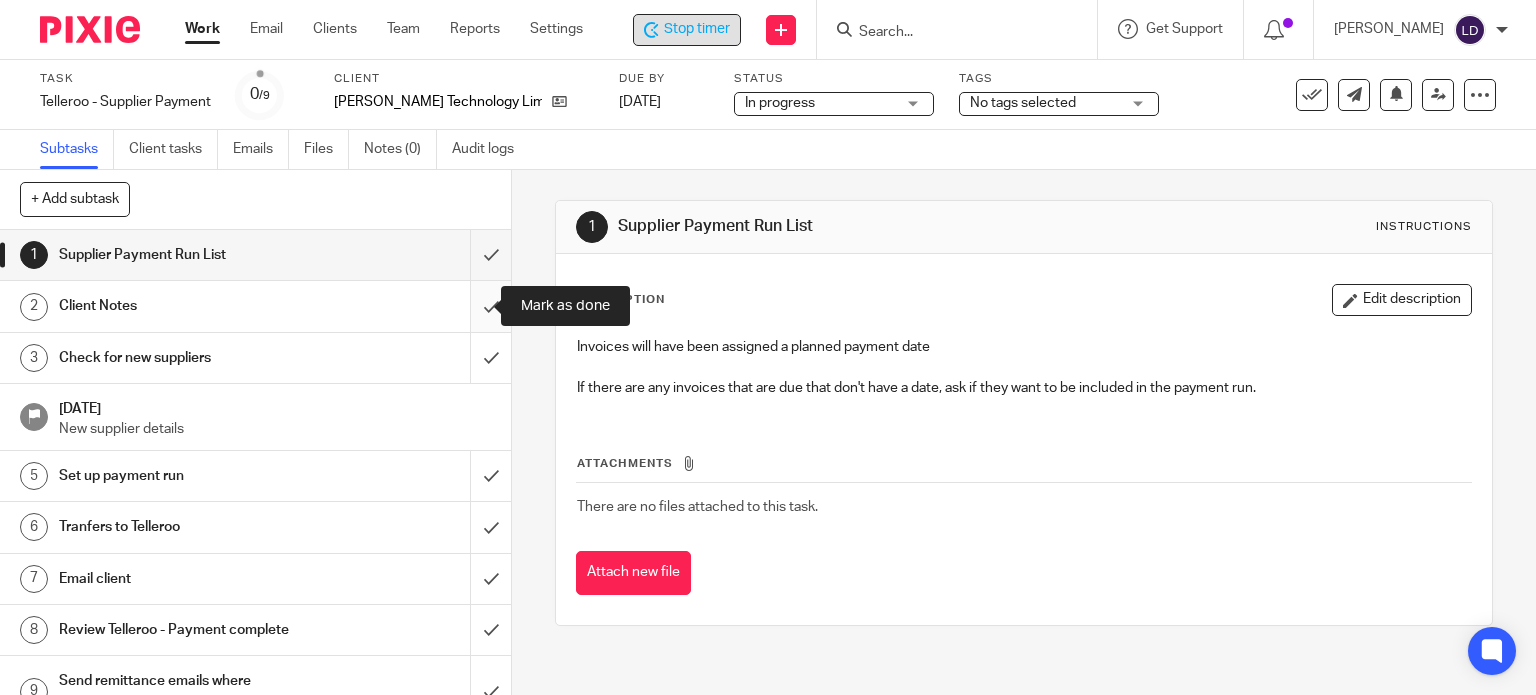 drag, startPoint x: 476, startPoint y: 316, endPoint x: 477, endPoint y: 329, distance: 13.038404 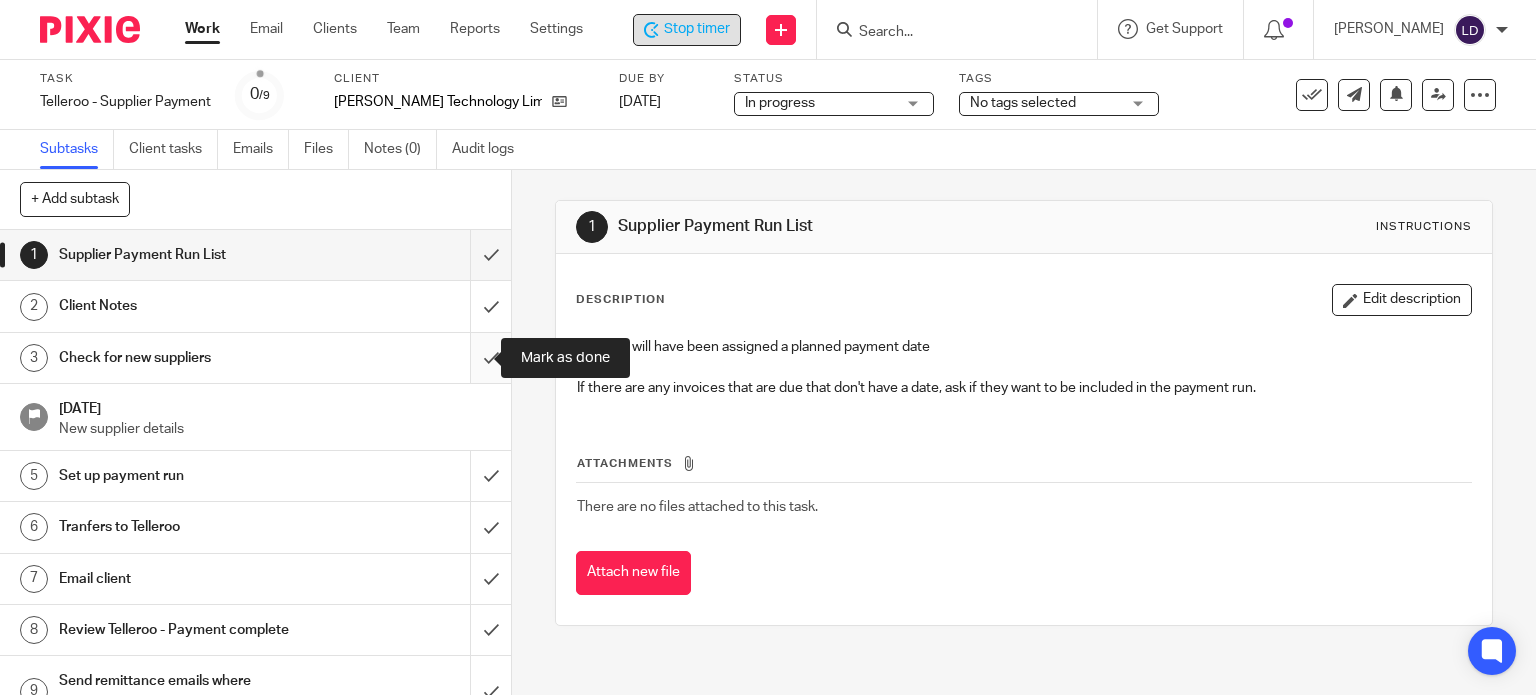 click at bounding box center (255, 358) 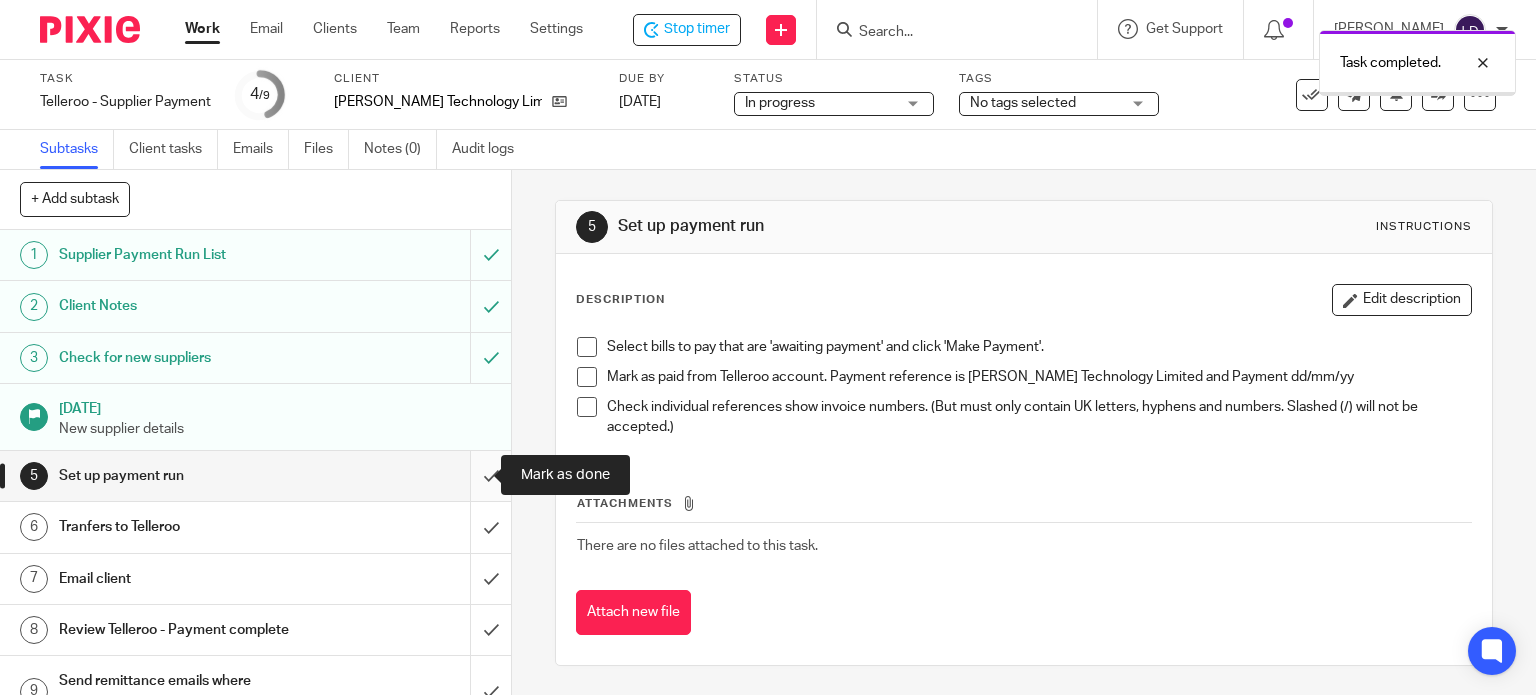 scroll, scrollTop: 0, scrollLeft: 0, axis: both 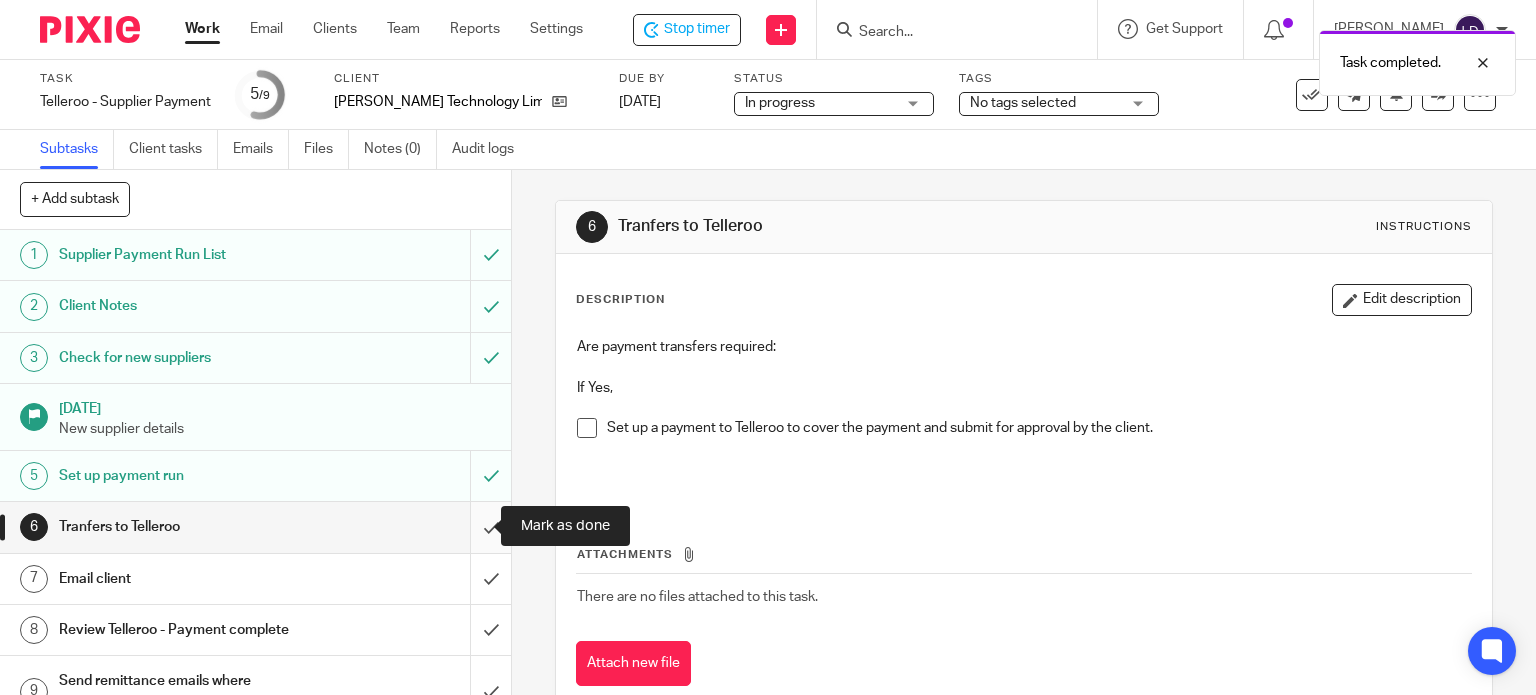 click at bounding box center [255, 527] 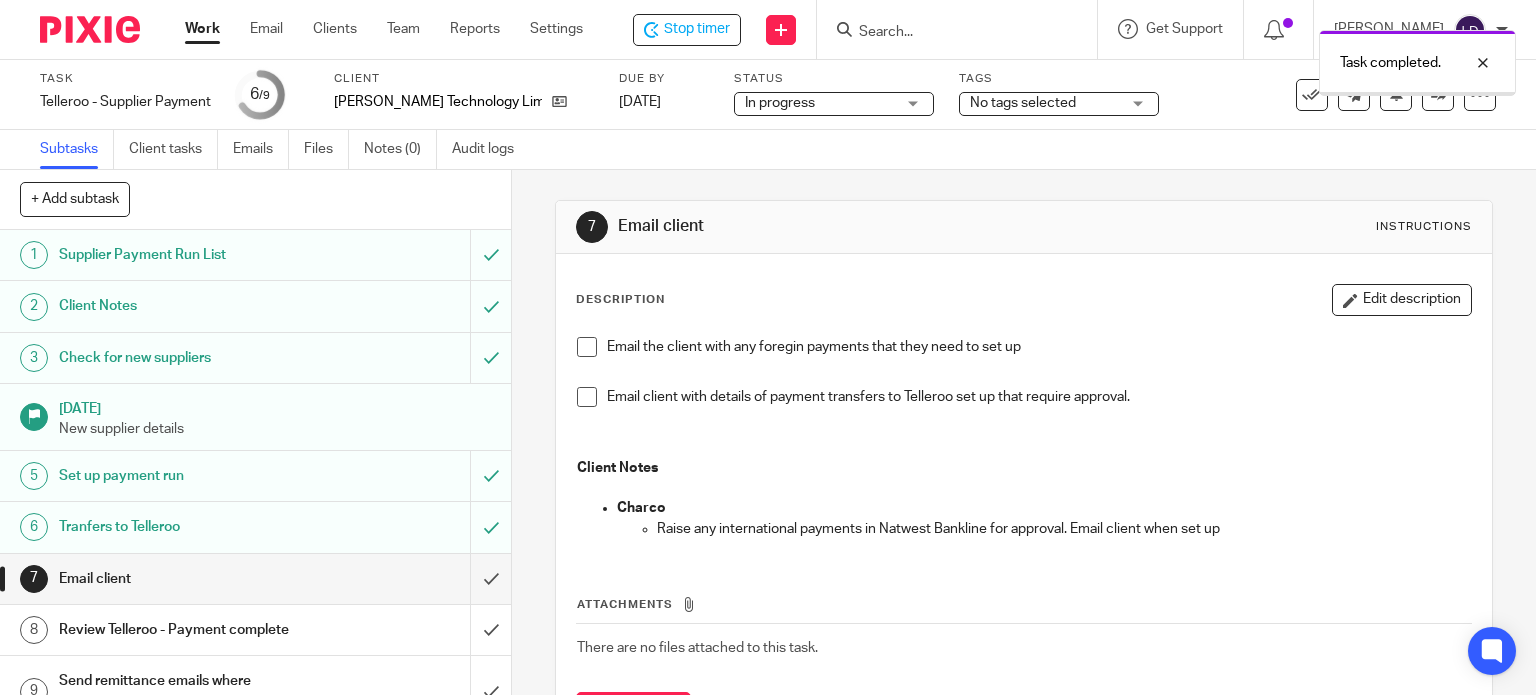 scroll, scrollTop: 0, scrollLeft: 0, axis: both 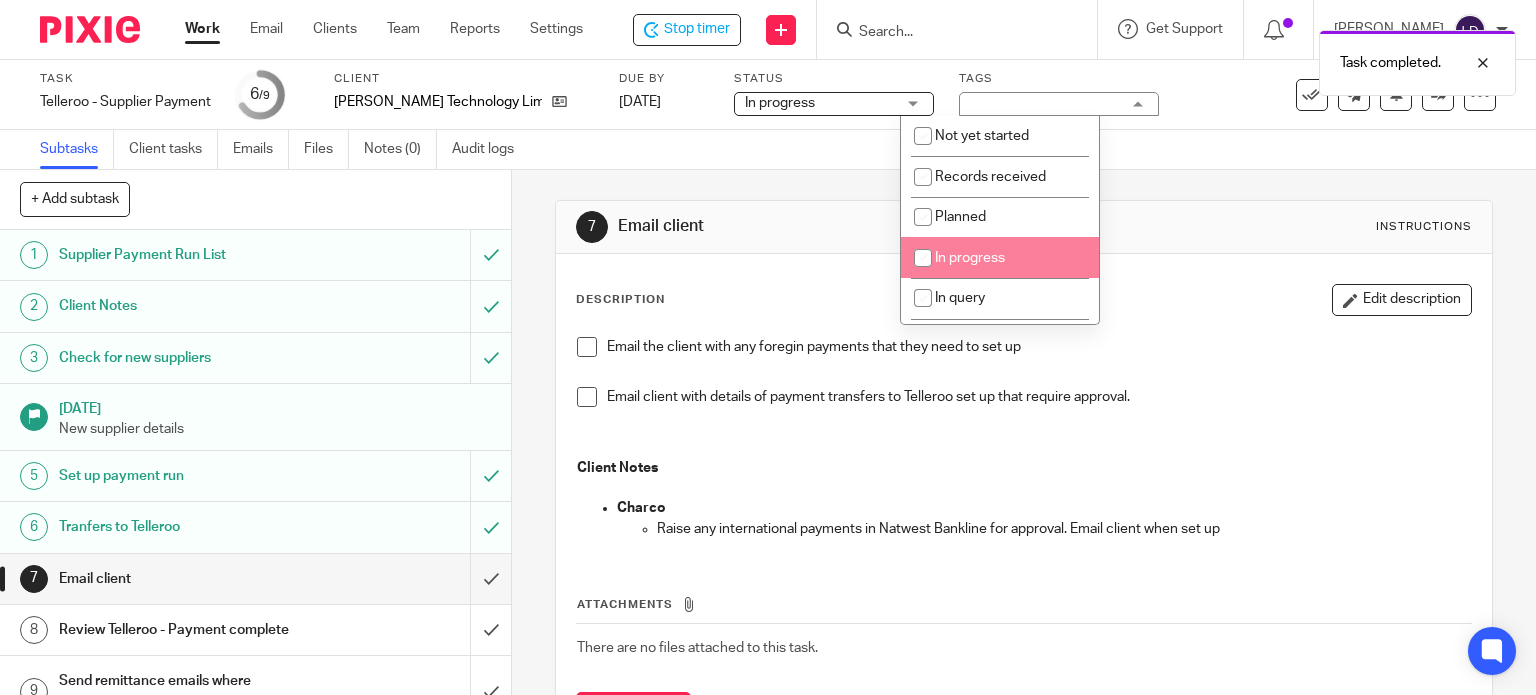 click on "In progress" at bounding box center (970, 258) 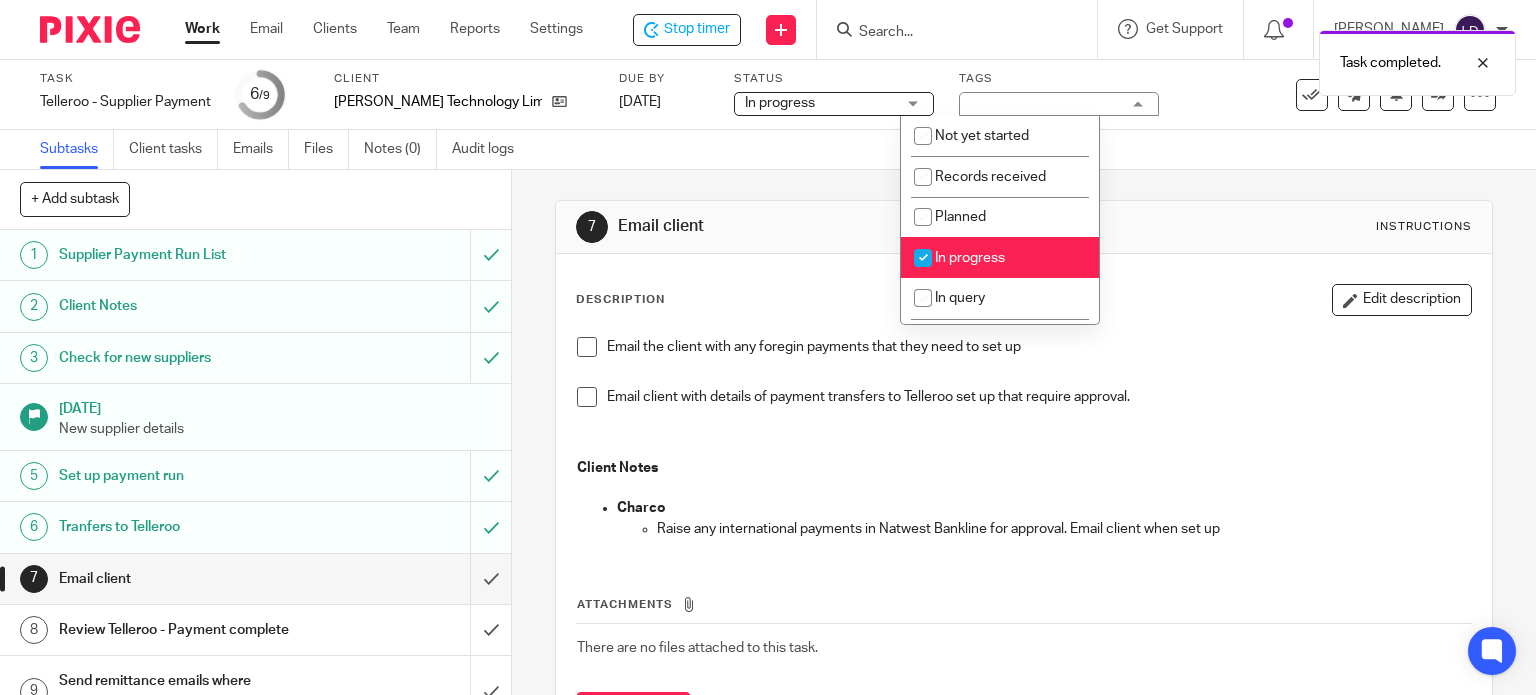 click on "In progress" at bounding box center (970, 258) 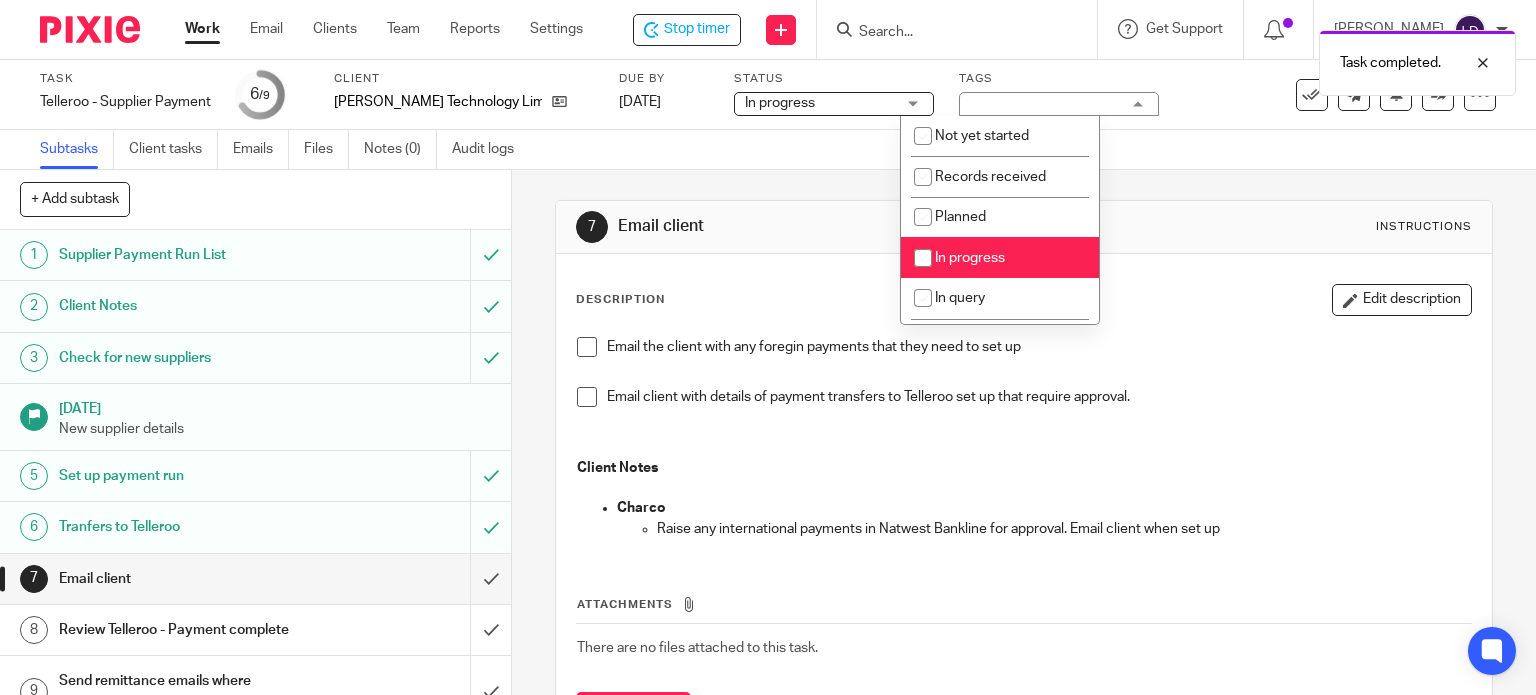 checkbox on "false" 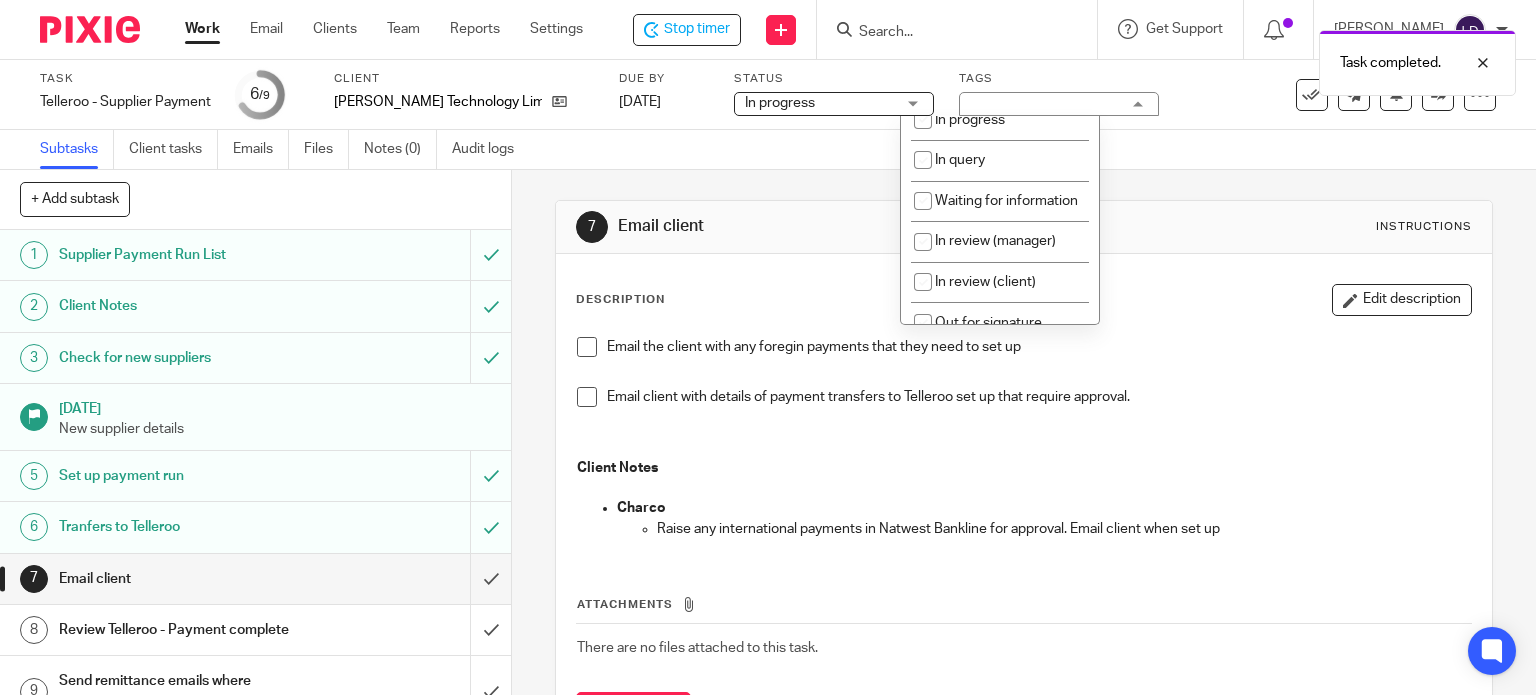 scroll, scrollTop: 166, scrollLeft: 0, axis: vertical 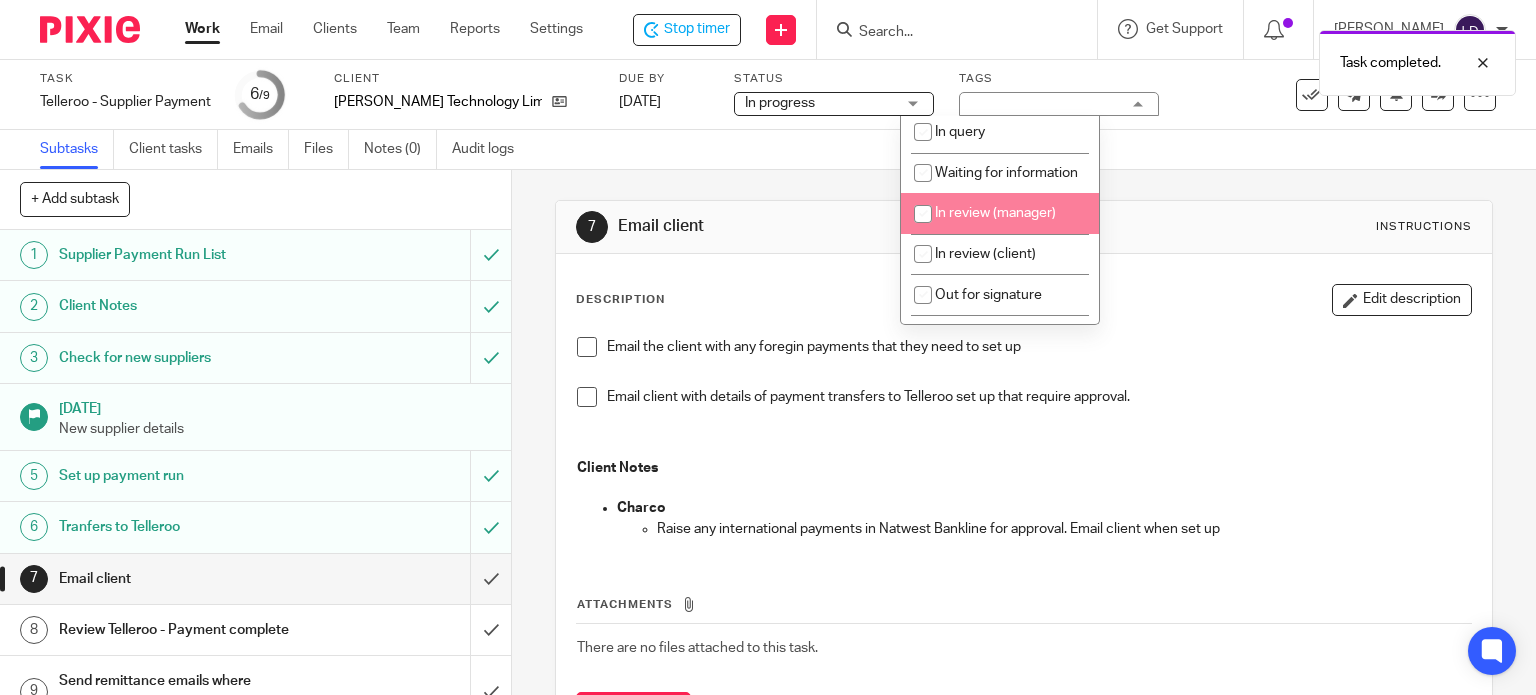 click on "In review (manager)" at bounding box center (995, 213) 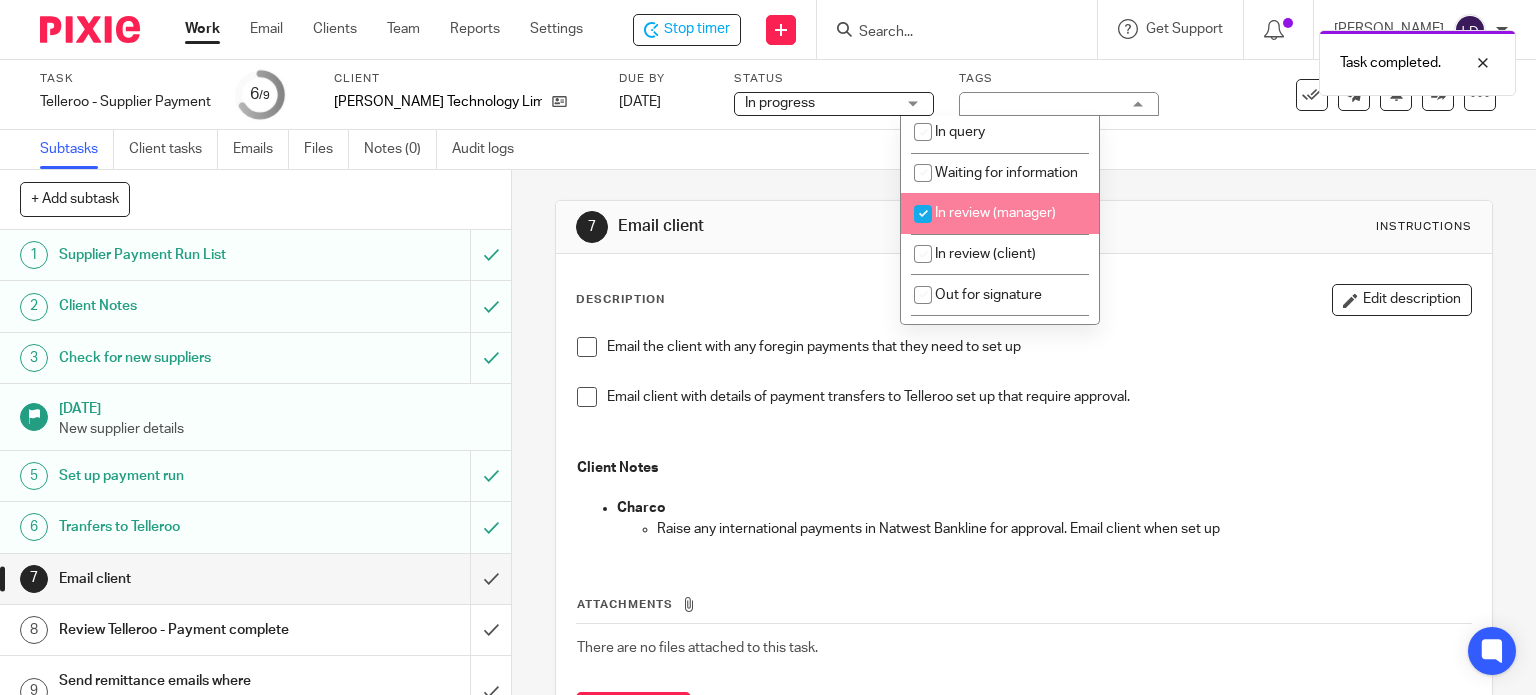 checkbox on "true" 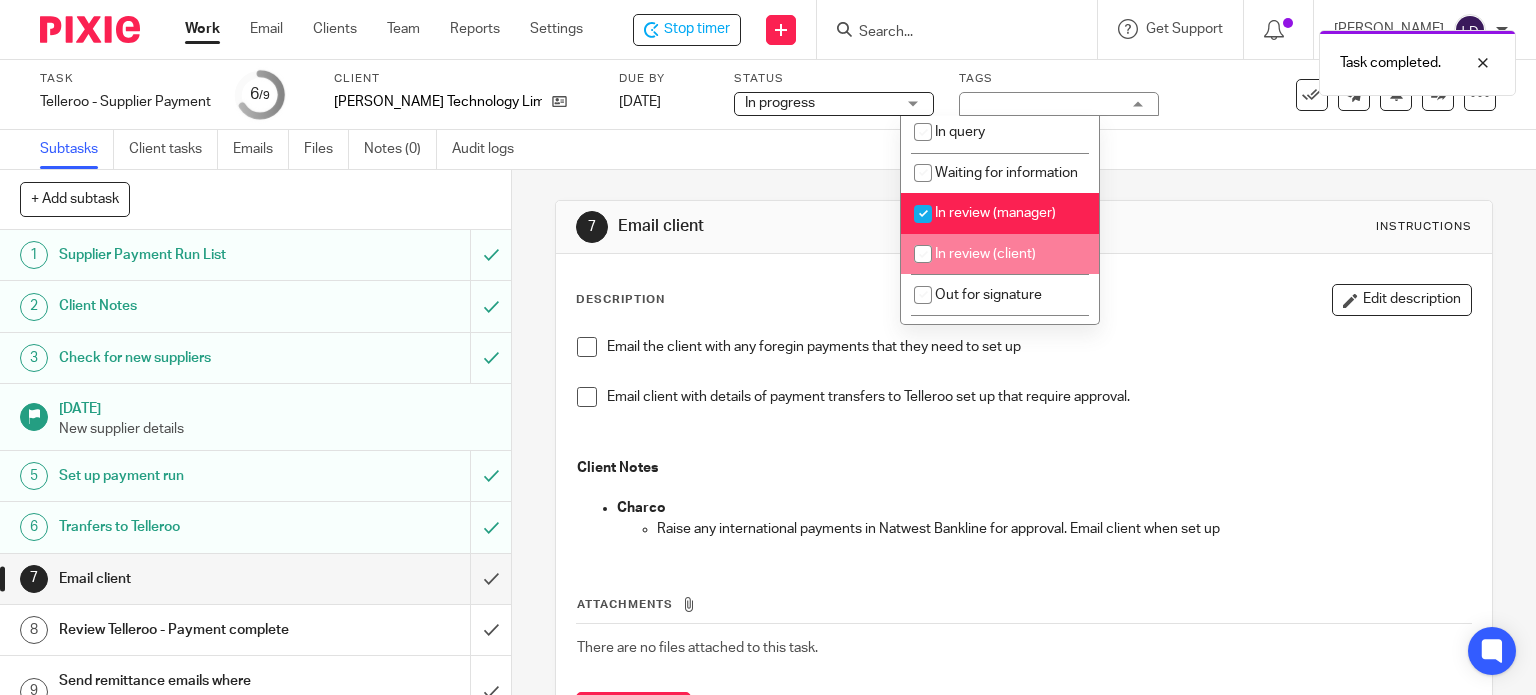 click on "In review (client)" at bounding box center [1000, 254] 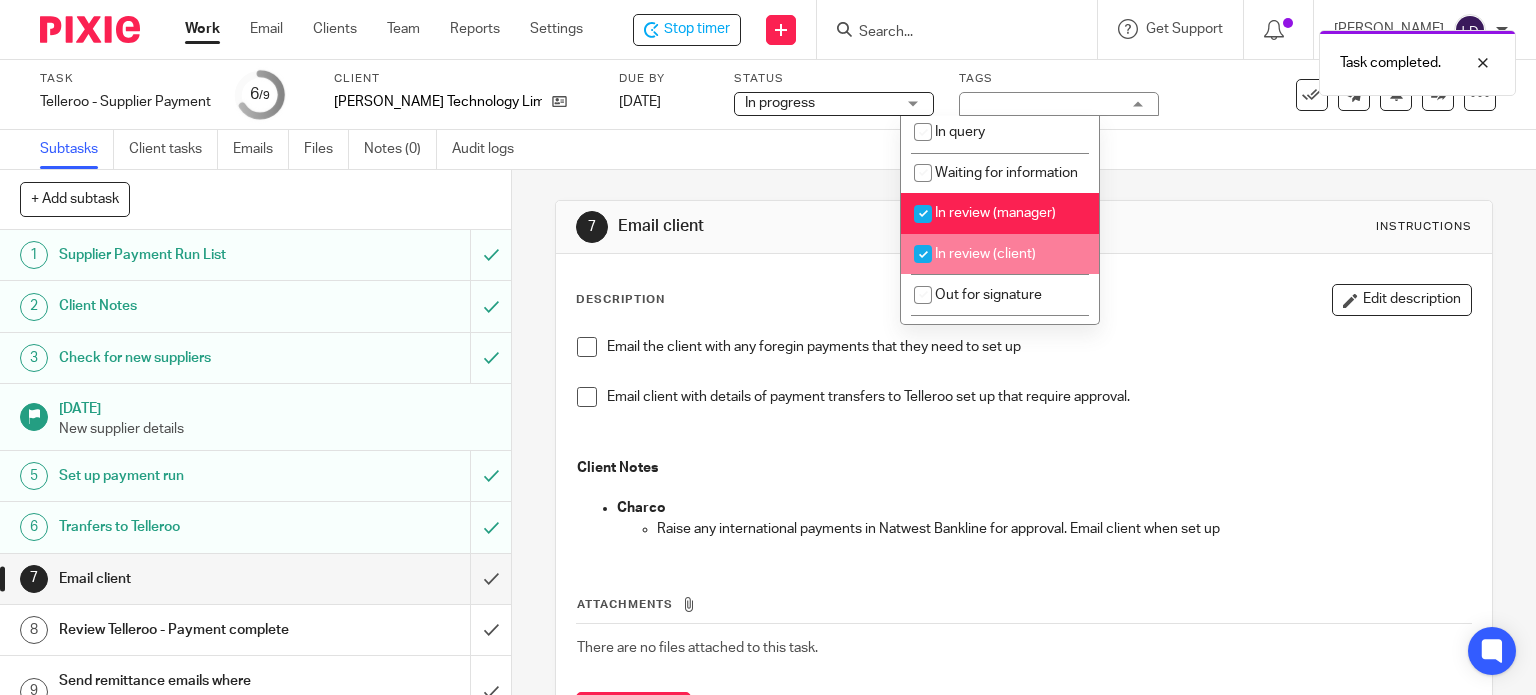 checkbox on "true" 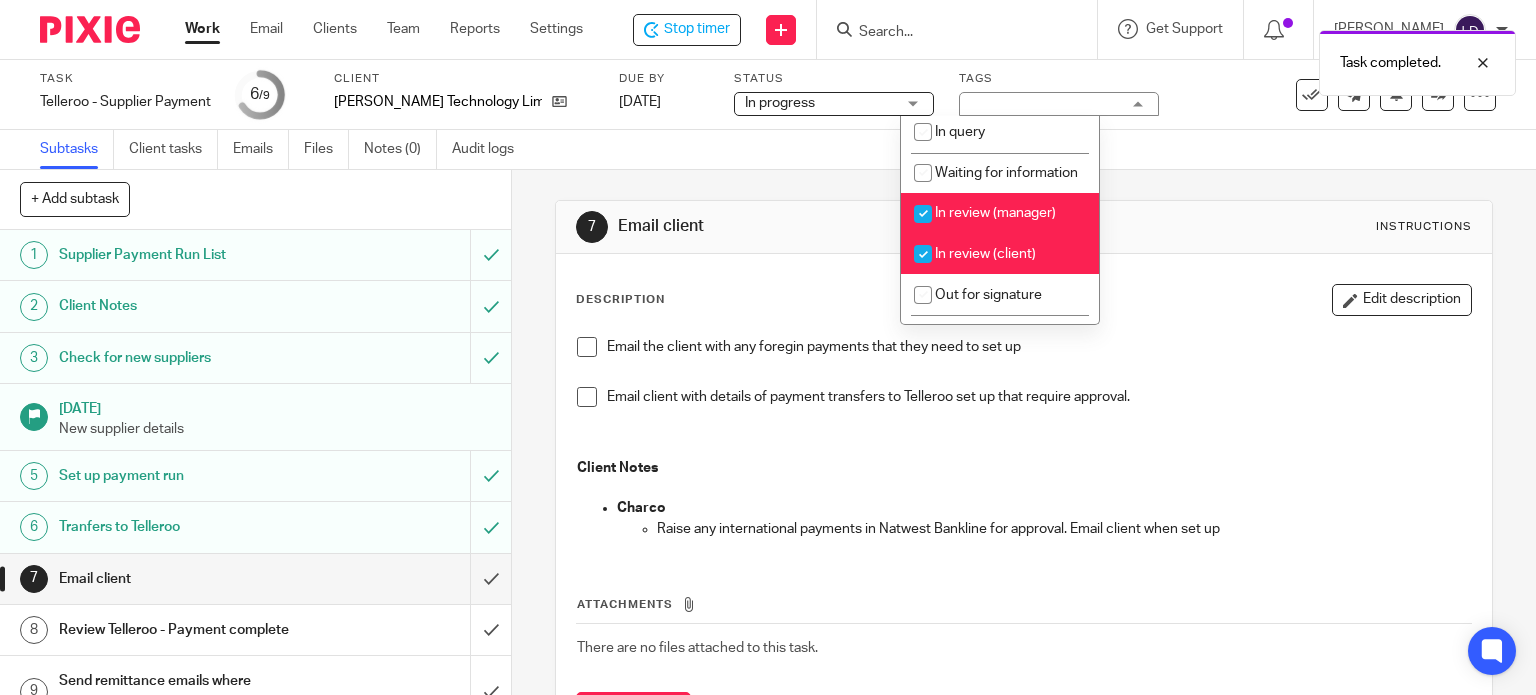 click on "7
Email client
Instructions" at bounding box center (1024, 227) 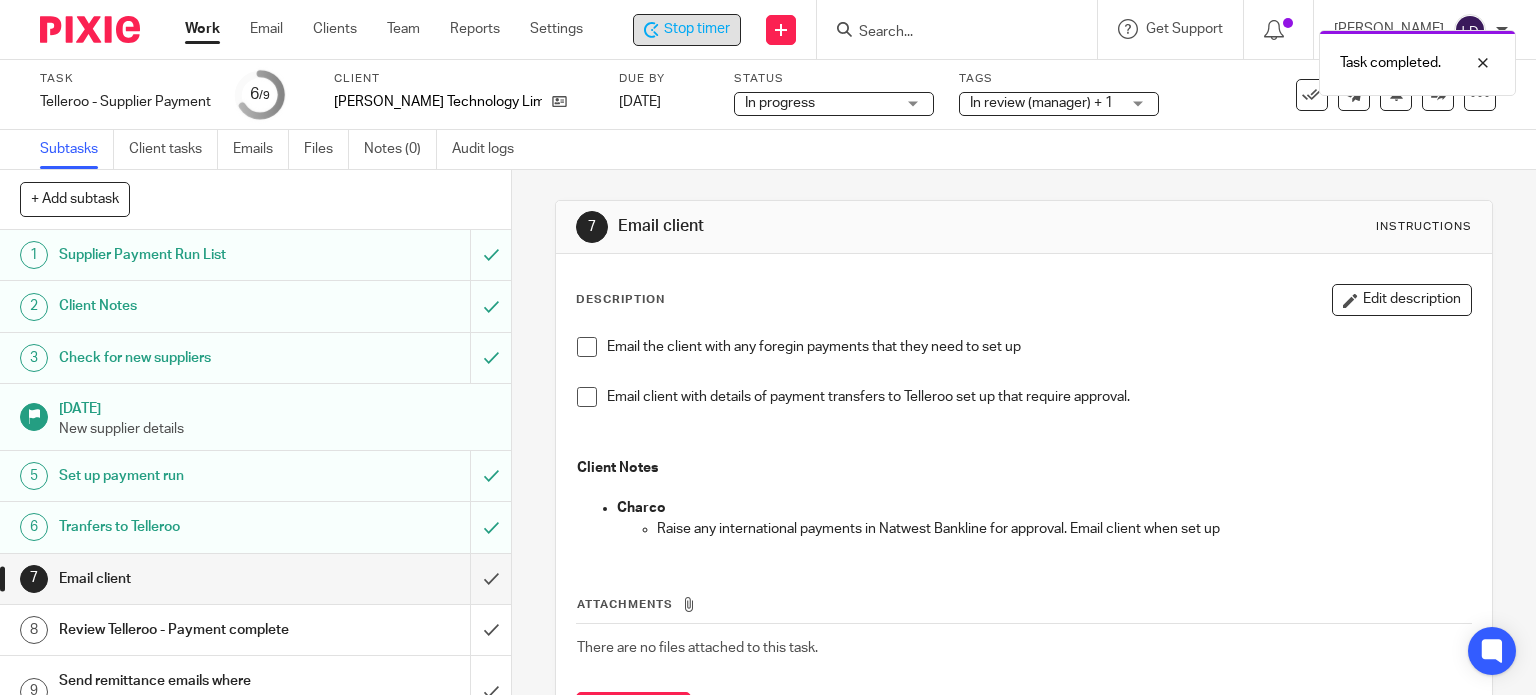 click on "Stop timer" at bounding box center [687, 30] 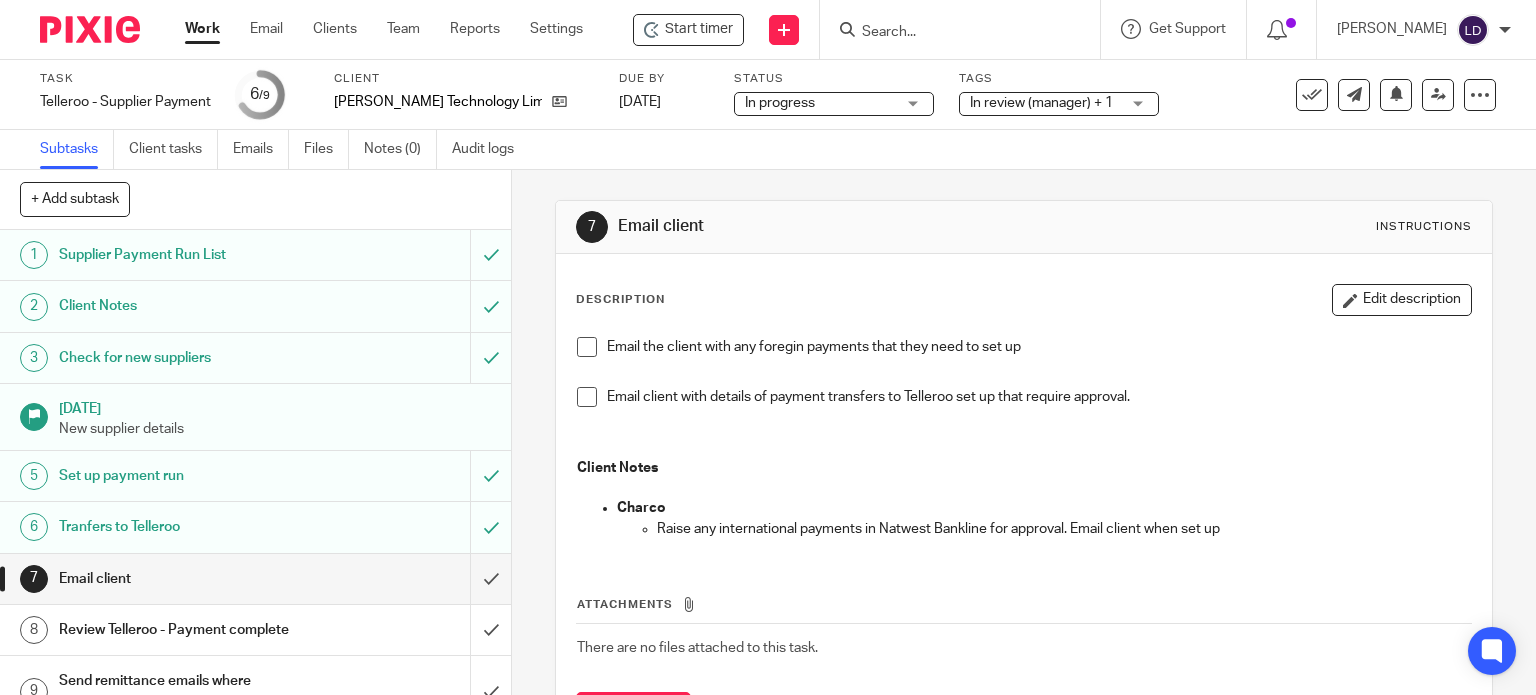 click on "Work" at bounding box center [202, 29] 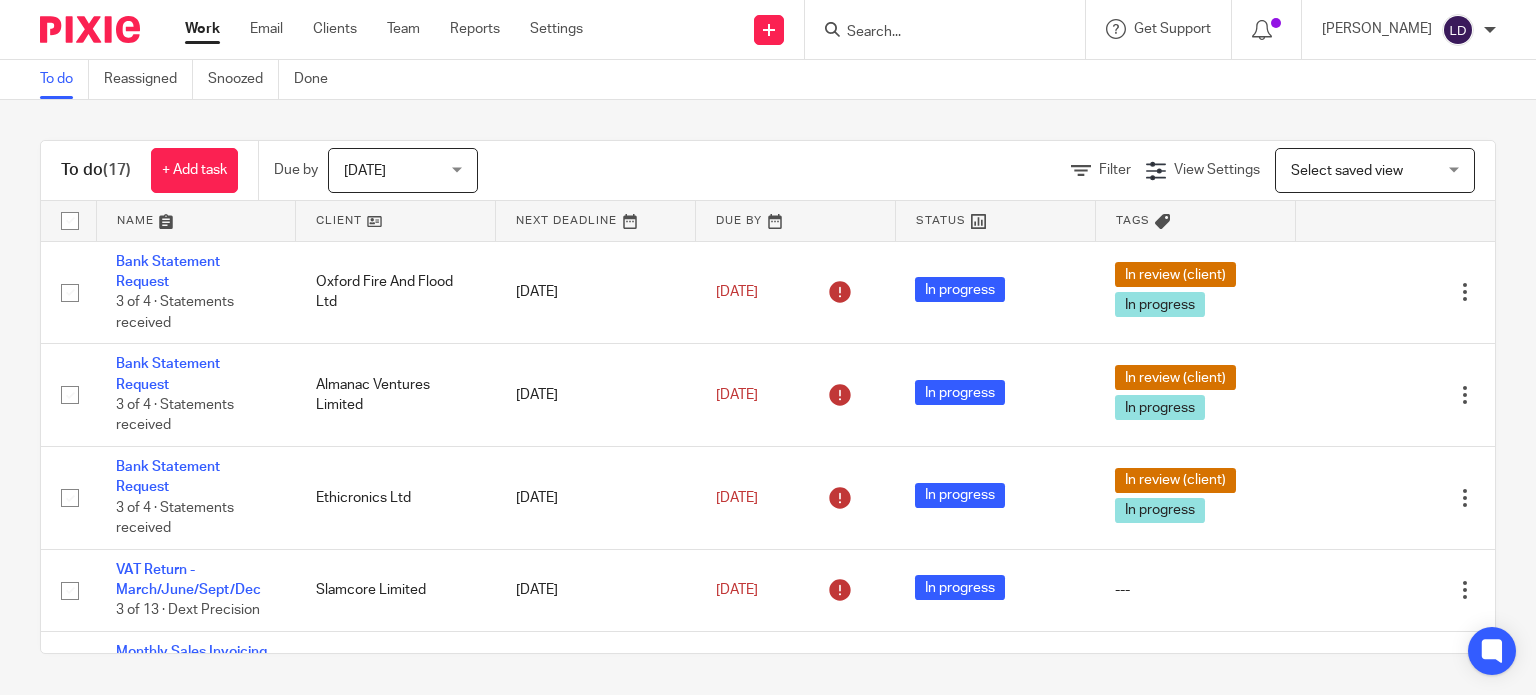 scroll, scrollTop: 0, scrollLeft: 0, axis: both 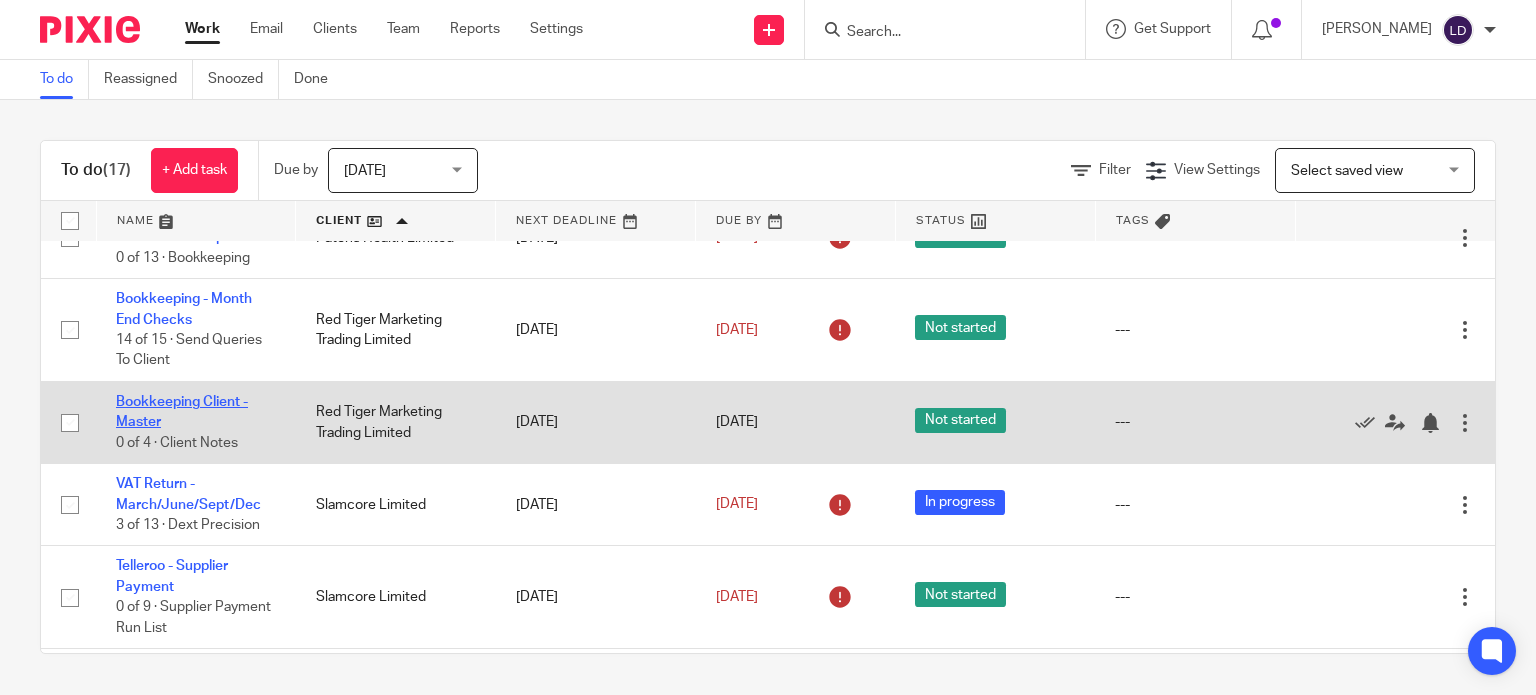 click on "Bookkeeping Client - Master" at bounding box center (182, 412) 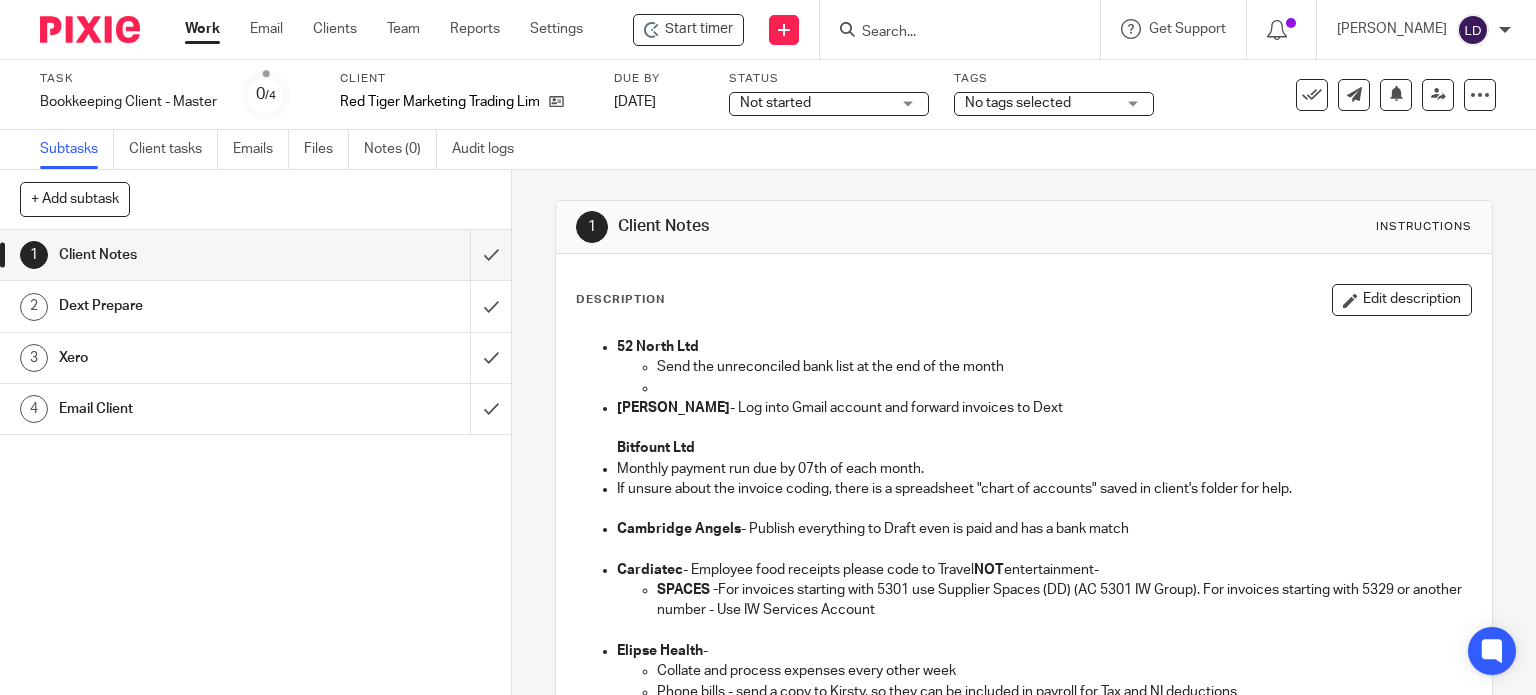 scroll, scrollTop: 0, scrollLeft: 0, axis: both 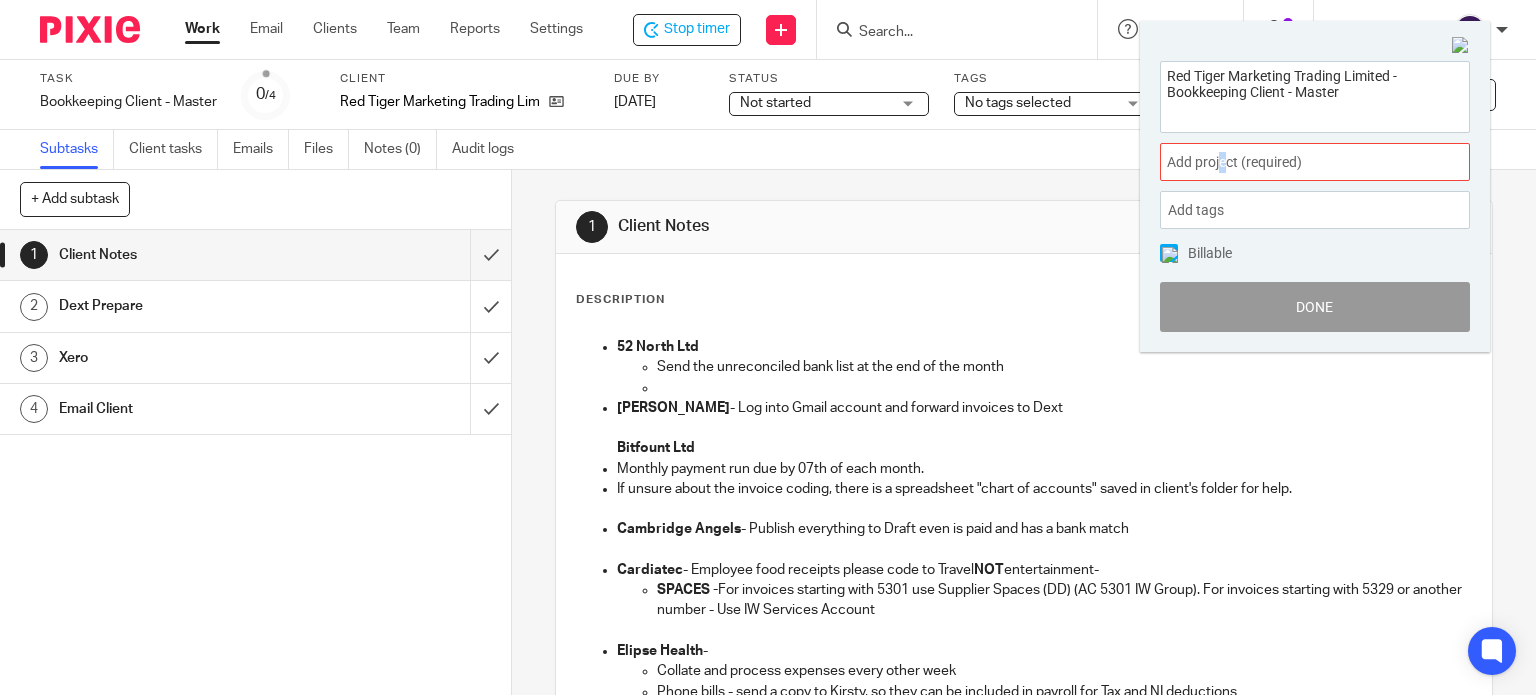 click on "Add project (required) :" at bounding box center [1293, 162] 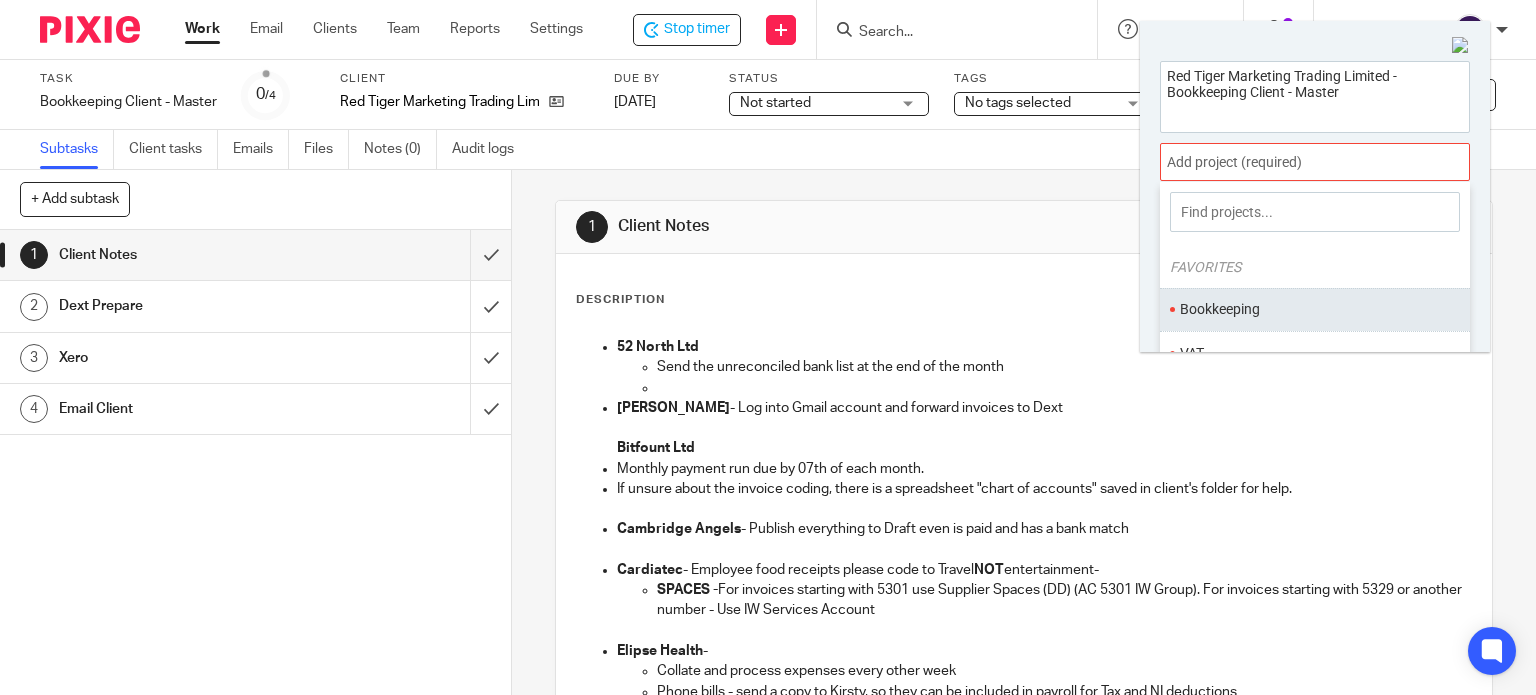 click on "Bookkeeping" at bounding box center [1310, 309] 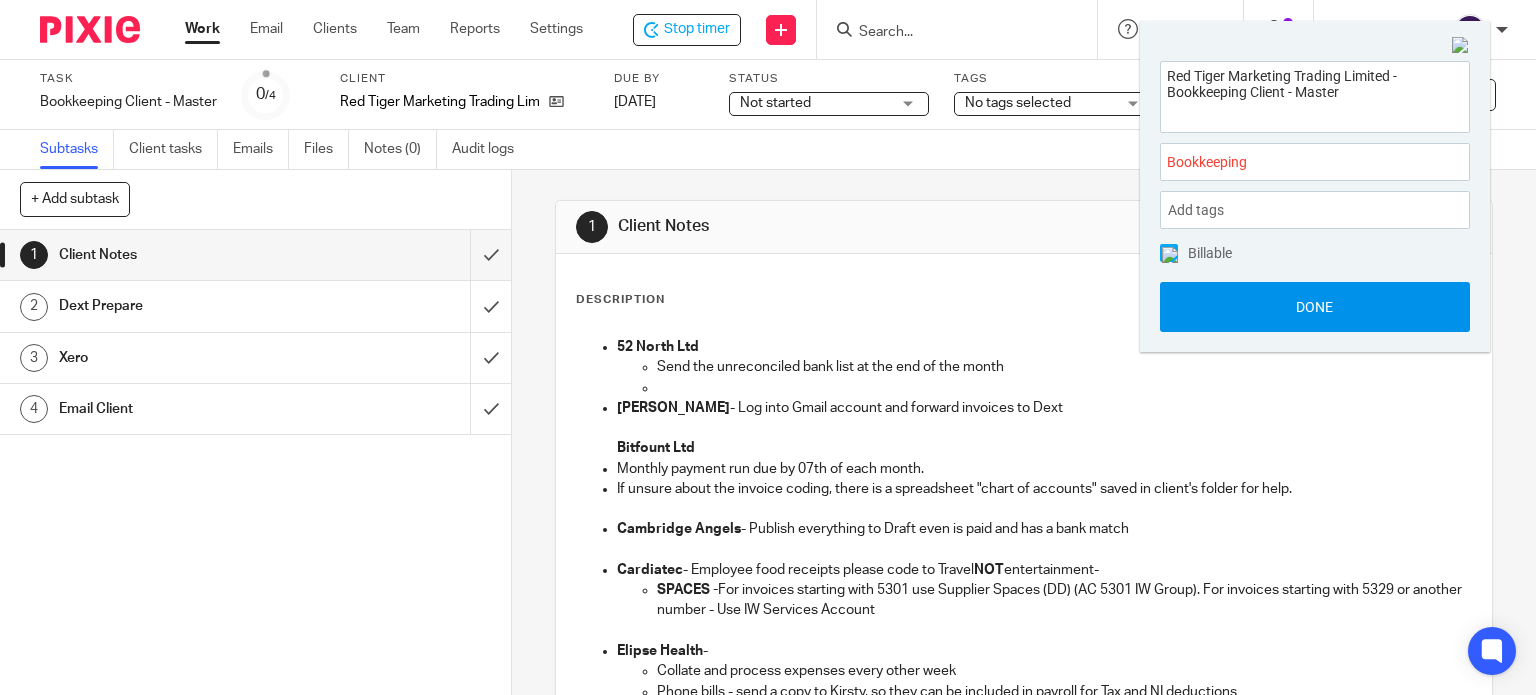 click on "Done" at bounding box center [1315, 307] 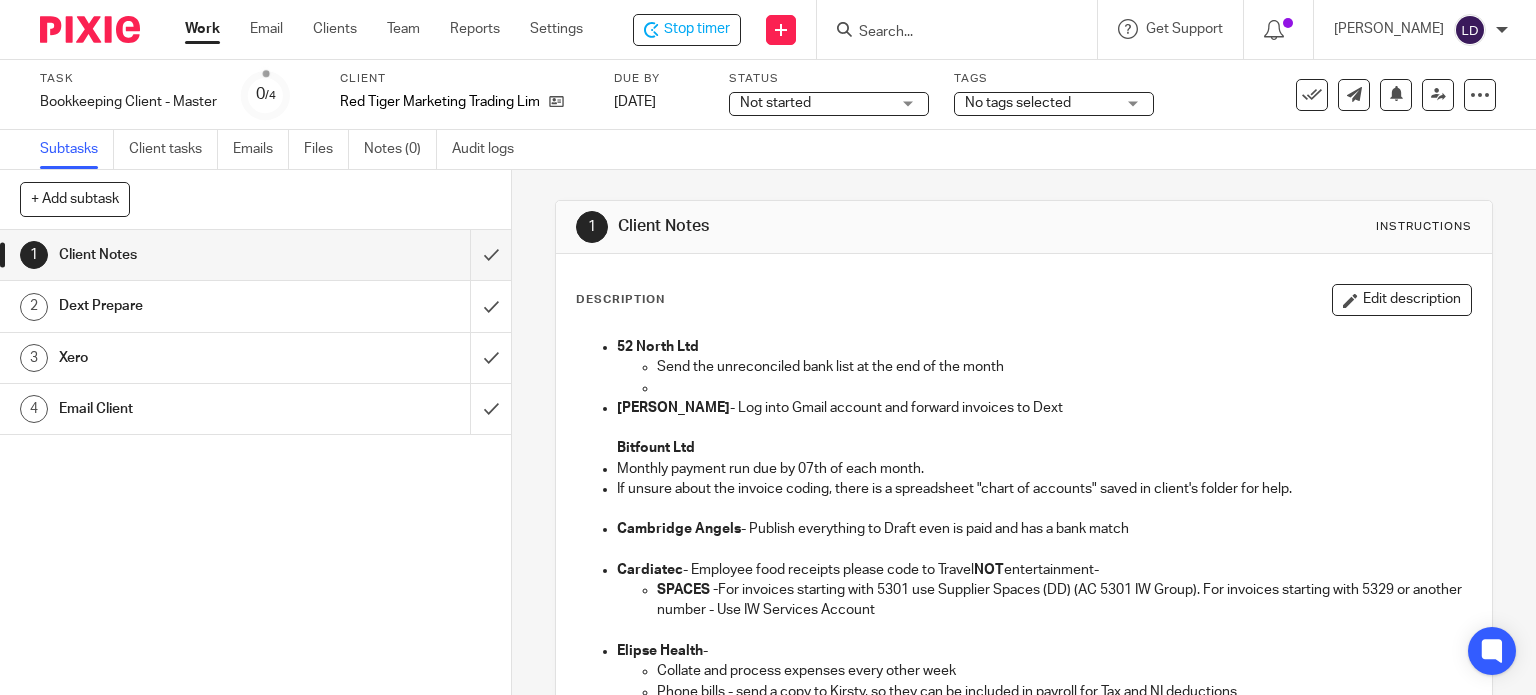 drag, startPoint x: 856, startPoint y: 96, endPoint x: 853, endPoint y: 132, distance: 36.124783 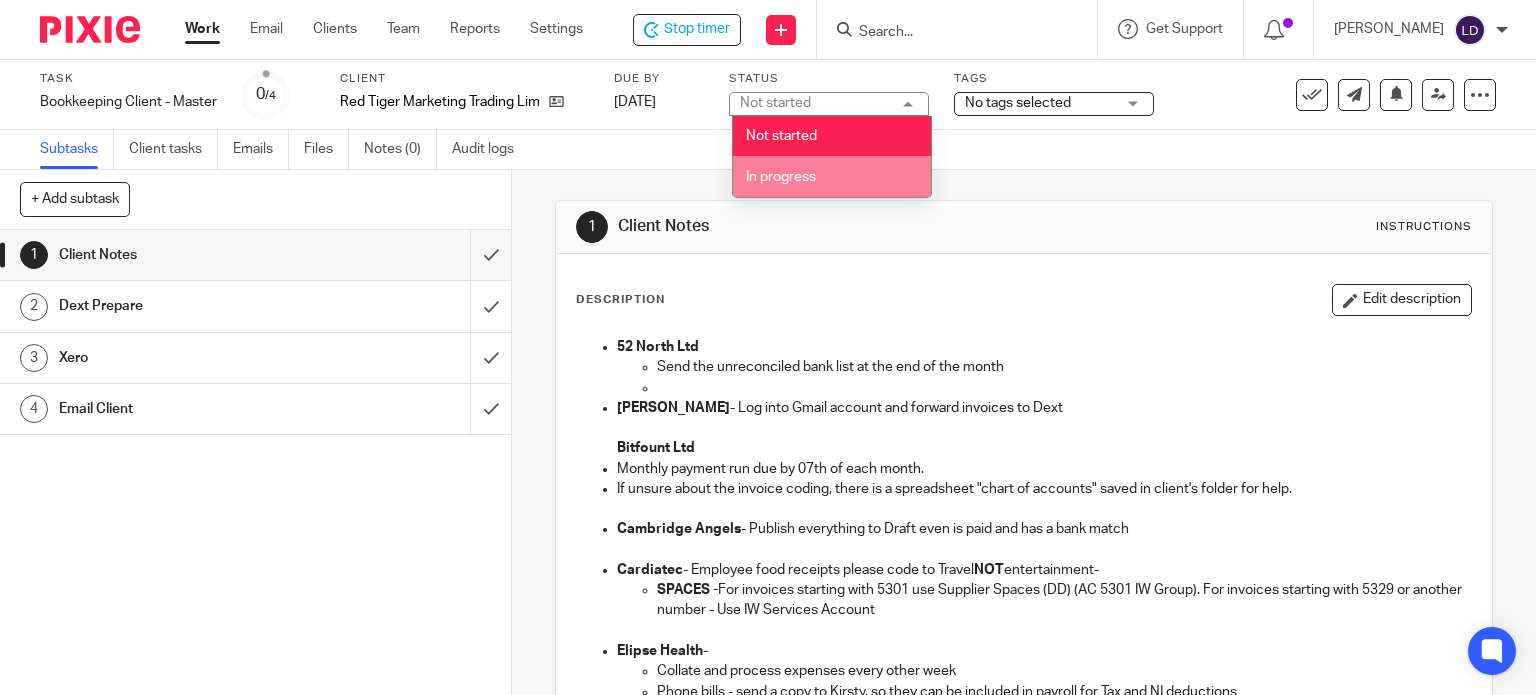 click on "In progress" at bounding box center [832, 176] 